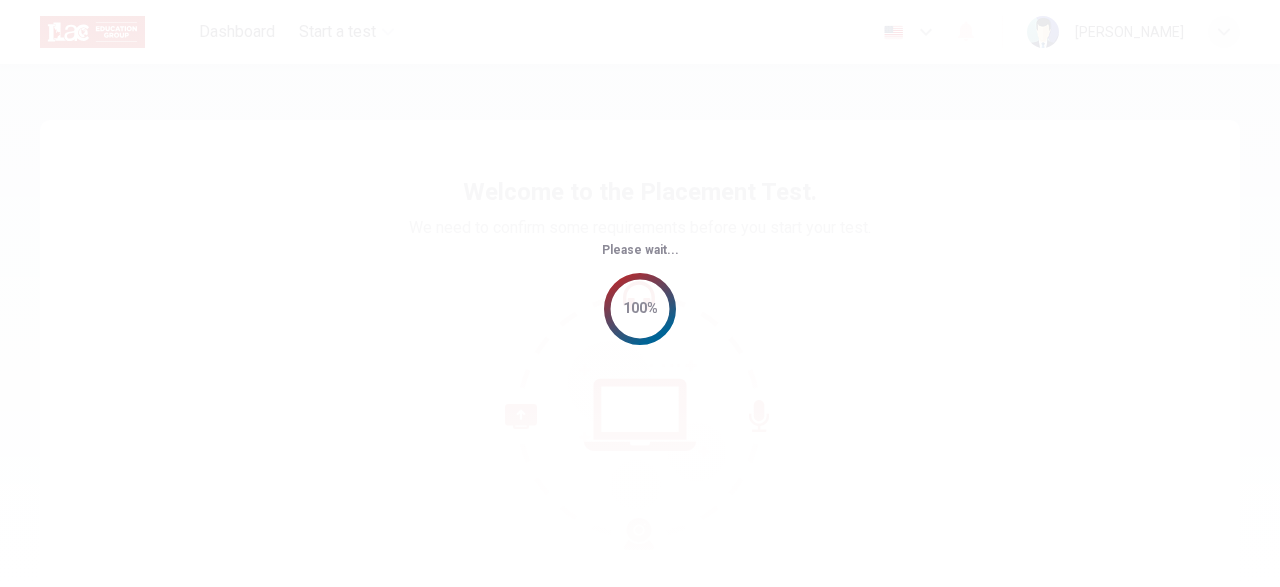 scroll, scrollTop: 0, scrollLeft: 0, axis: both 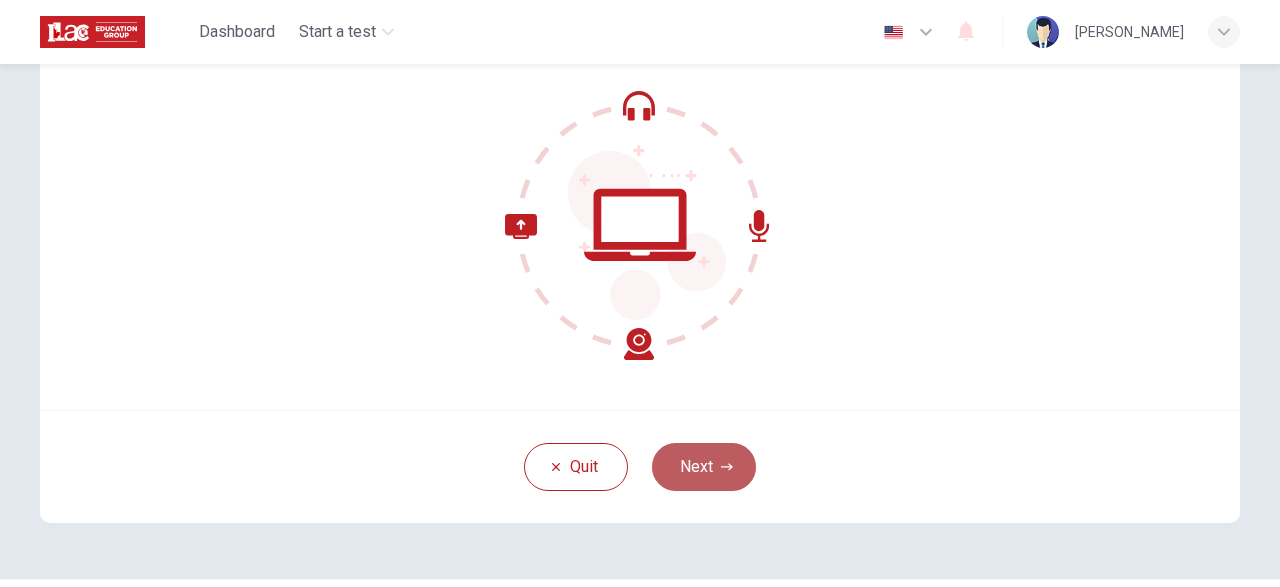 click on "Next" at bounding box center [704, 467] 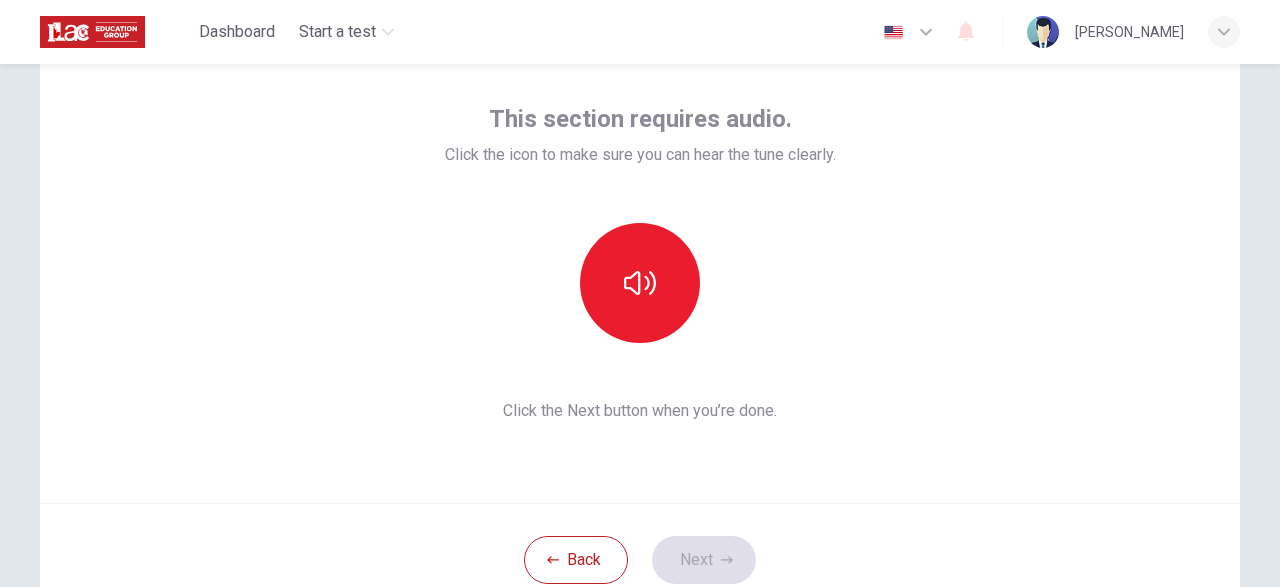 scroll, scrollTop: 96, scrollLeft: 0, axis: vertical 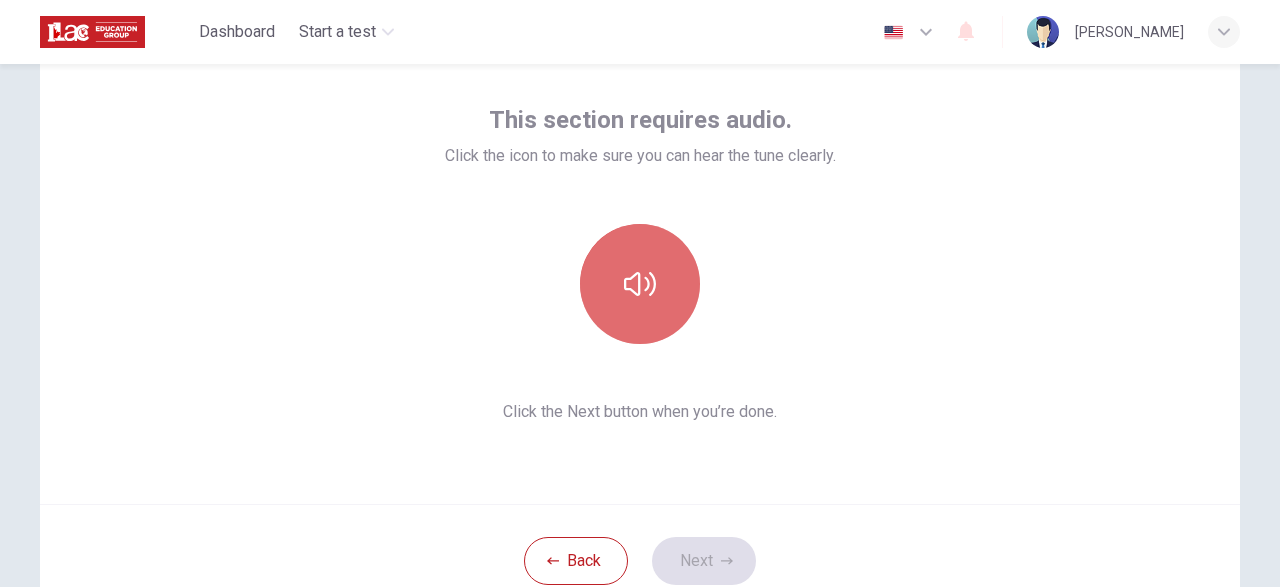 click 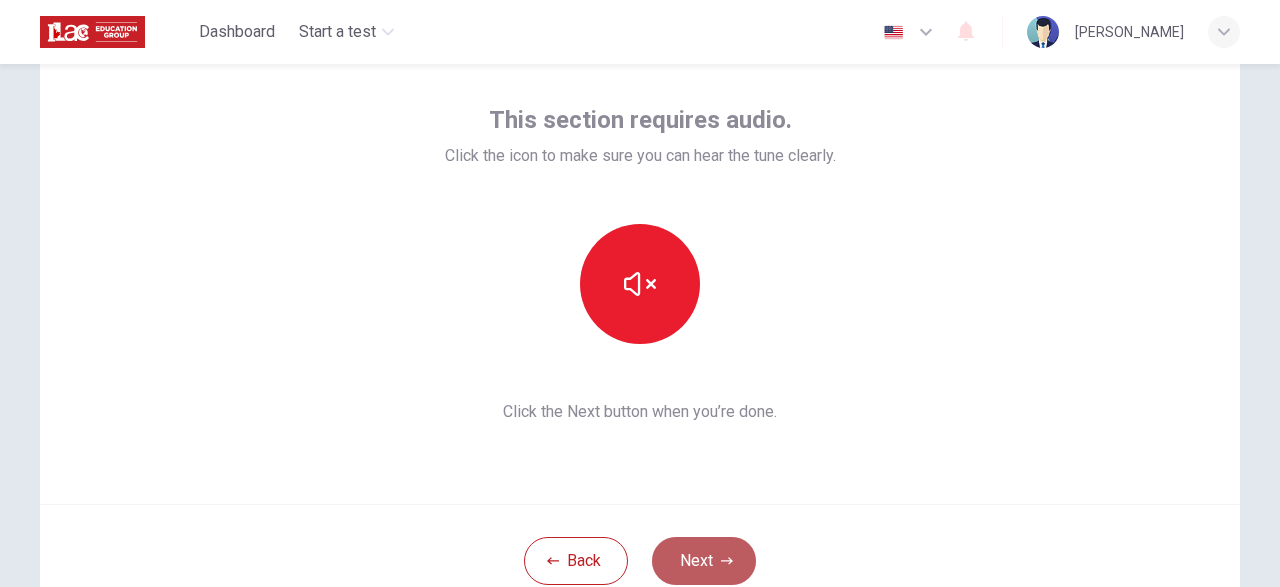 click 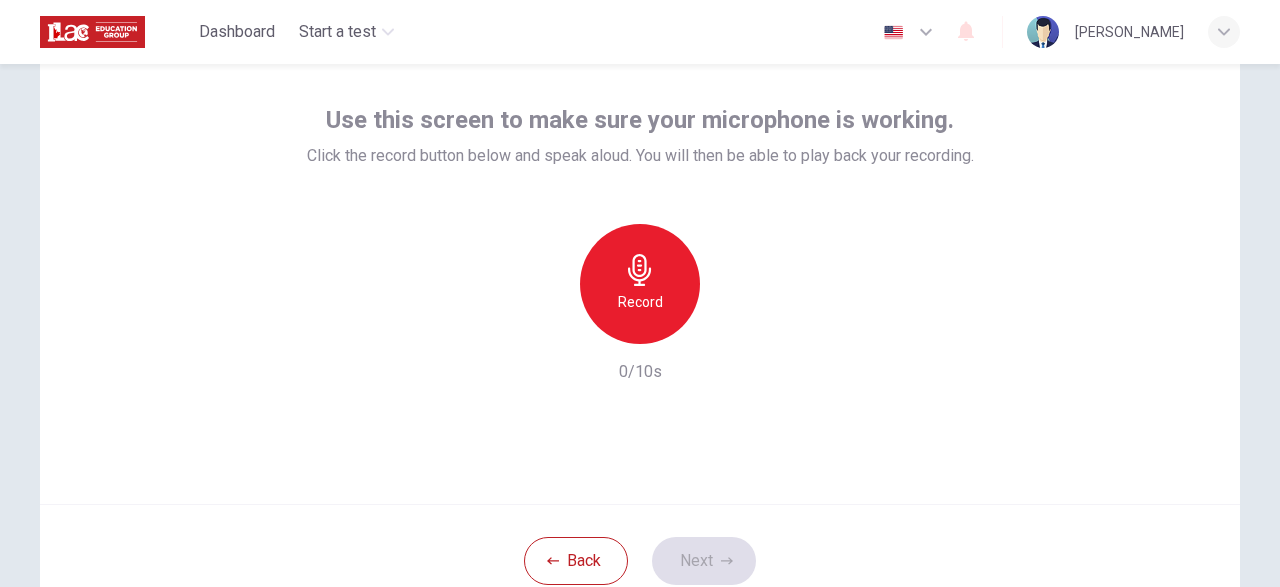 click on "Record" at bounding box center (640, 284) 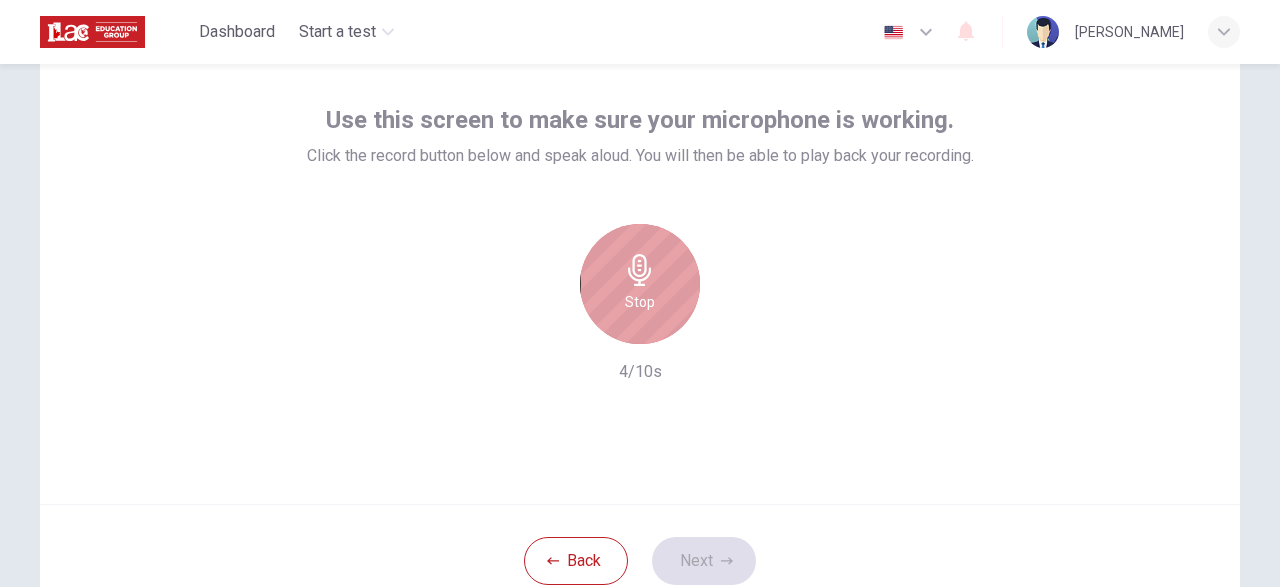 click on "Stop" at bounding box center (640, 284) 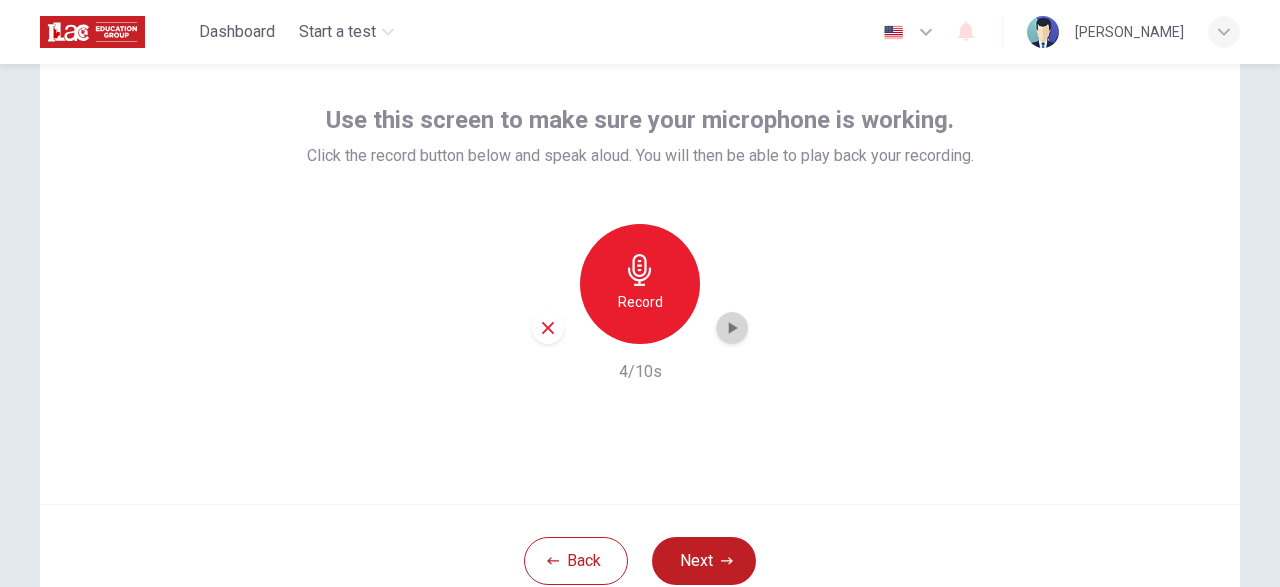 click at bounding box center (732, 328) 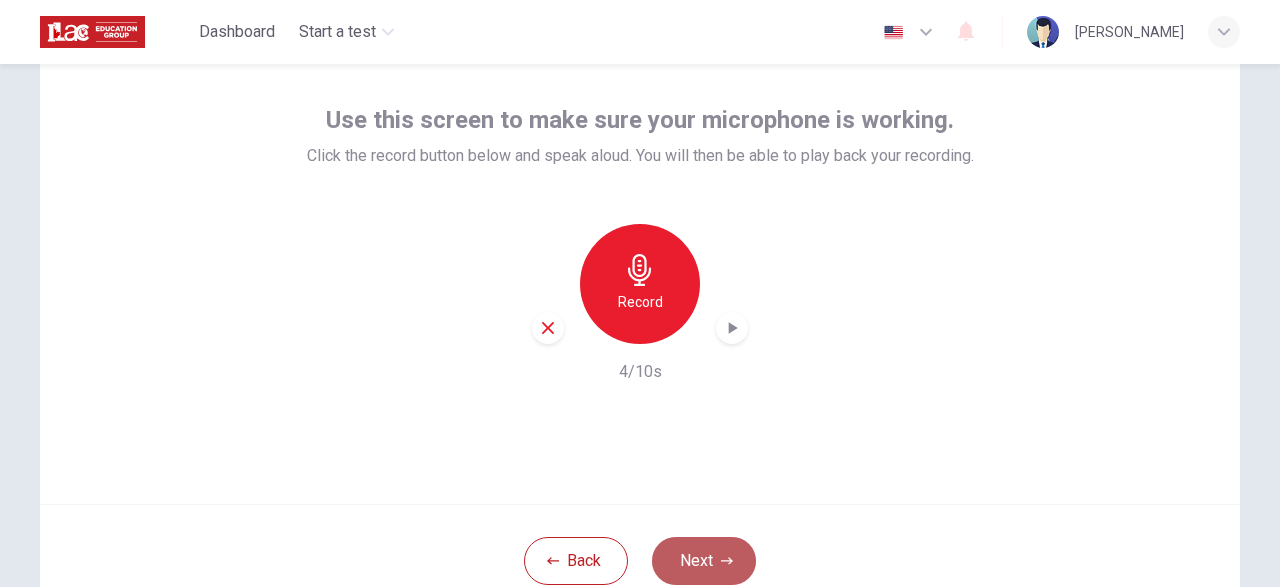 click on "Next" at bounding box center [704, 561] 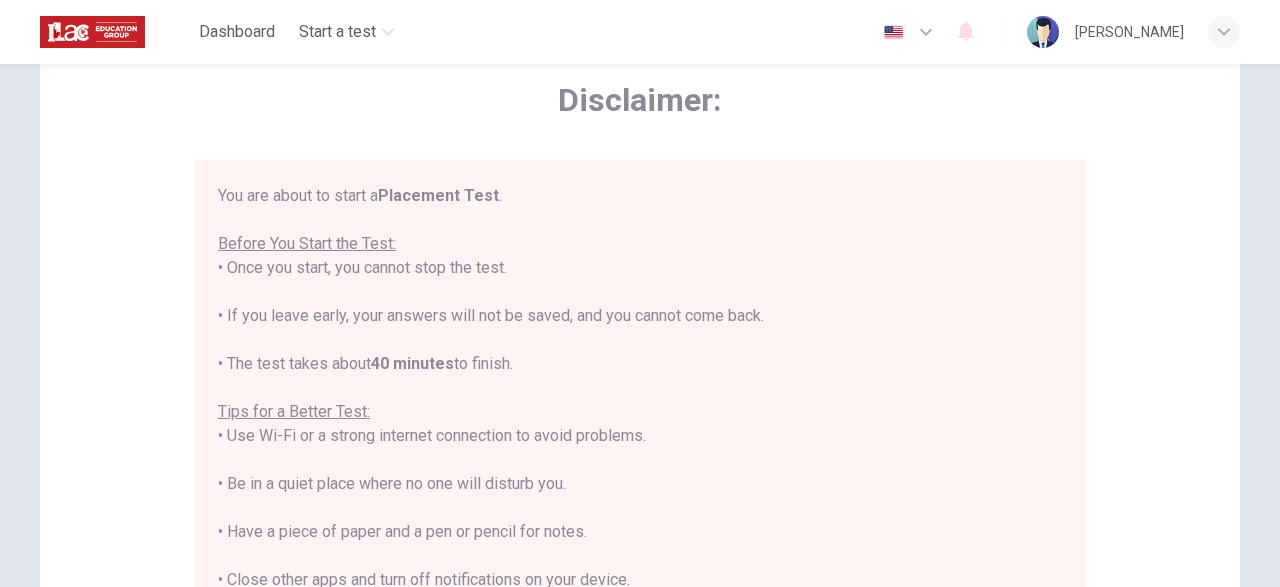 type 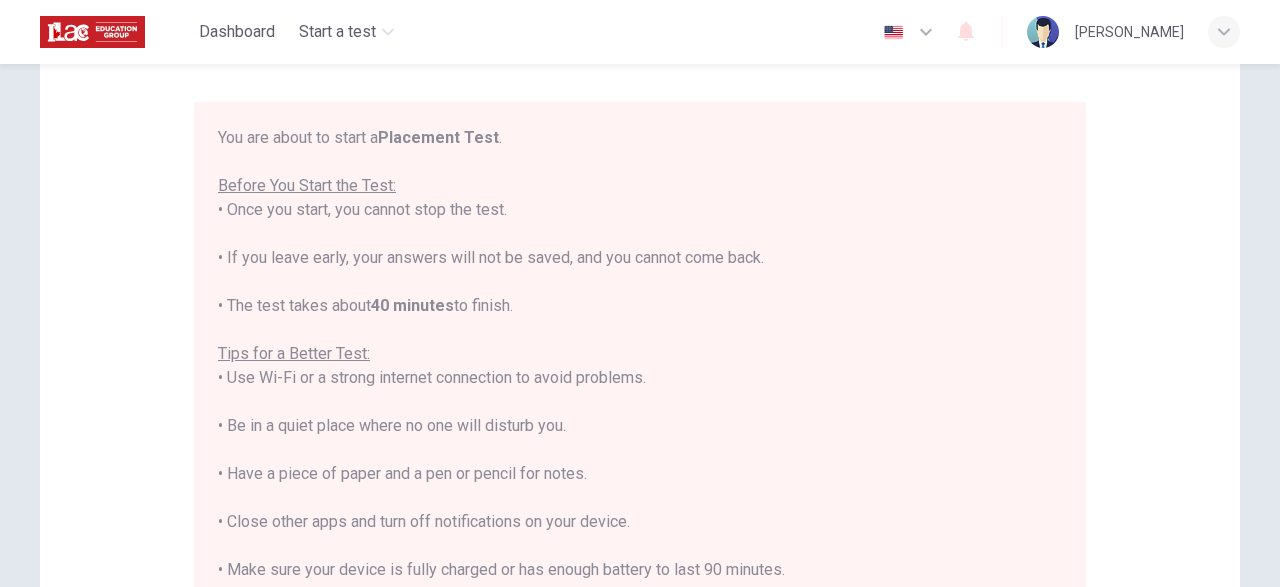 scroll, scrollTop: 212, scrollLeft: 0, axis: vertical 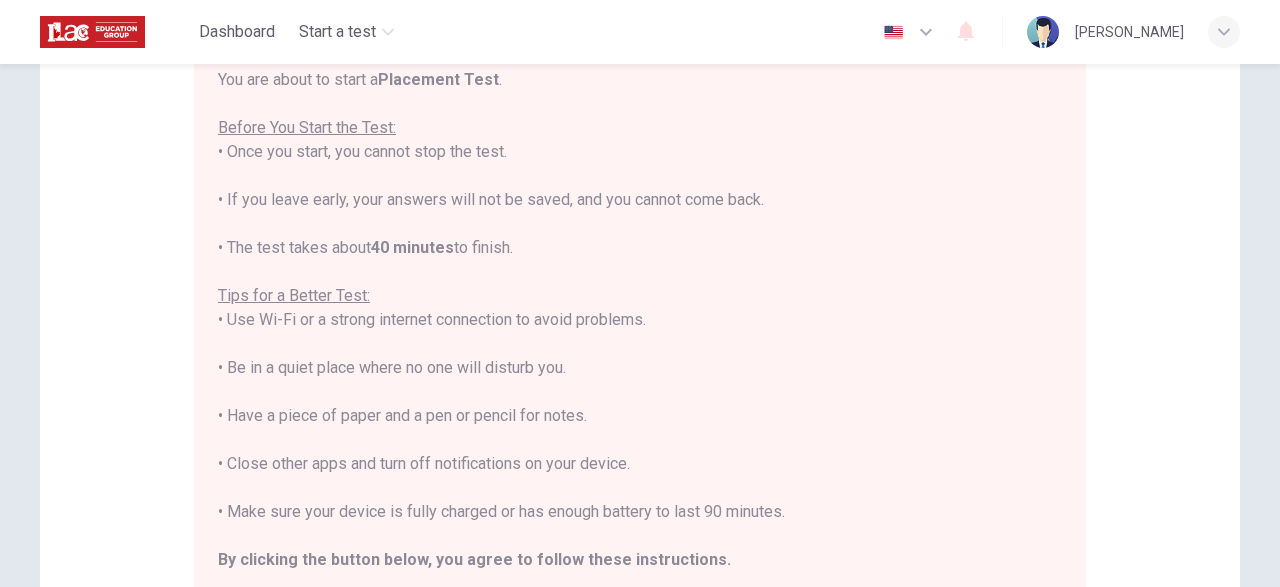 click on "You are about to start a  Placement Test .
Before You Start the Test:
• Once you start, you cannot stop the test.
• If you leave early, your answers will not be saved, and you cannot come back.
• The test takes about  40 minutes  to finish.
Tips for a Better Test:
• Use Wi-Fi or a strong internet connection to avoid problems.
• Be in a quiet place where no one will disturb you.
• Have a piece of paper and a pen or pencil for notes.
• Close other apps and turn off notifications on your device.
• Make sure your device is fully charged or has enough battery to last 90 minutes.
By clicking the button below, you agree to follow these instructions.
Good luck!" at bounding box center (640, 344) 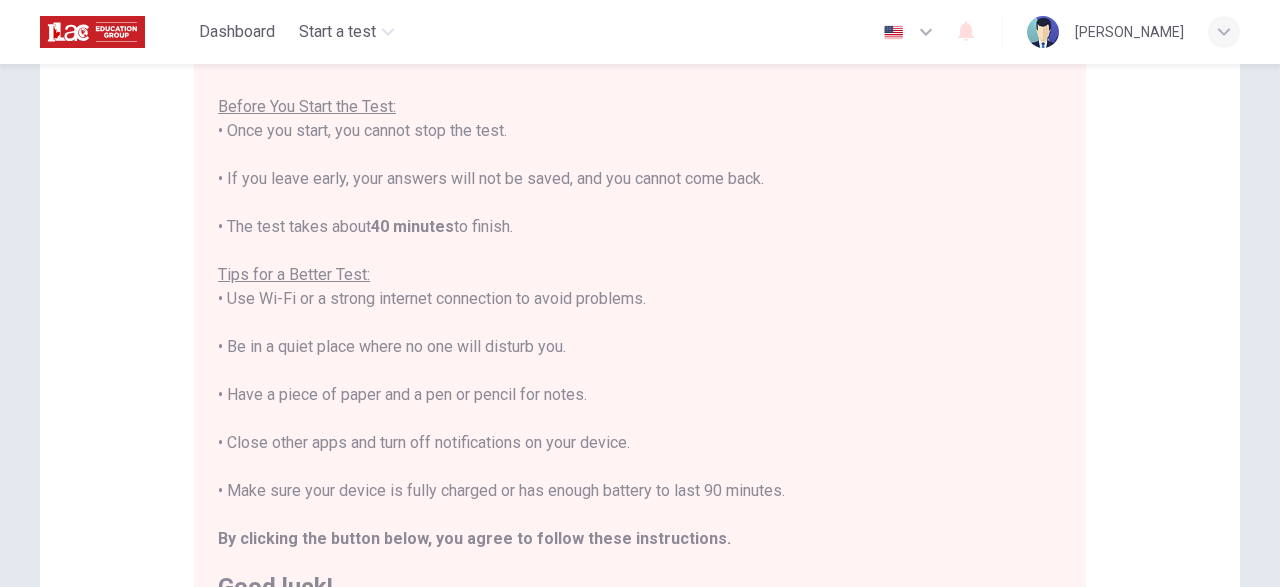 scroll, scrollTop: 23, scrollLeft: 0, axis: vertical 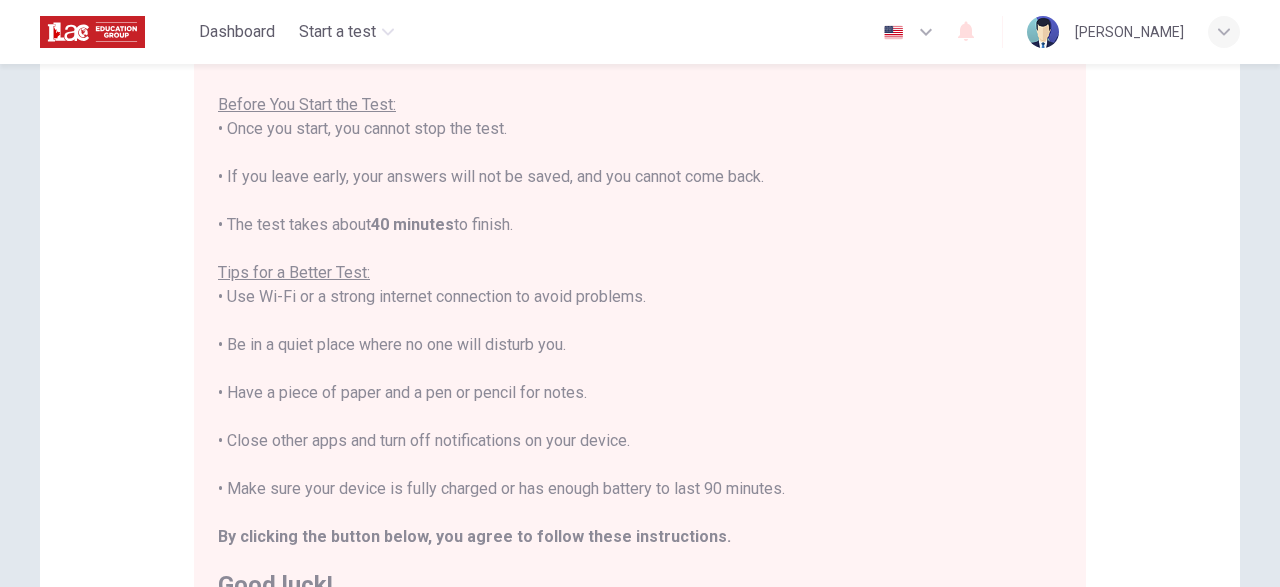 click on "You are about to start a  Placement Test .
Before You Start the Test:
• Once you start, you cannot stop the test.
• If you leave early, your answers will not be saved, and you cannot come back.
• The test takes about  40 minutes  to finish.
Tips for a Better Test:
• Use Wi-Fi or a strong internet connection to avoid problems.
• Be in a quiet place where no one will disturb you.
• Have a piece of paper and a pen or pencil for notes.
• Close other apps and turn off notifications on your device.
• Make sure your device is fully charged or has enough battery to last 90 minutes.
By clicking the button below, you agree to follow these instructions.
Good luck!" at bounding box center (640, 321) 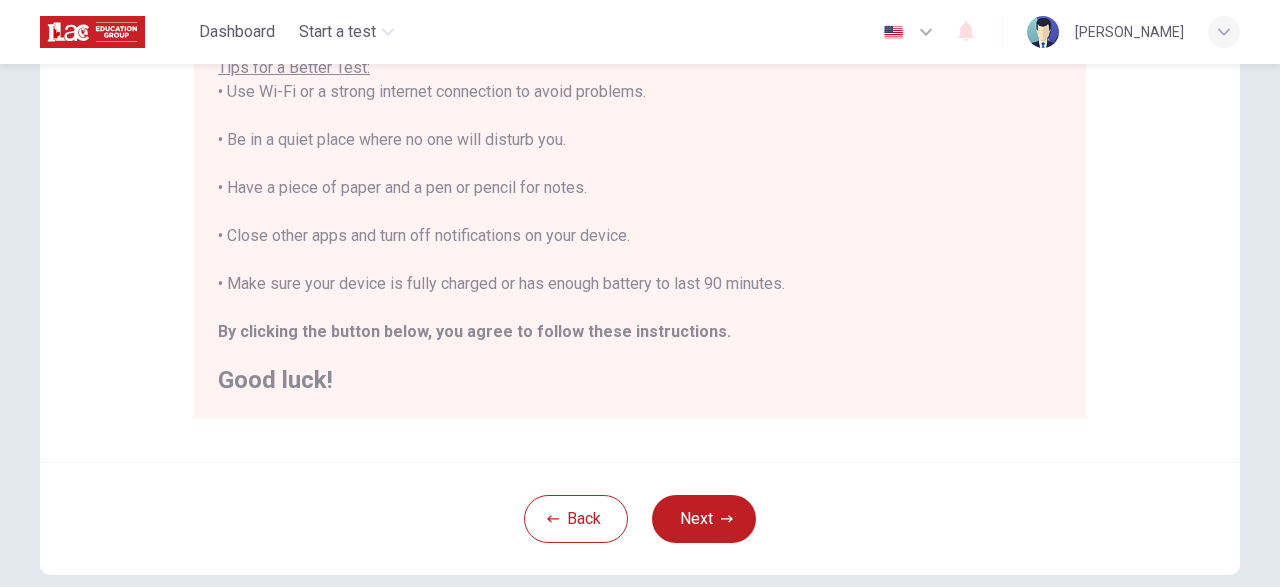 scroll, scrollTop: 474, scrollLeft: 0, axis: vertical 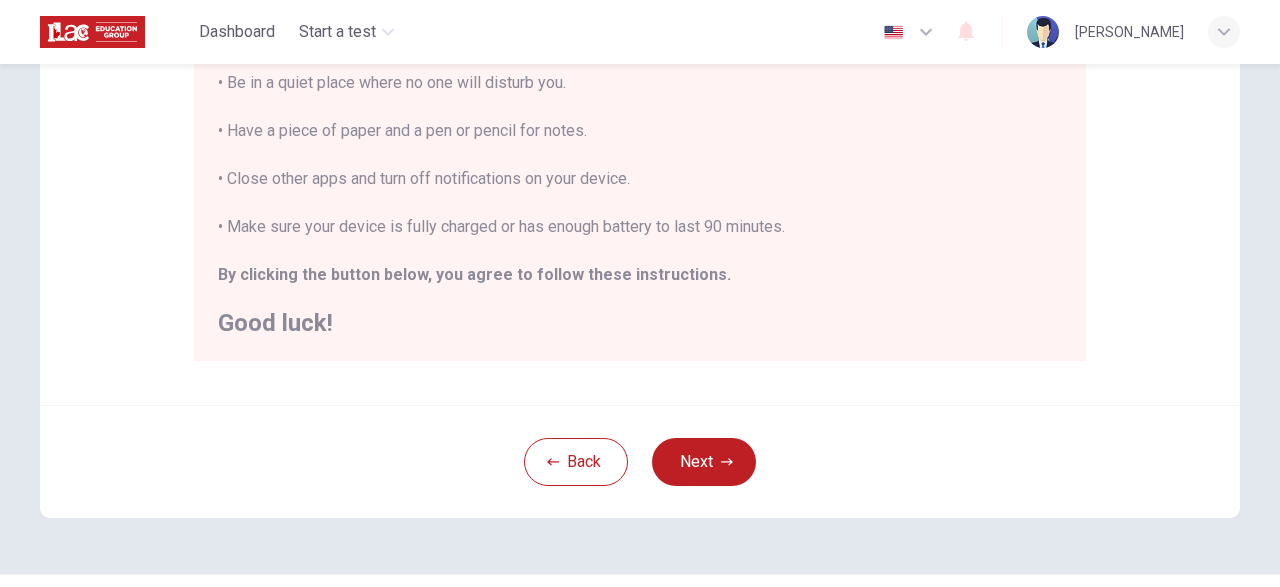 click on "Disclaimer: You are about to start a  Placement Test .
Before You Start the Test:
• Once you start, you cannot stop the test.
• If you leave early, your answers will not be saved, and you cannot come back.
• The test takes about  40 minutes  to finish.
Tips for a Better Test:
• Use Wi-Fi or a strong internet connection to avoid problems.
• Be in a quiet place where no one will disturb you.
• Have a piece of paper and a pen or pencil for notes.
• Close other apps and turn off notifications on your device.
• Make sure your device is fully charged or has enough battery to last 90 minutes.
By clicking the button below, you agree to follow these instructions.
Good luck!" at bounding box center [640, 25] 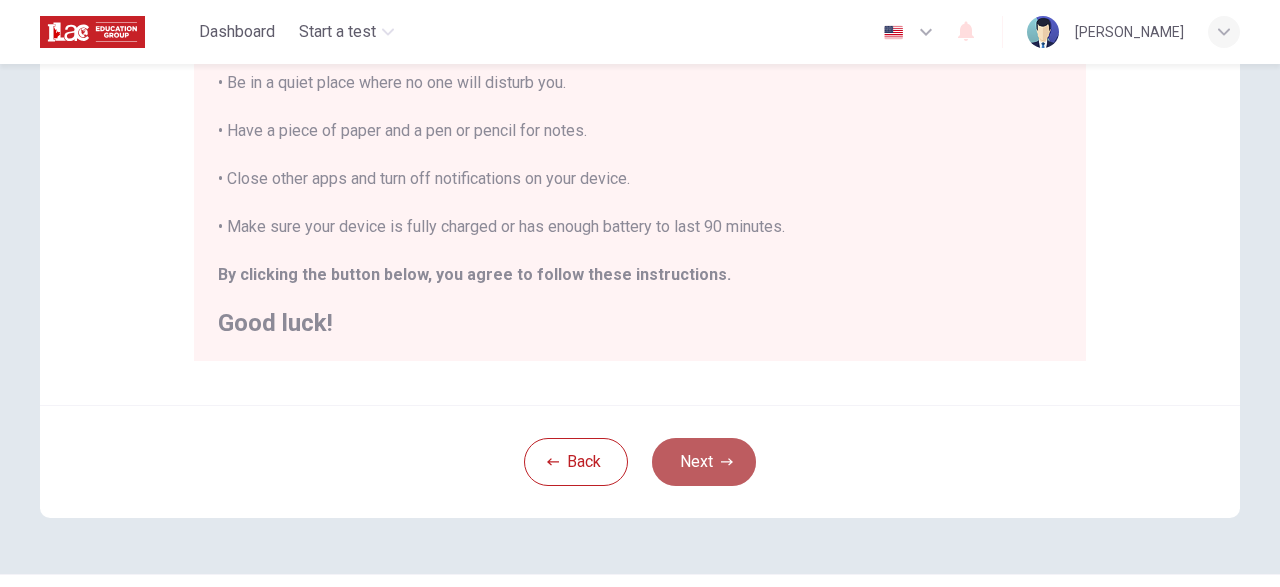 click on "Next" at bounding box center [704, 462] 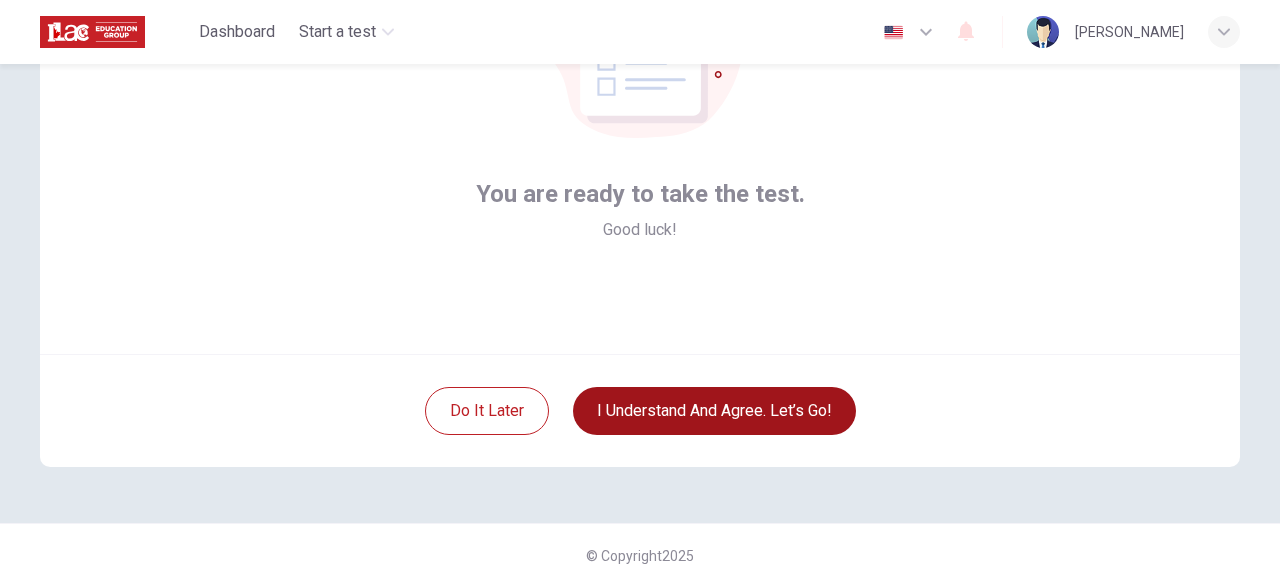 scroll, scrollTop: 245, scrollLeft: 0, axis: vertical 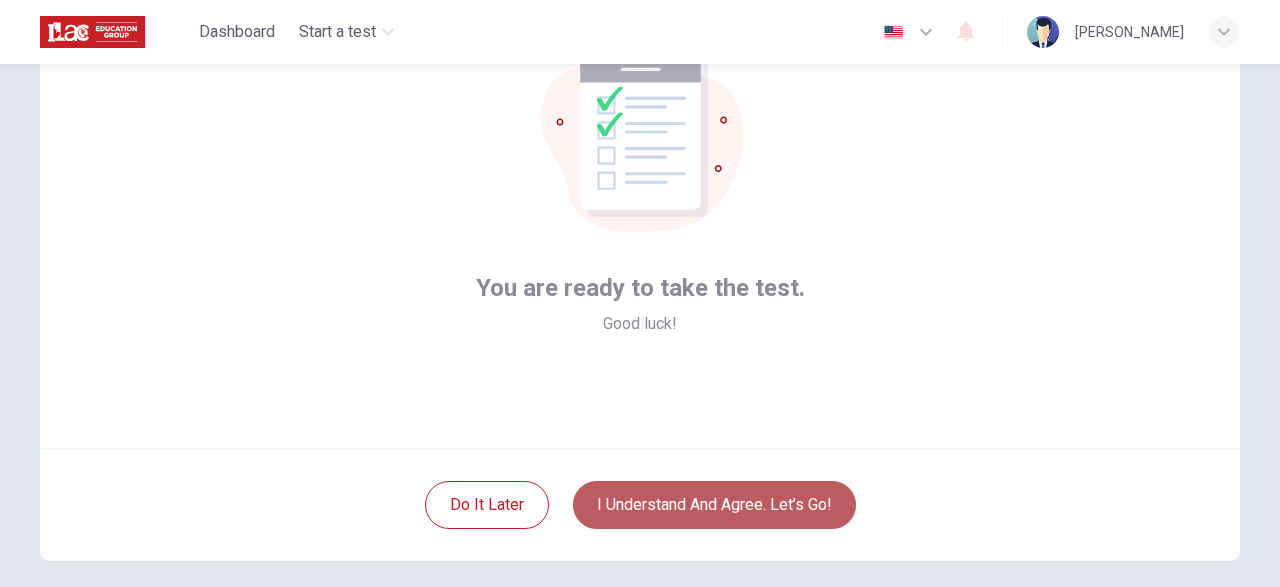 click on "I understand and agree. Let’s go!" at bounding box center (714, 505) 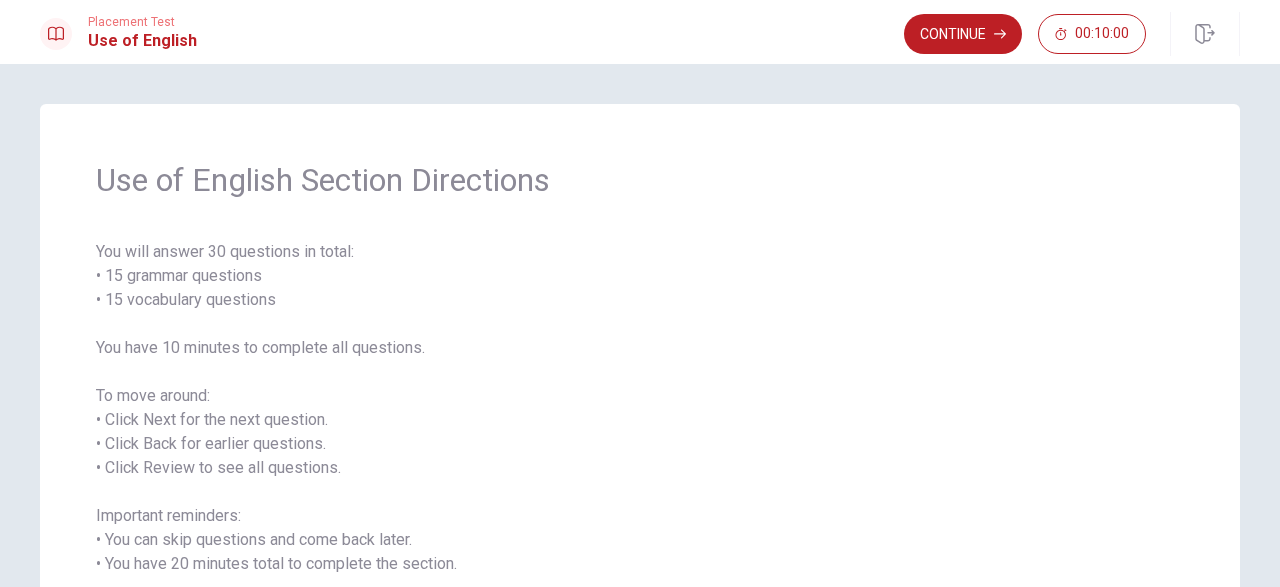 click on "You will answer 30 questions in total:
• 15 grammar questions
• 15 vocabulary questions
You have 10 minutes to complete all questions.
To move around:
• Click Next for the next question.
• Click Back for earlier questions.
• Click Review to see all questions.
Important reminders:
• You can skip questions and come back later.
• You have 20 minutes total to complete the section.
When you are ready, click Continue to start." at bounding box center [640, 432] 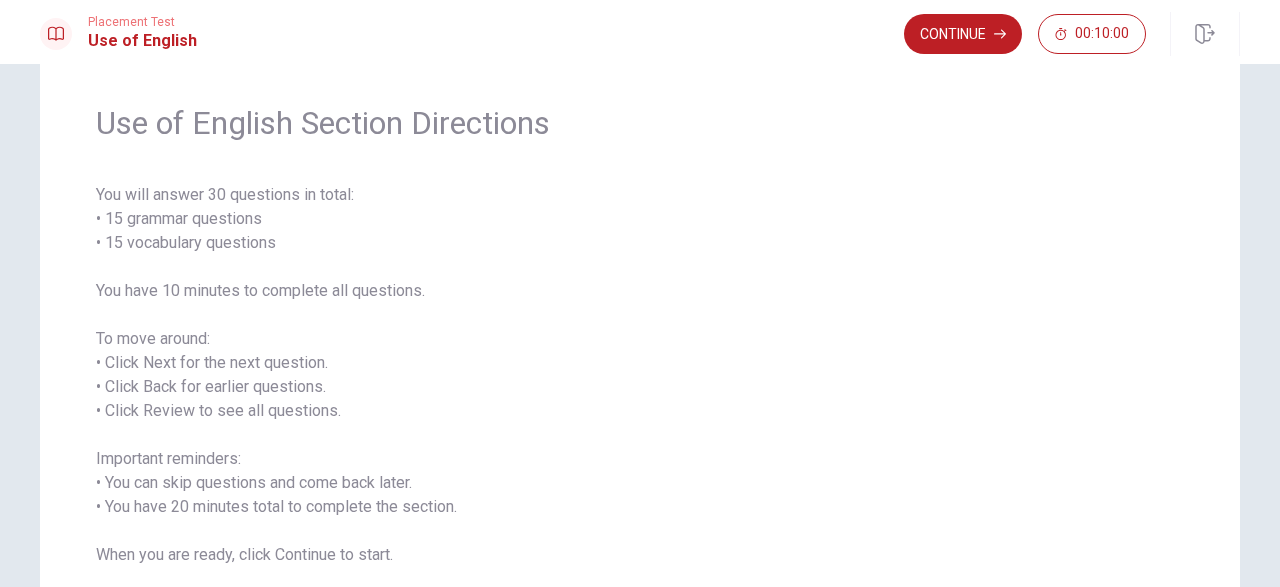 scroll, scrollTop: 0, scrollLeft: 0, axis: both 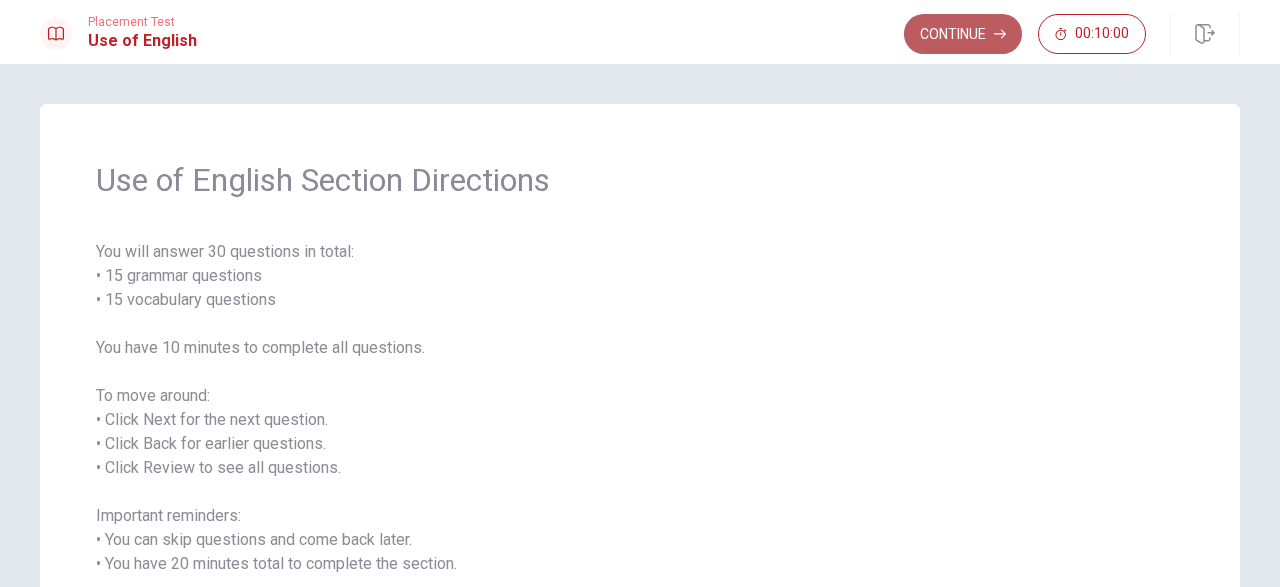 click on "Continue" at bounding box center (963, 34) 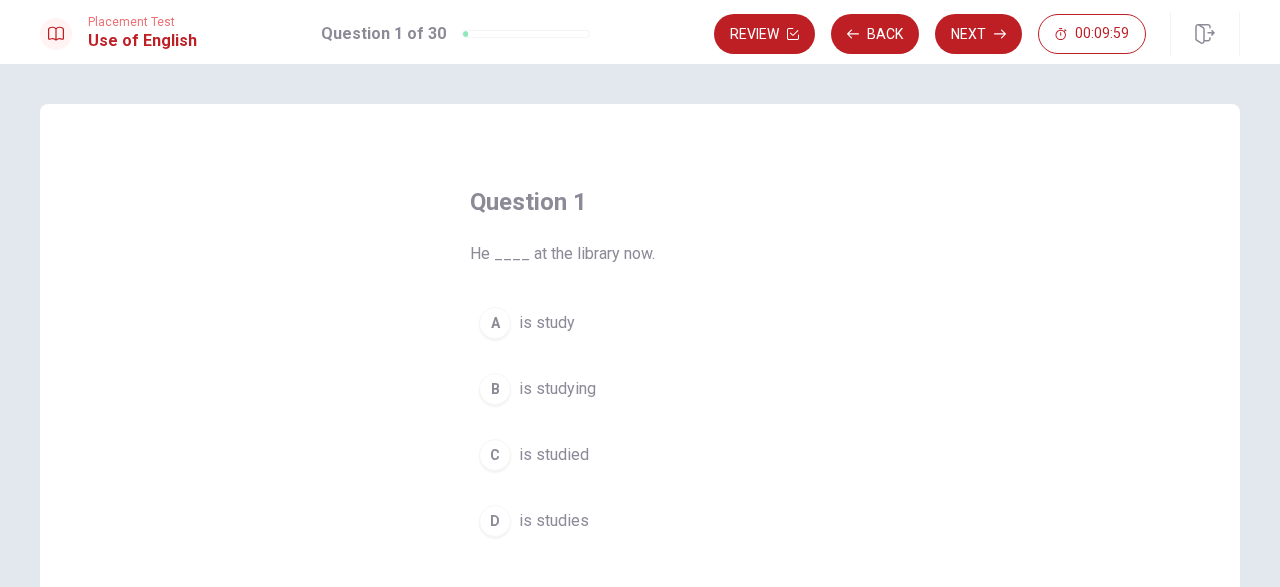 scroll, scrollTop: 58, scrollLeft: 0, axis: vertical 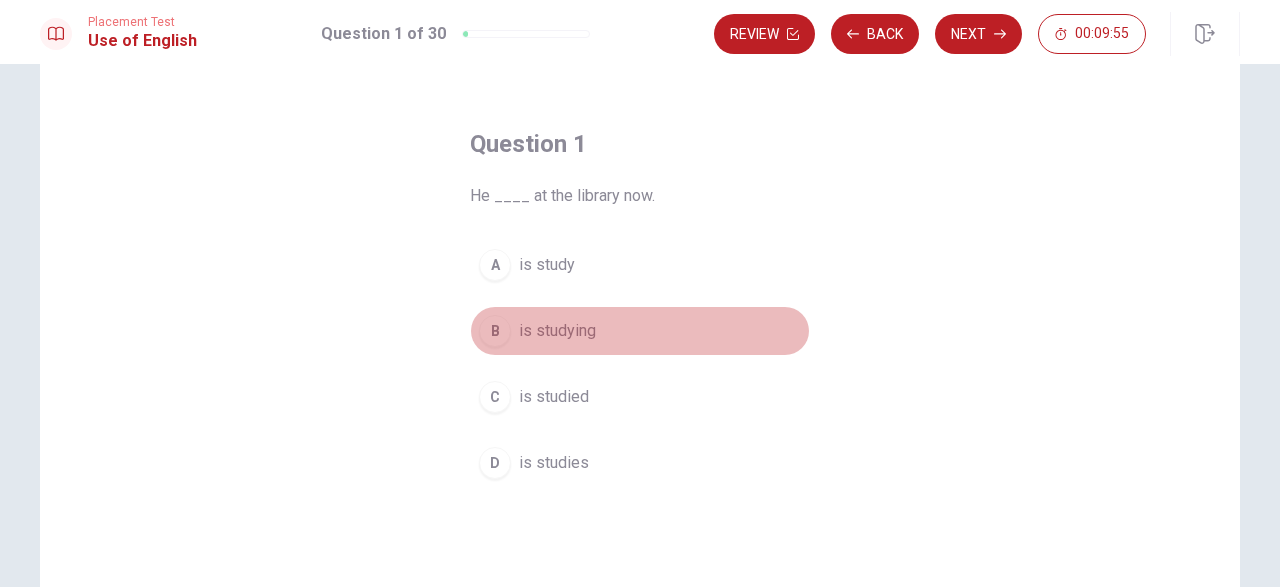 click on "B" at bounding box center (495, 331) 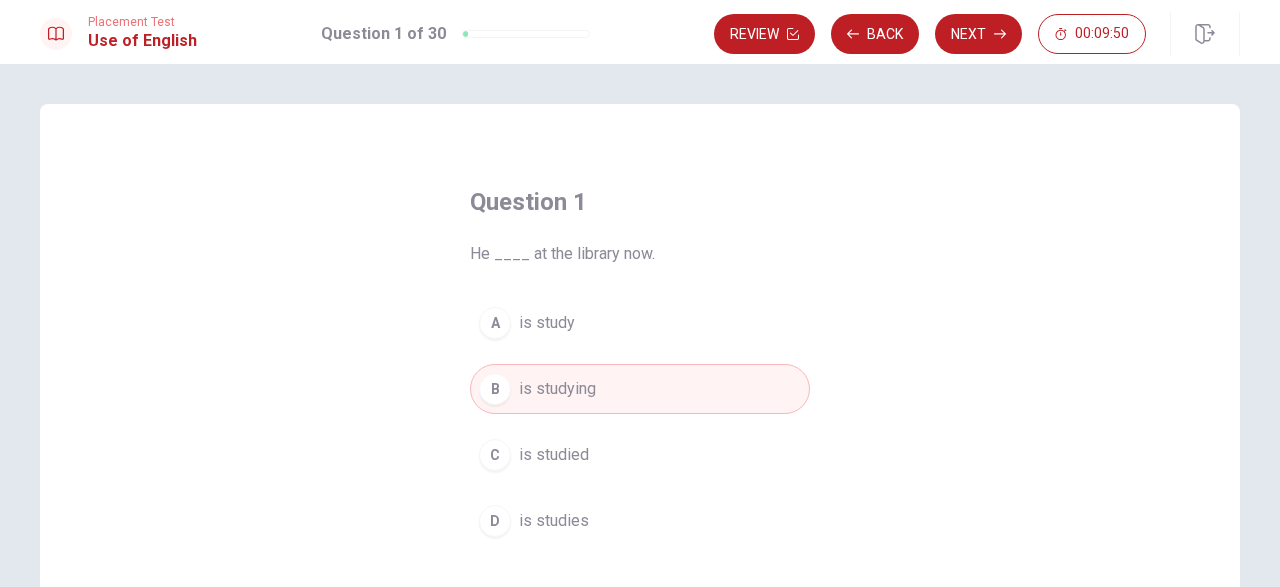 scroll, scrollTop: 34, scrollLeft: 0, axis: vertical 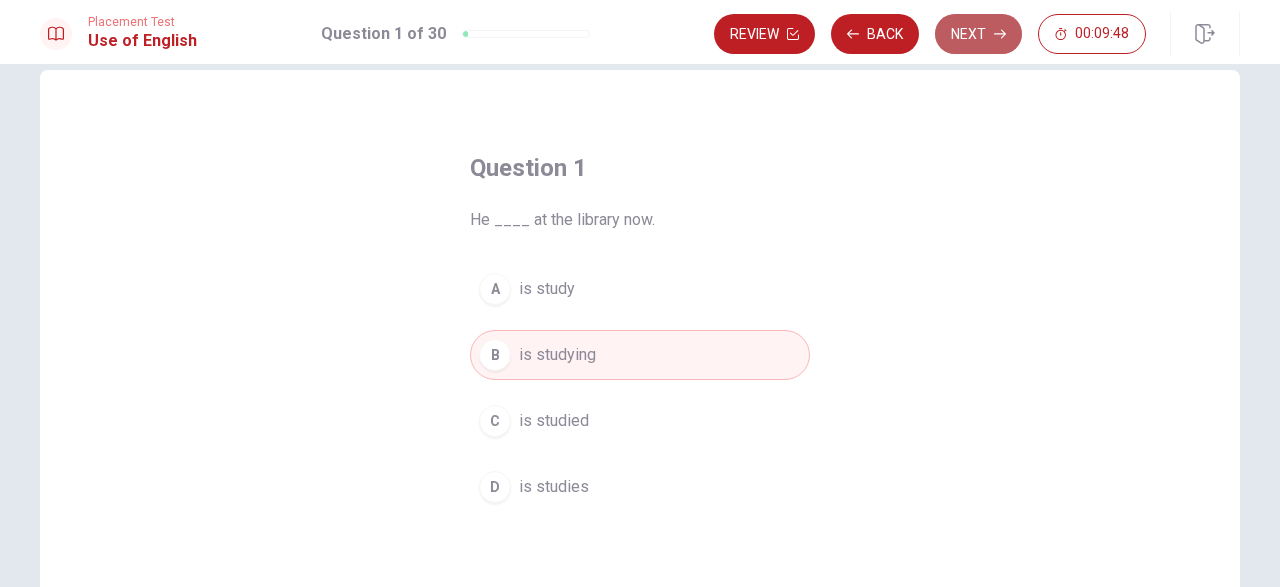 click on "Next" at bounding box center (978, 34) 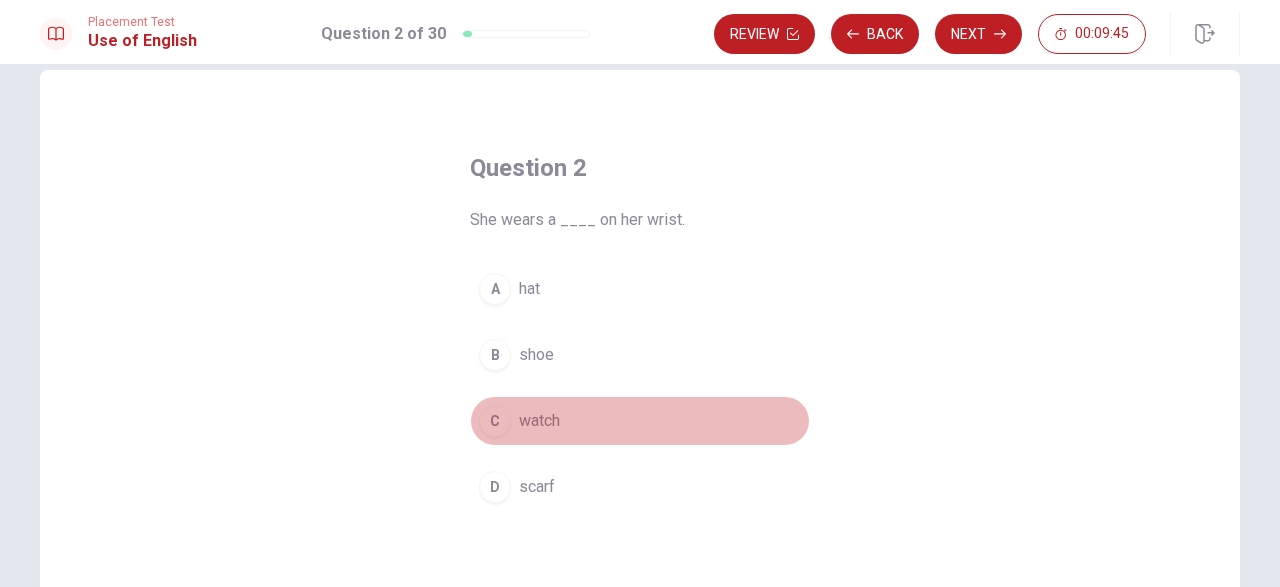 click on "watch" at bounding box center (539, 421) 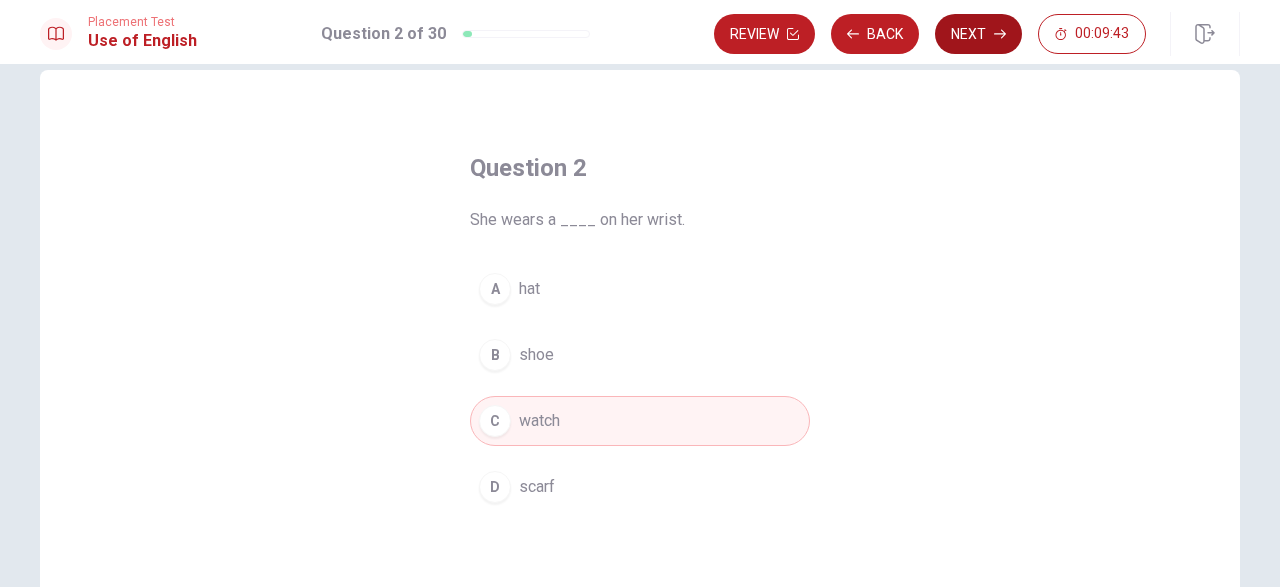 click on "Next" at bounding box center [978, 34] 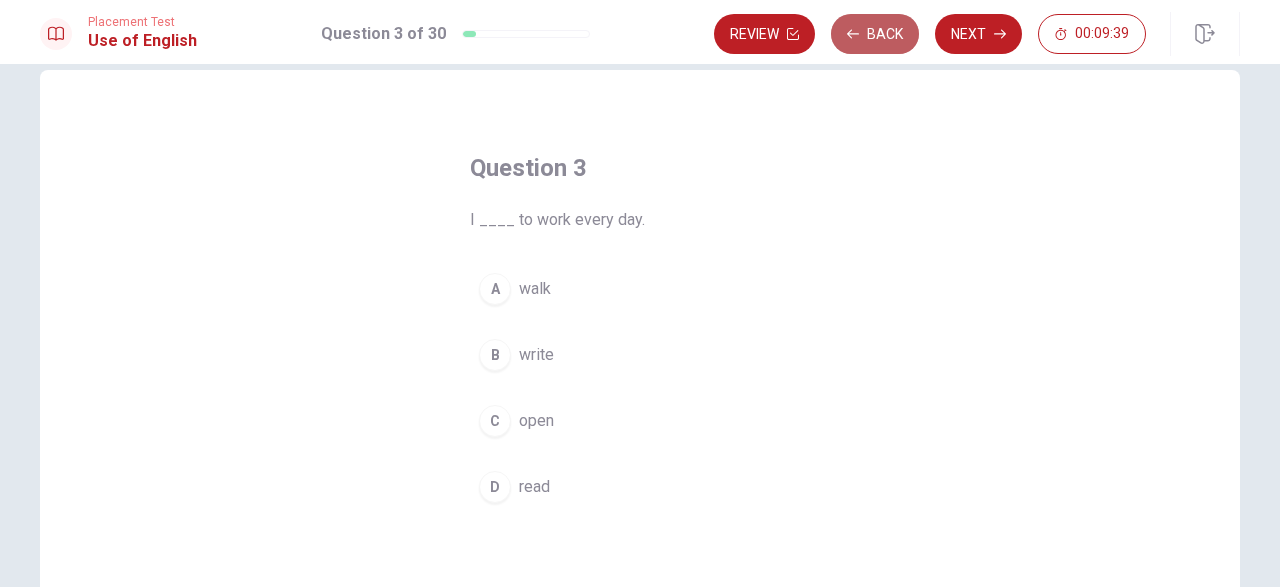 click on "Back" at bounding box center (875, 34) 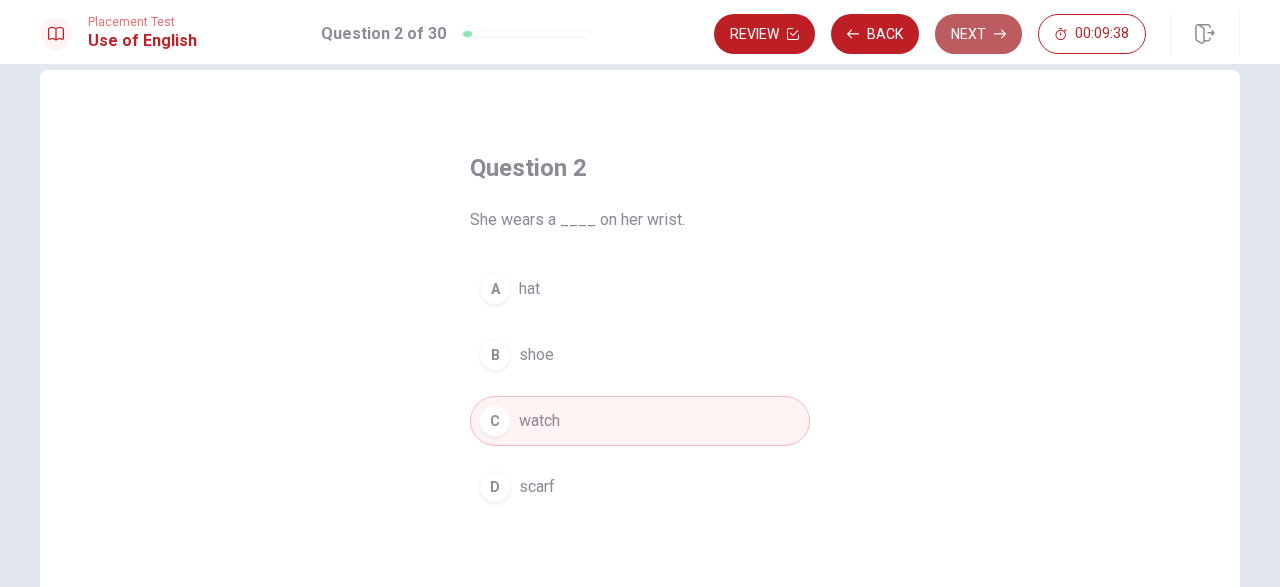 click on "Next" at bounding box center [978, 34] 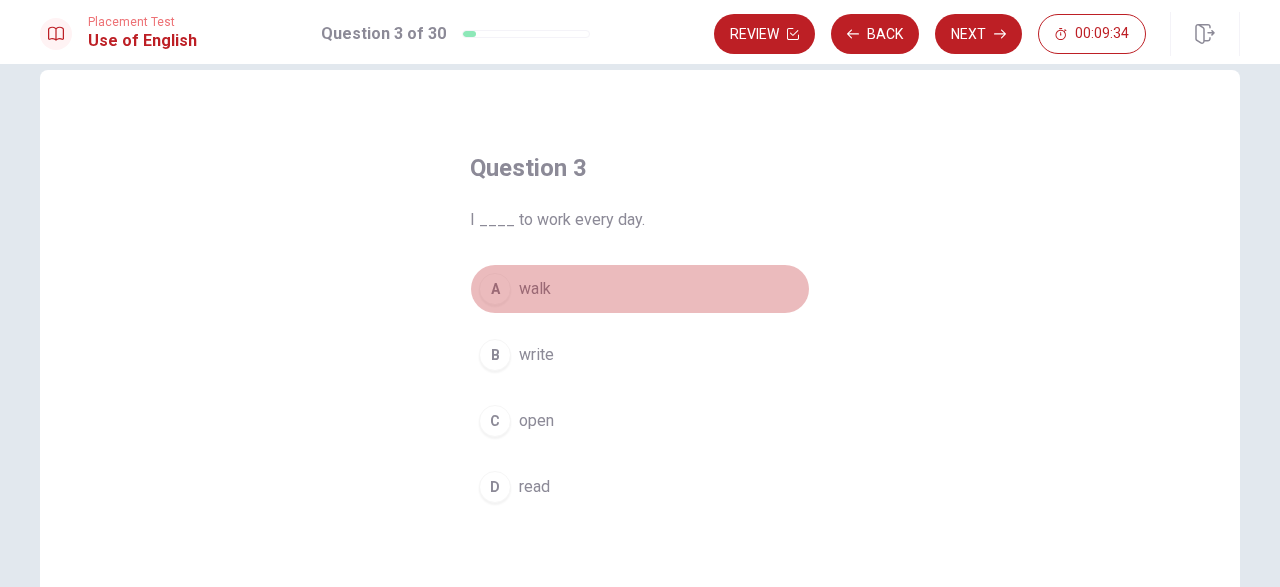 click on "A" at bounding box center (495, 289) 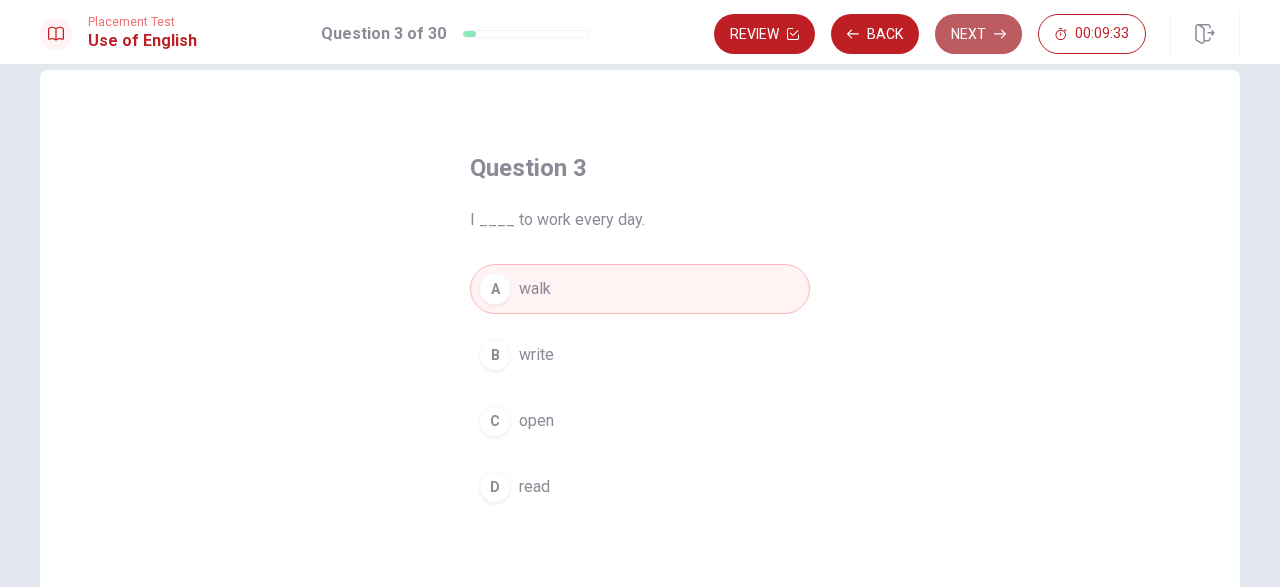 click 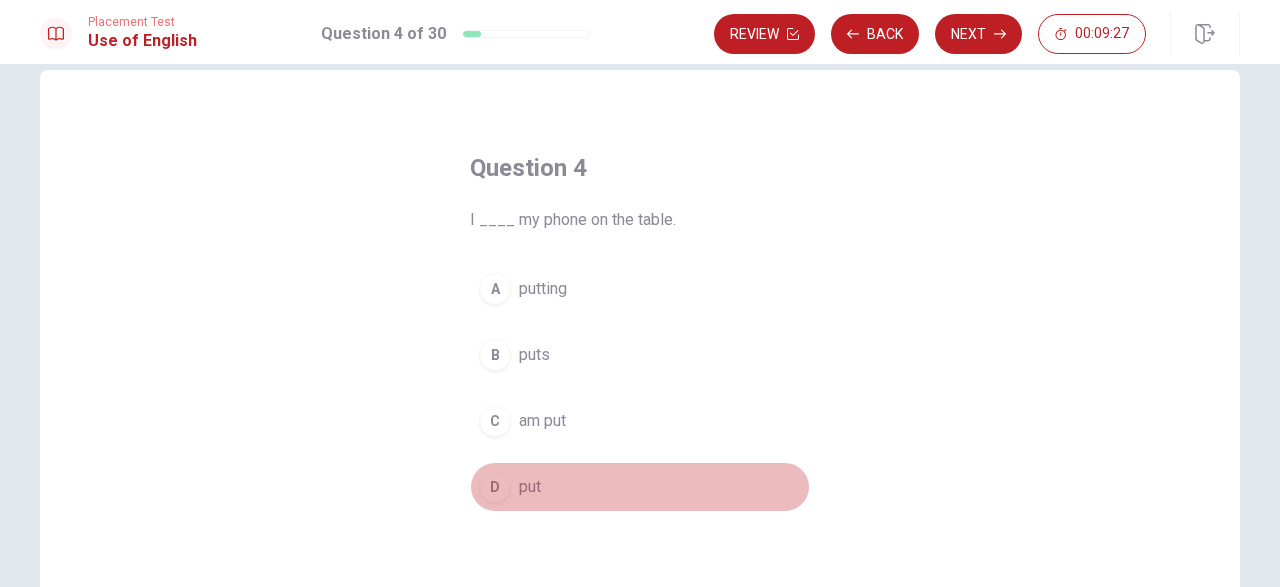 click on "put" at bounding box center (530, 487) 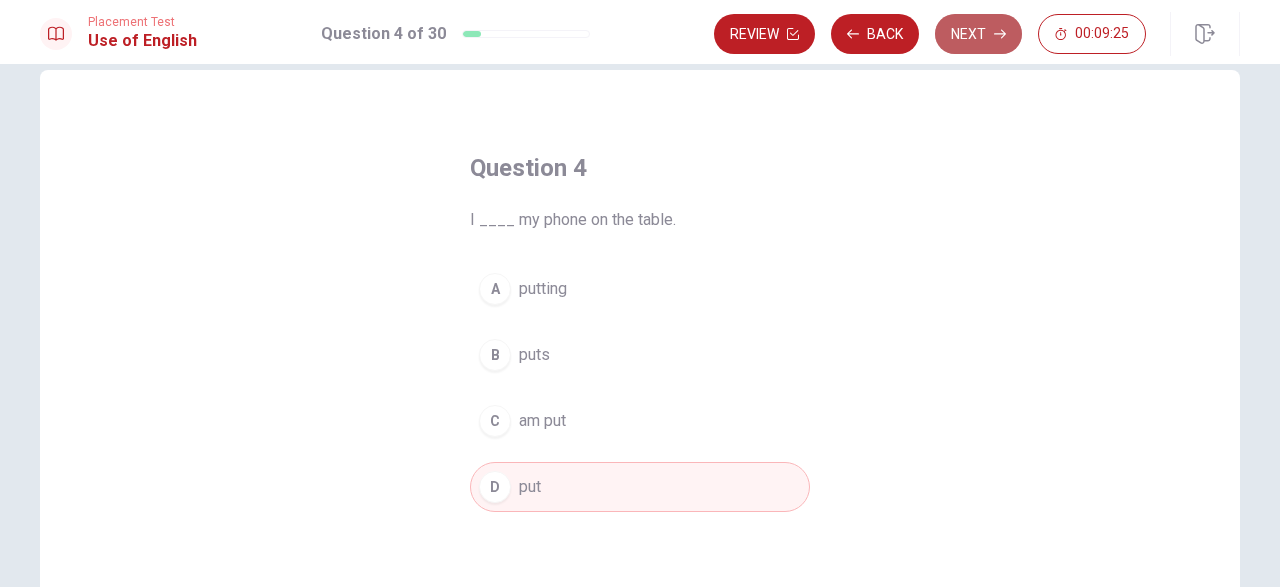 click on "Next" at bounding box center (978, 34) 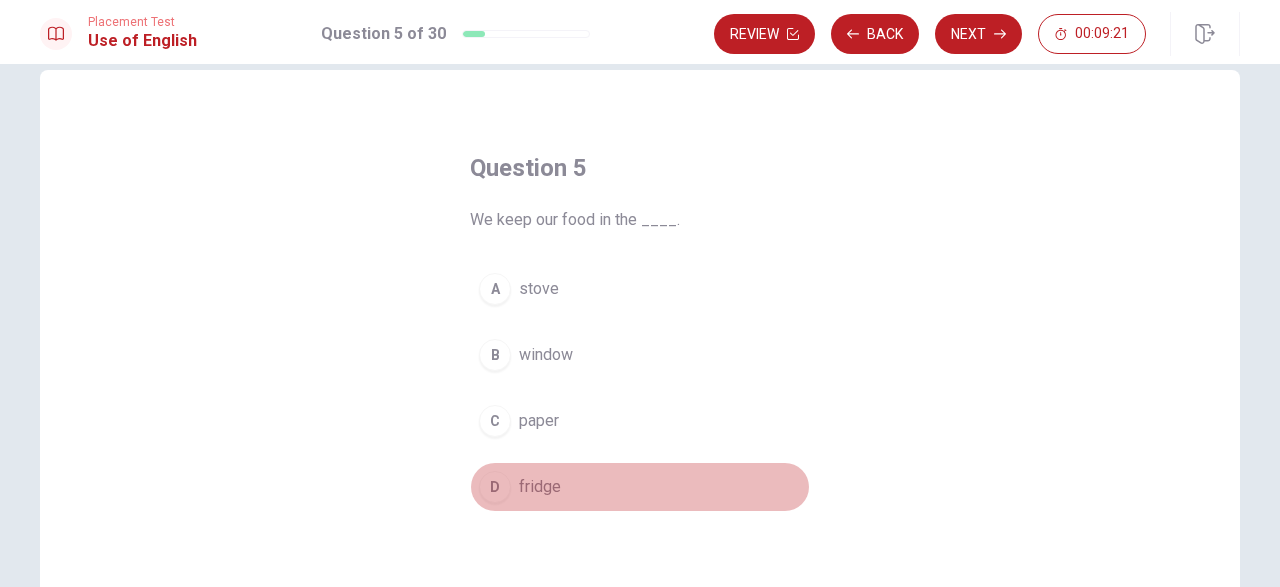 click on "fridge" at bounding box center (540, 487) 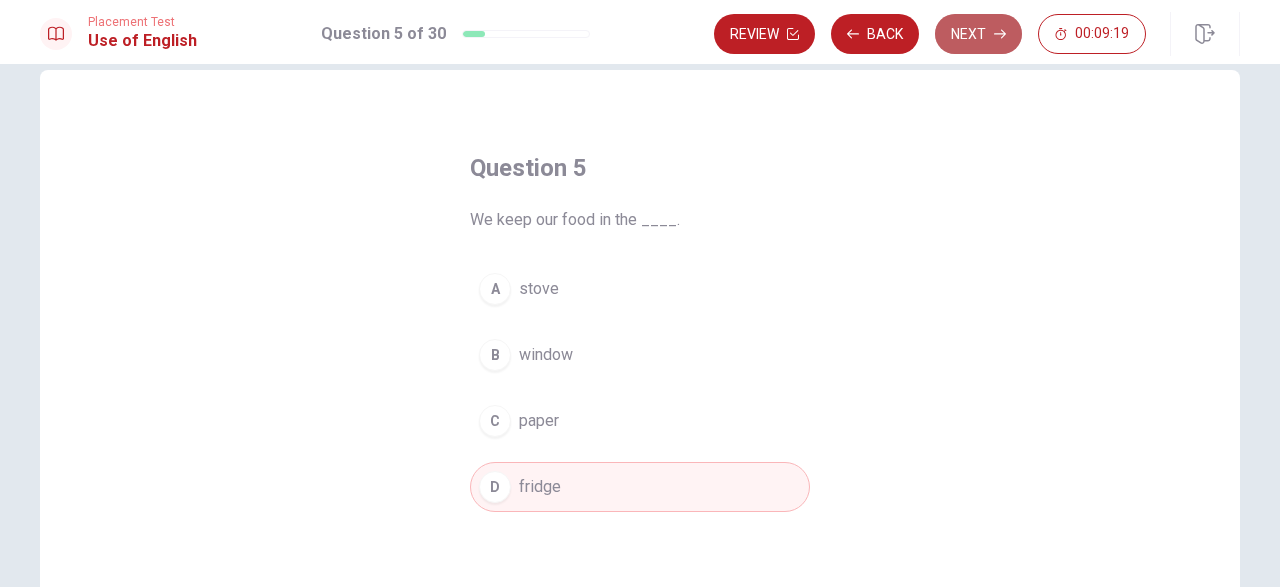 click on "Next" at bounding box center [978, 34] 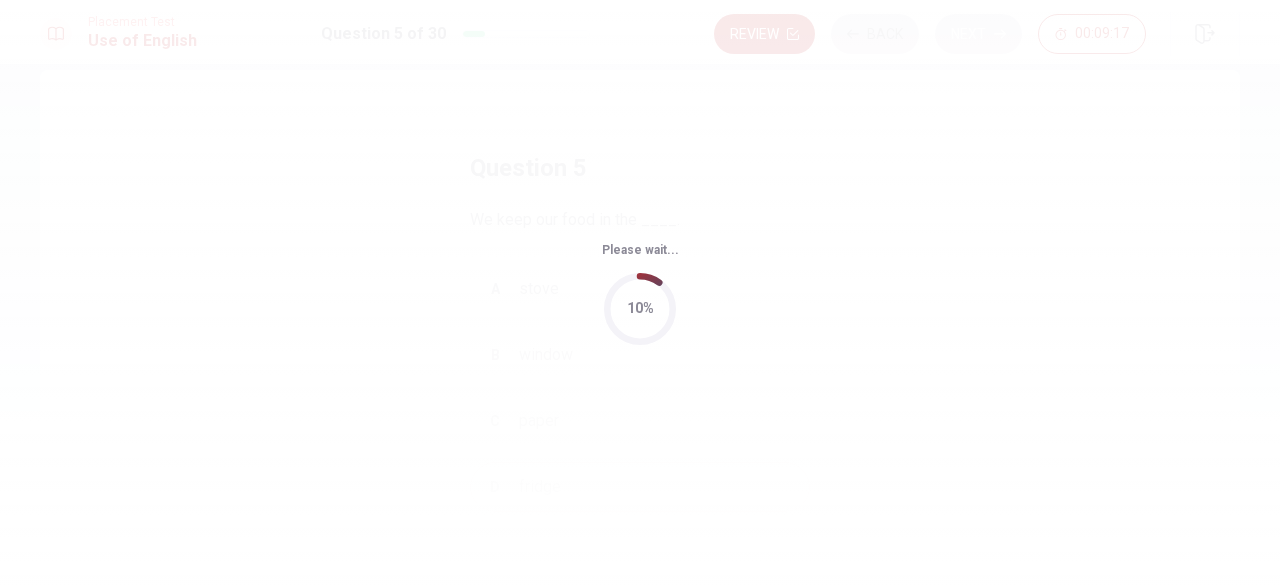 scroll, scrollTop: 0, scrollLeft: 0, axis: both 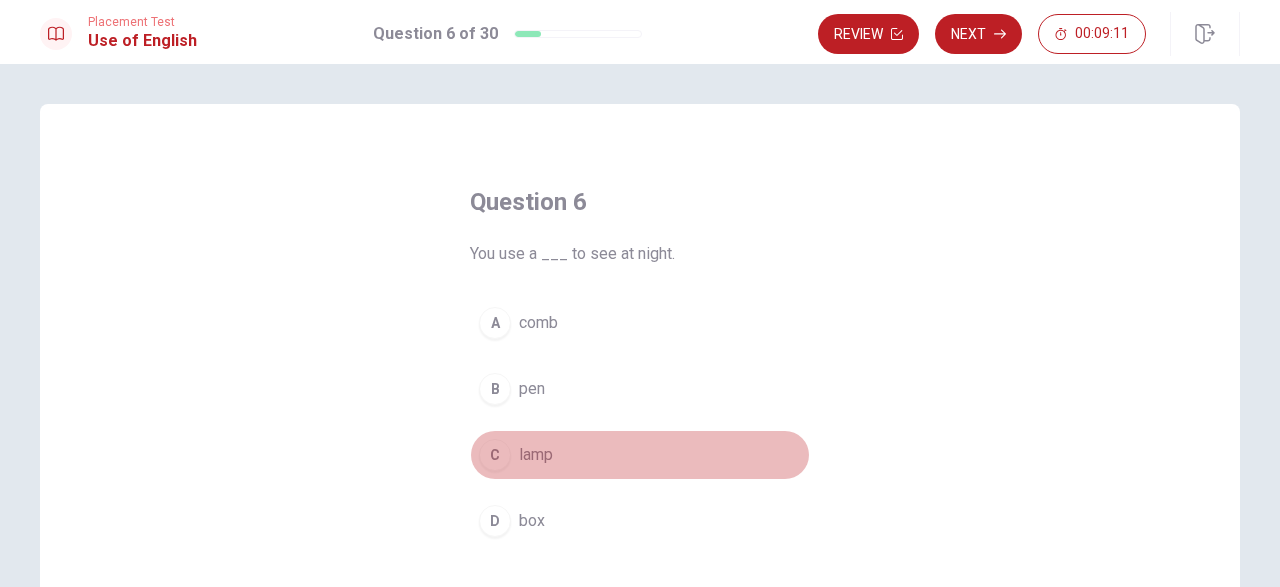 click on "lamp" at bounding box center [536, 455] 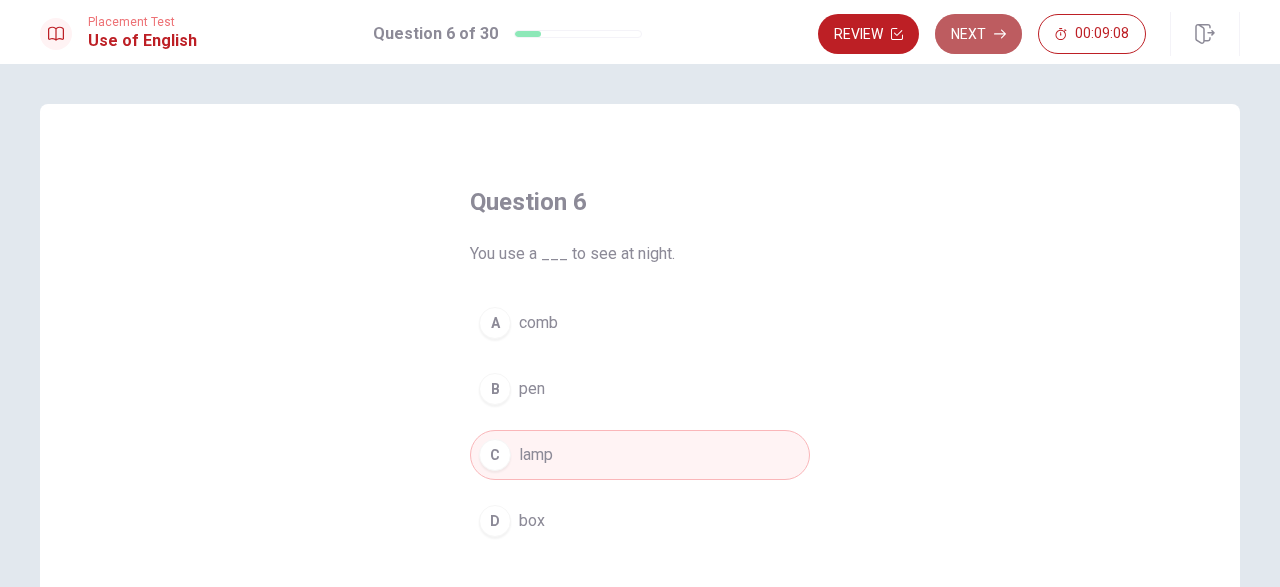 click on "Next" at bounding box center [978, 34] 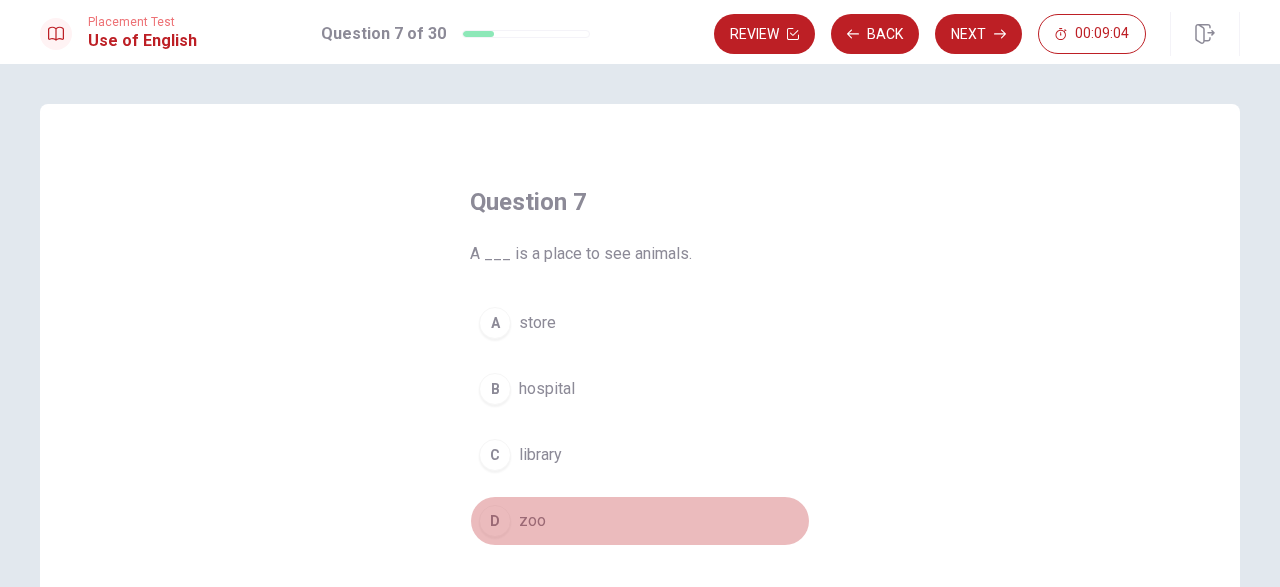 click on "zoo" at bounding box center [532, 521] 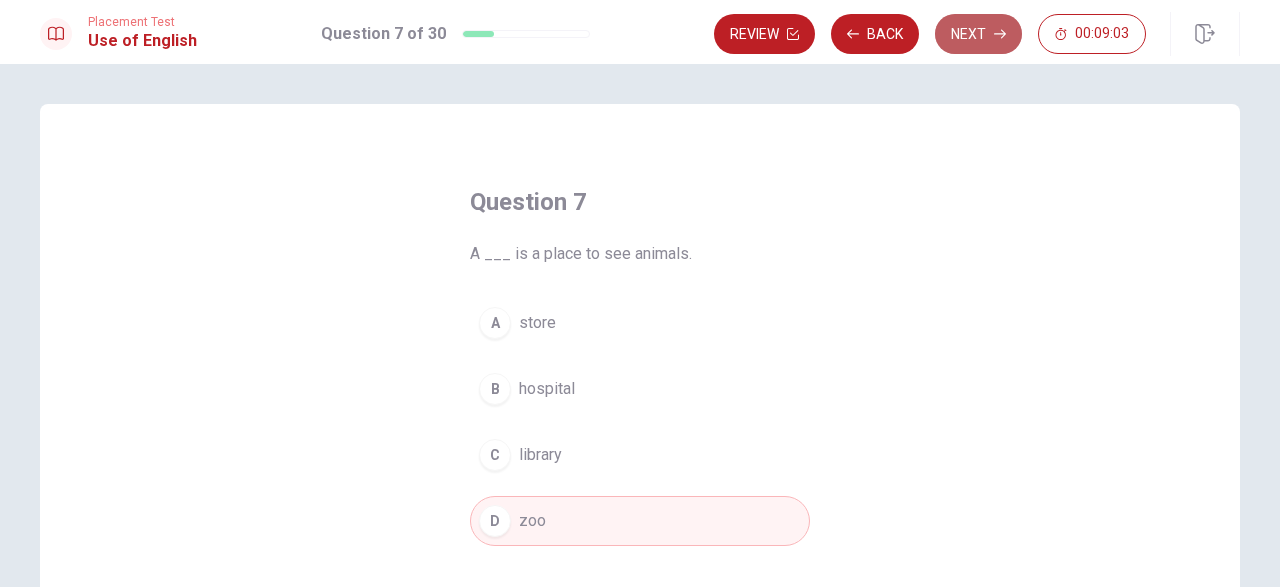click on "Next" at bounding box center (978, 34) 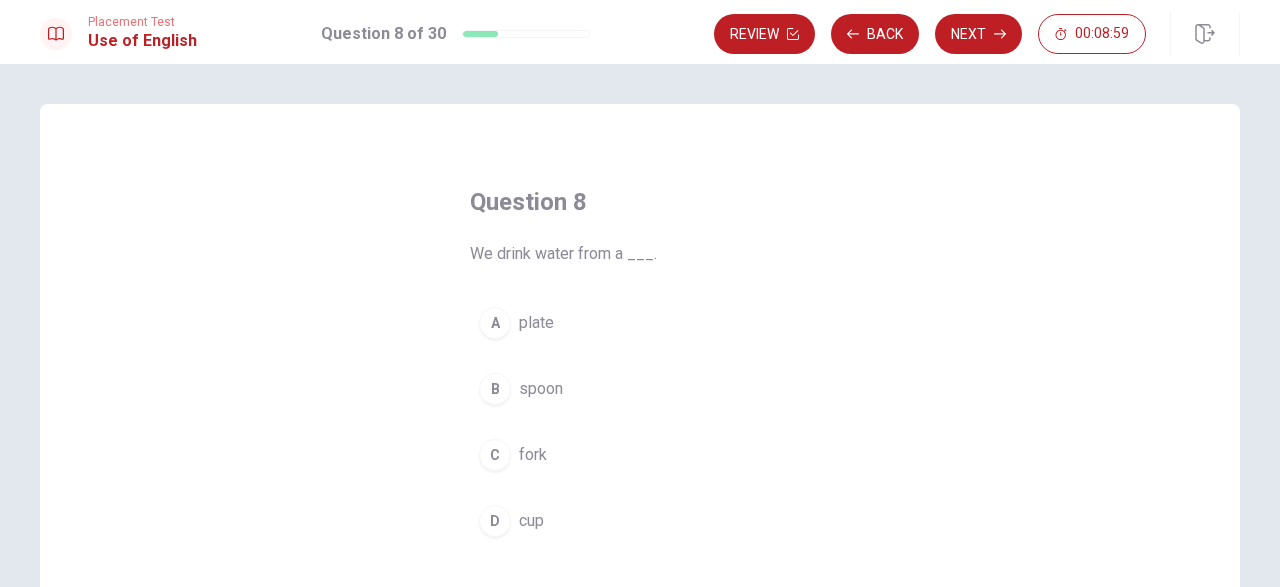 click on "cup" at bounding box center (531, 521) 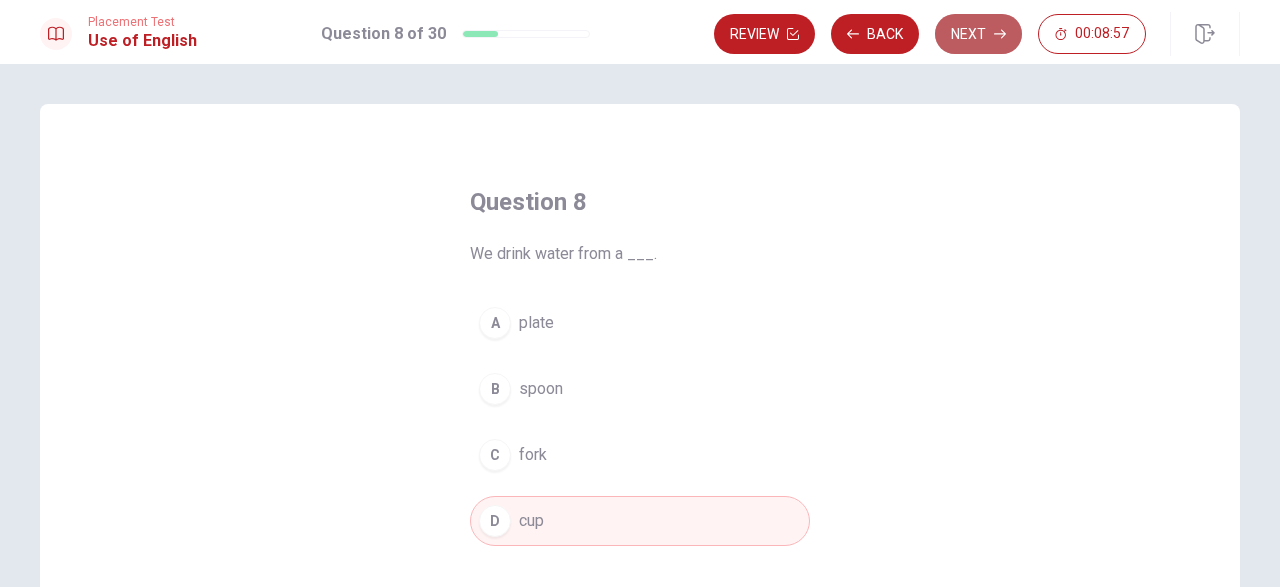 click on "Next" at bounding box center [978, 34] 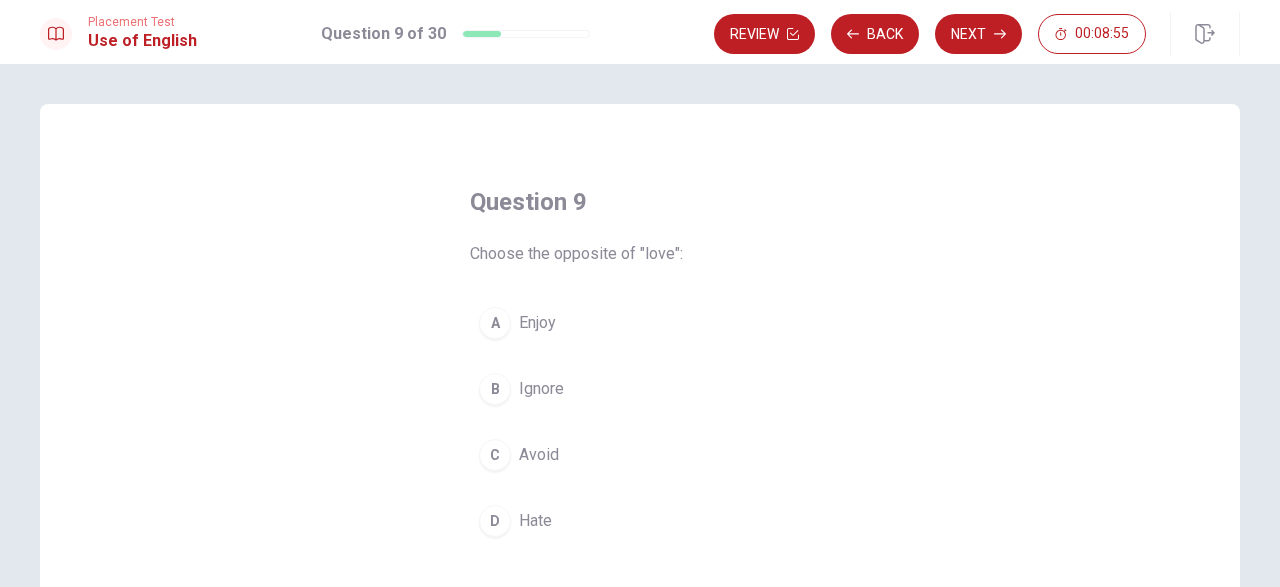 click on "Hate" at bounding box center (535, 521) 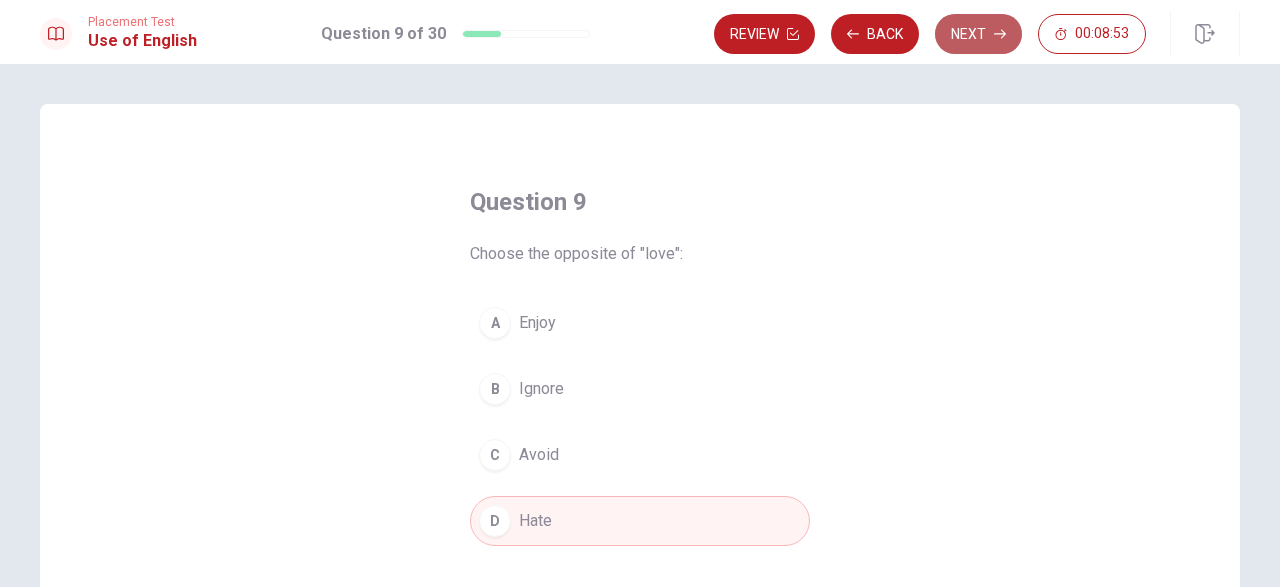 click on "Next" at bounding box center (978, 34) 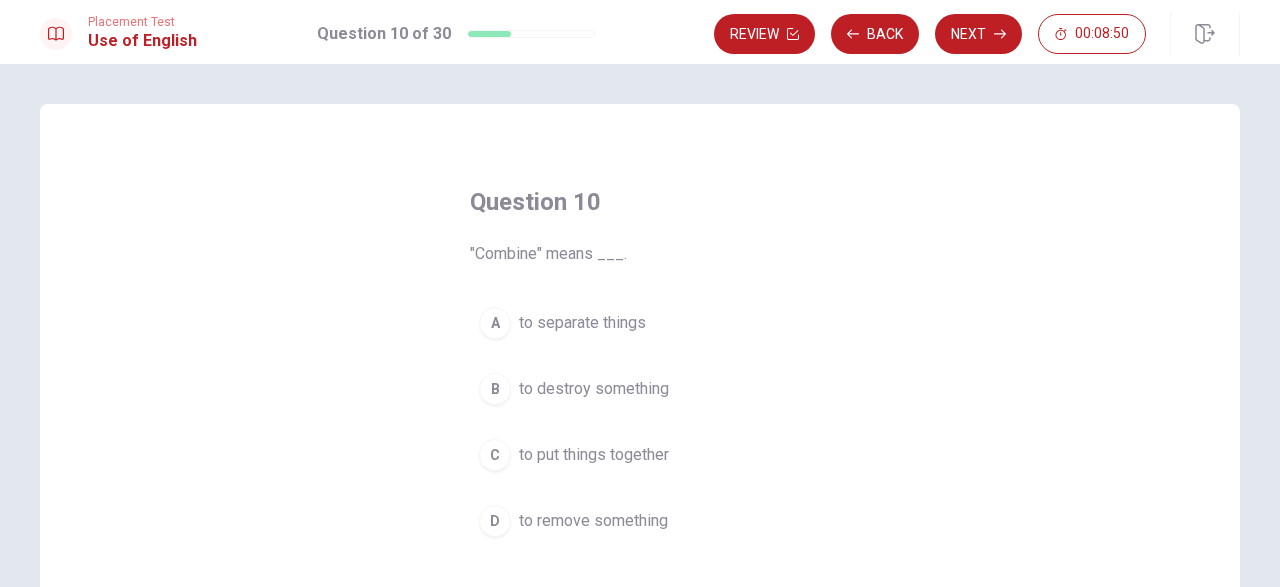 click on "to put things together" at bounding box center [594, 455] 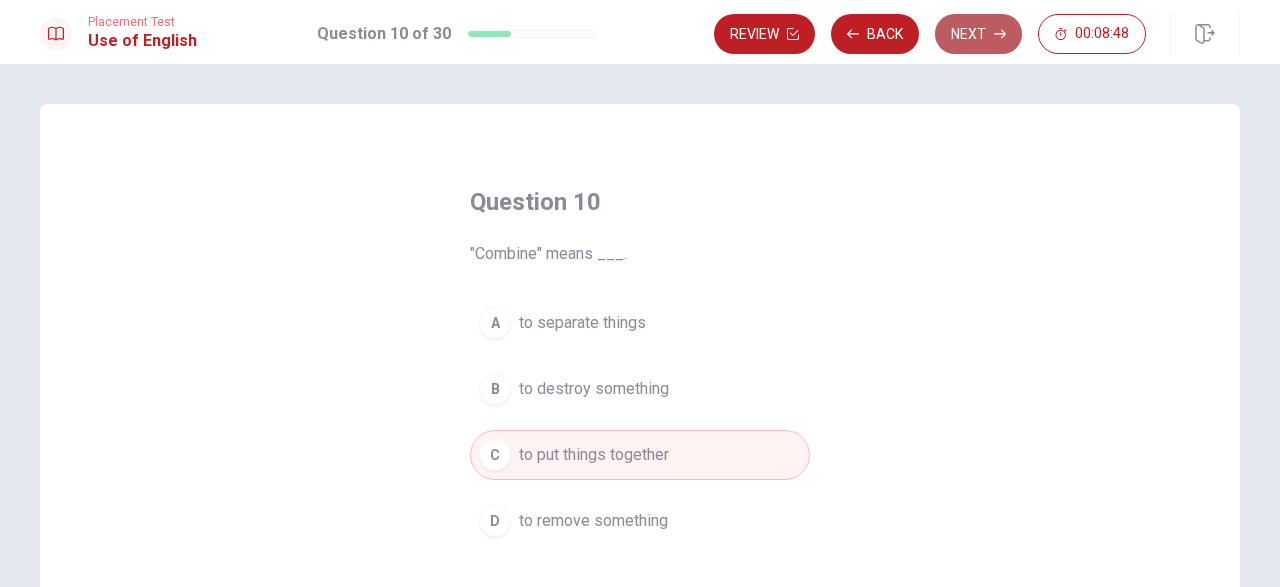 click on "Next" at bounding box center (978, 34) 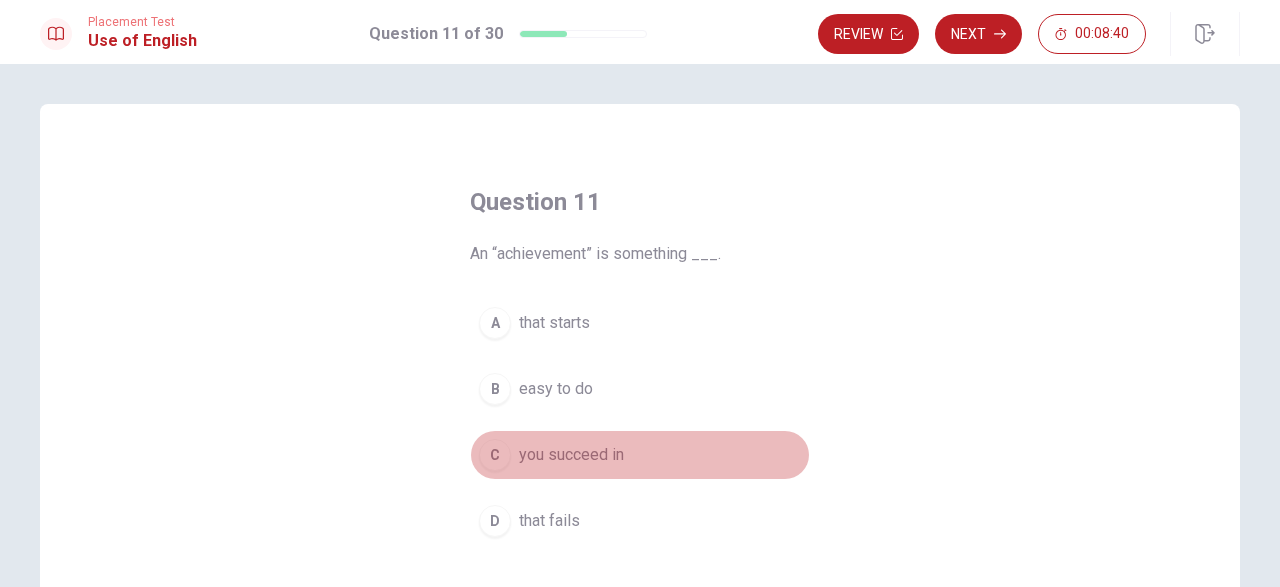 click on "you succeed in" at bounding box center [571, 455] 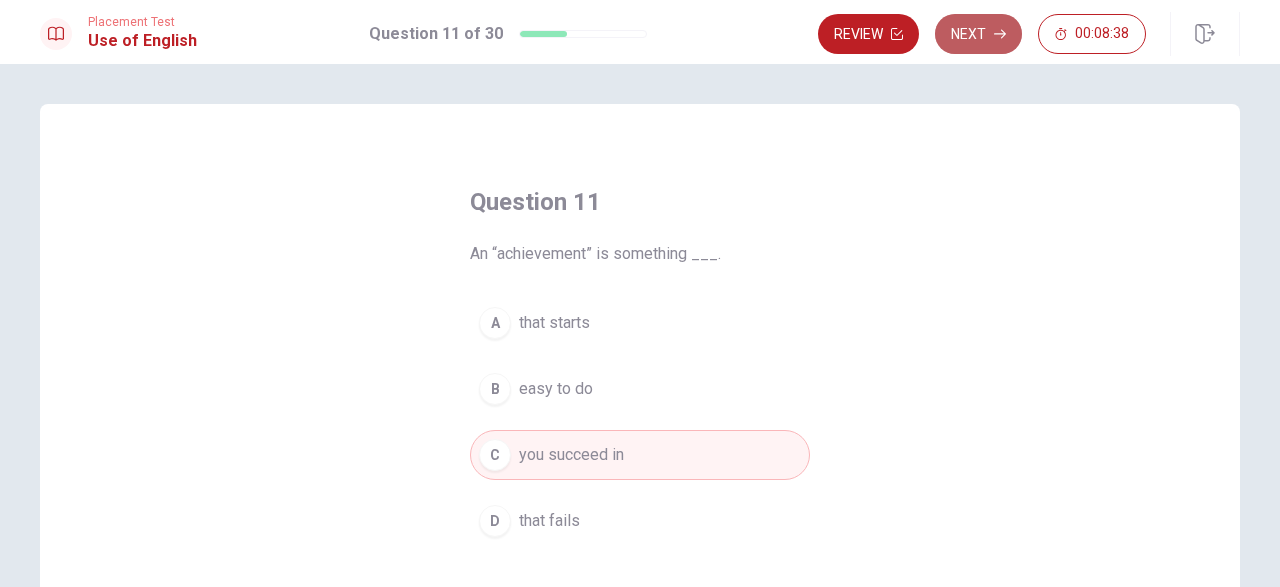 click on "Next" at bounding box center [978, 34] 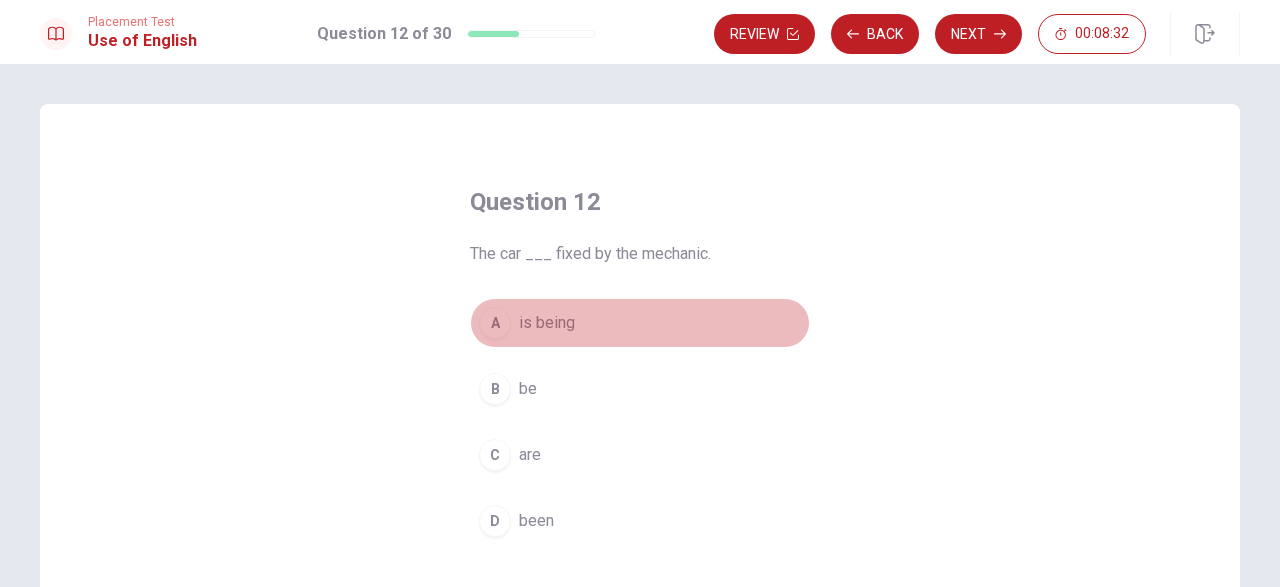 click on "is being" at bounding box center (547, 323) 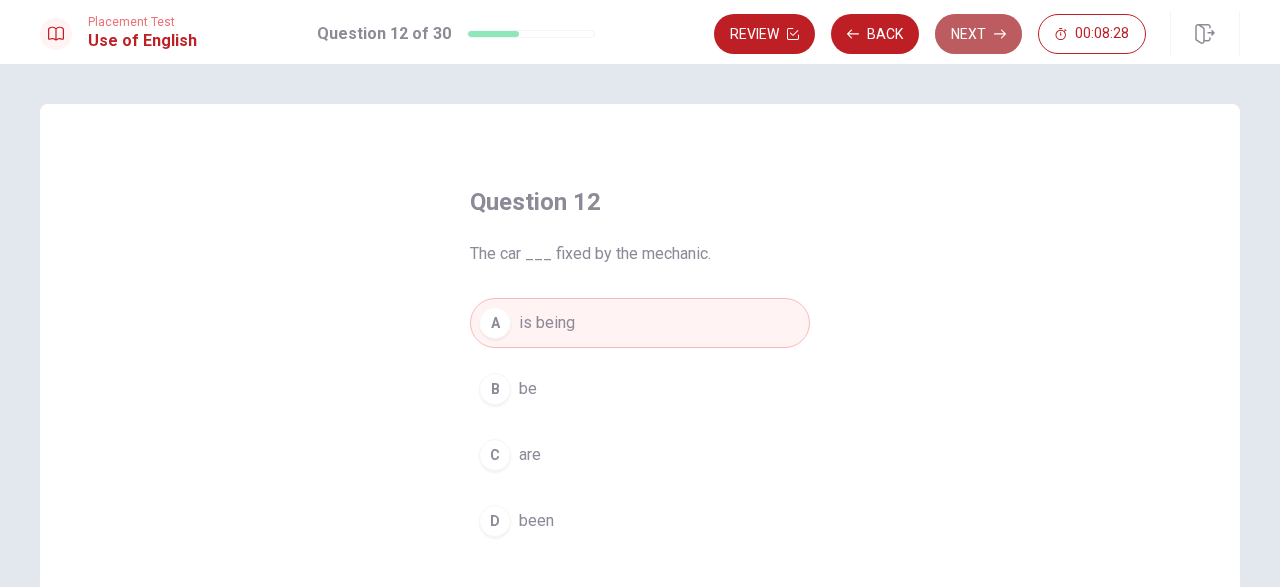 click on "Next" at bounding box center (978, 34) 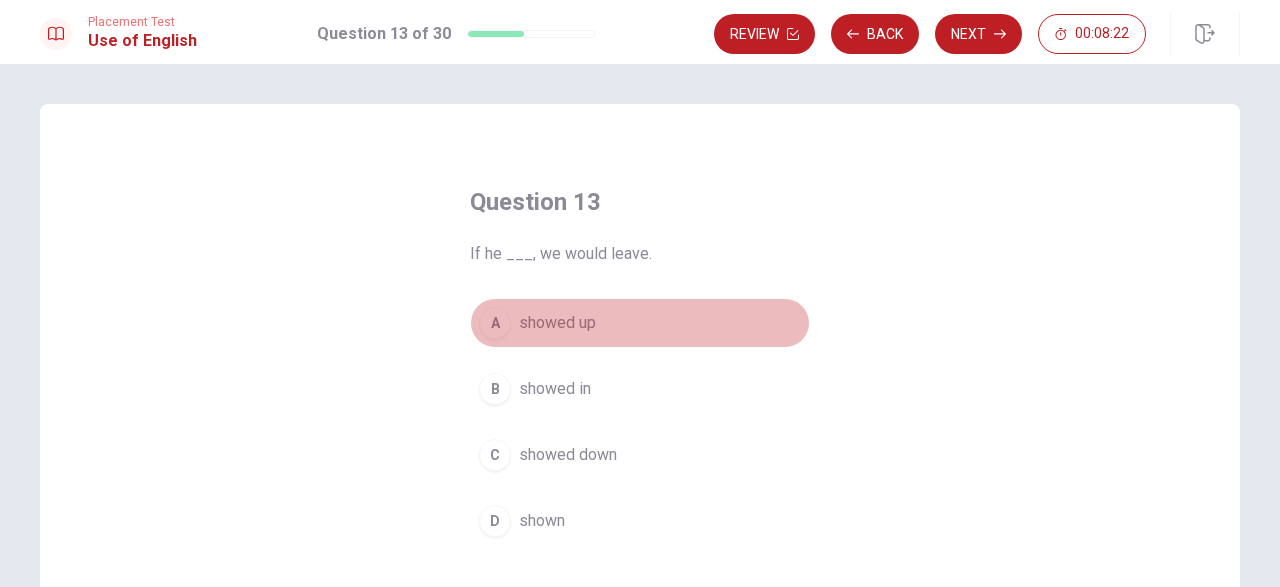 click on "showed up" at bounding box center [557, 323] 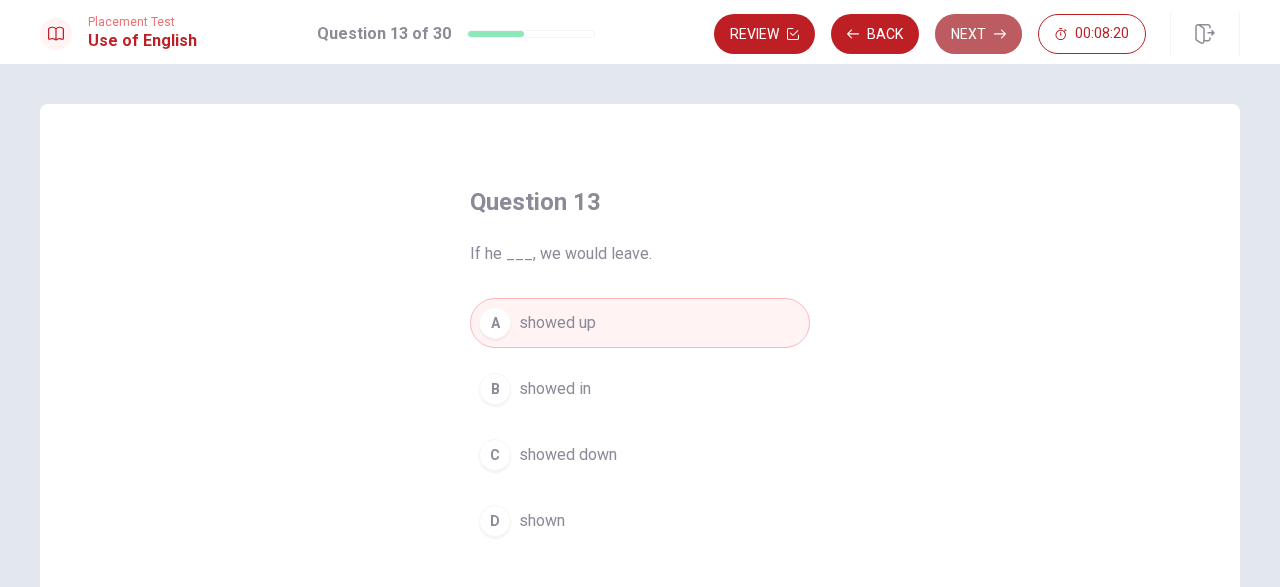 click on "Next" at bounding box center [978, 34] 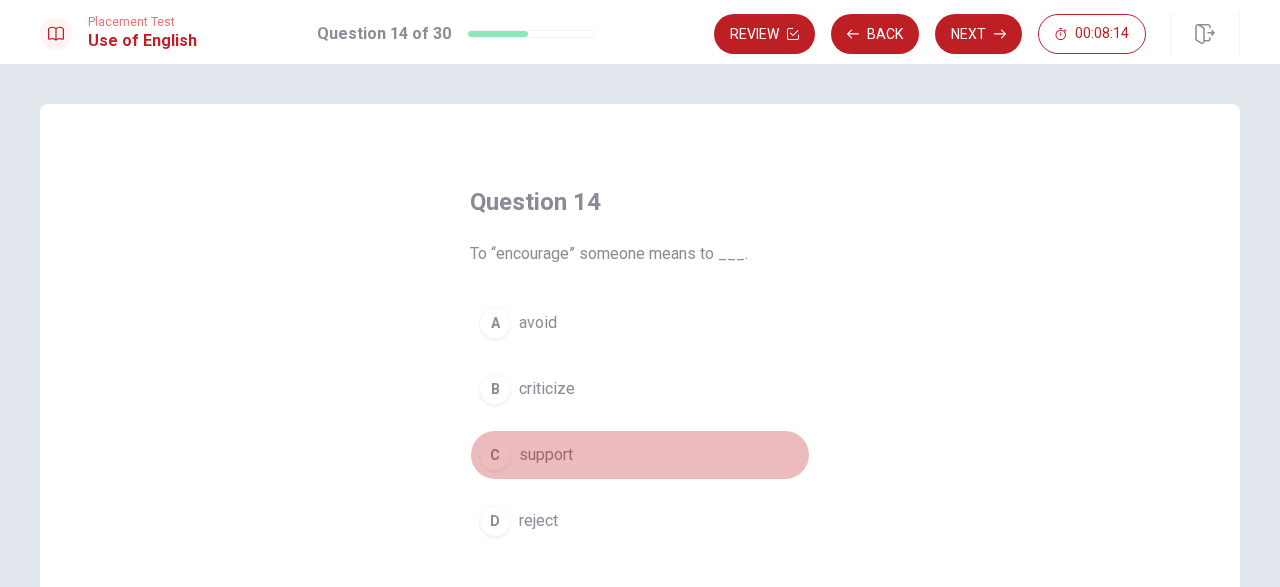 click on "support" at bounding box center (546, 455) 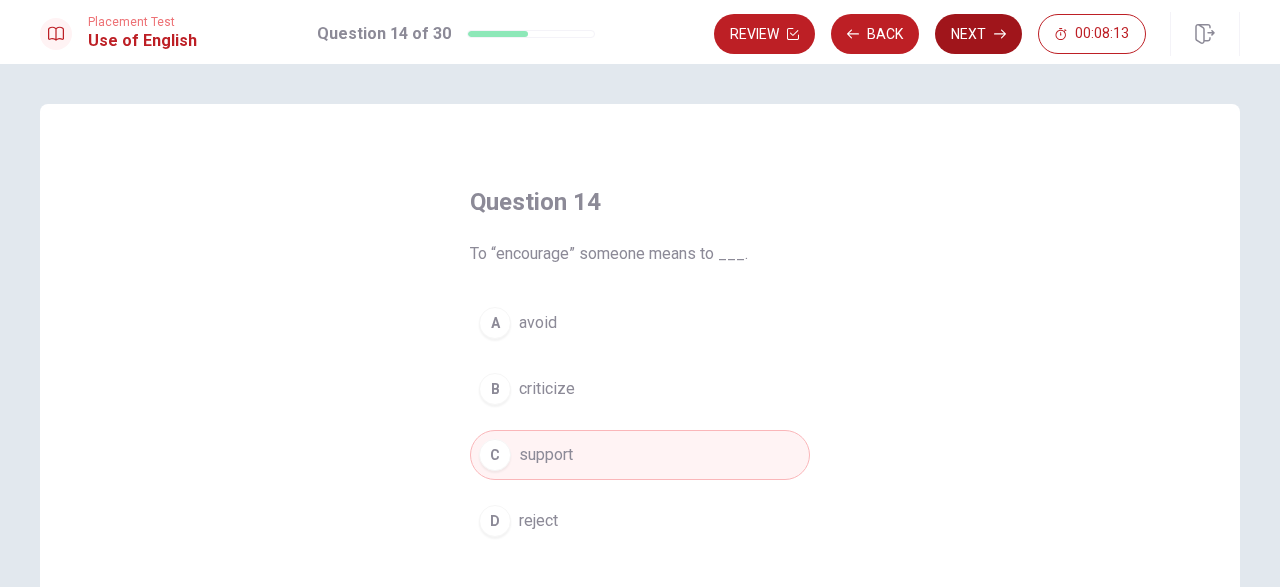 click on "Next" at bounding box center [978, 34] 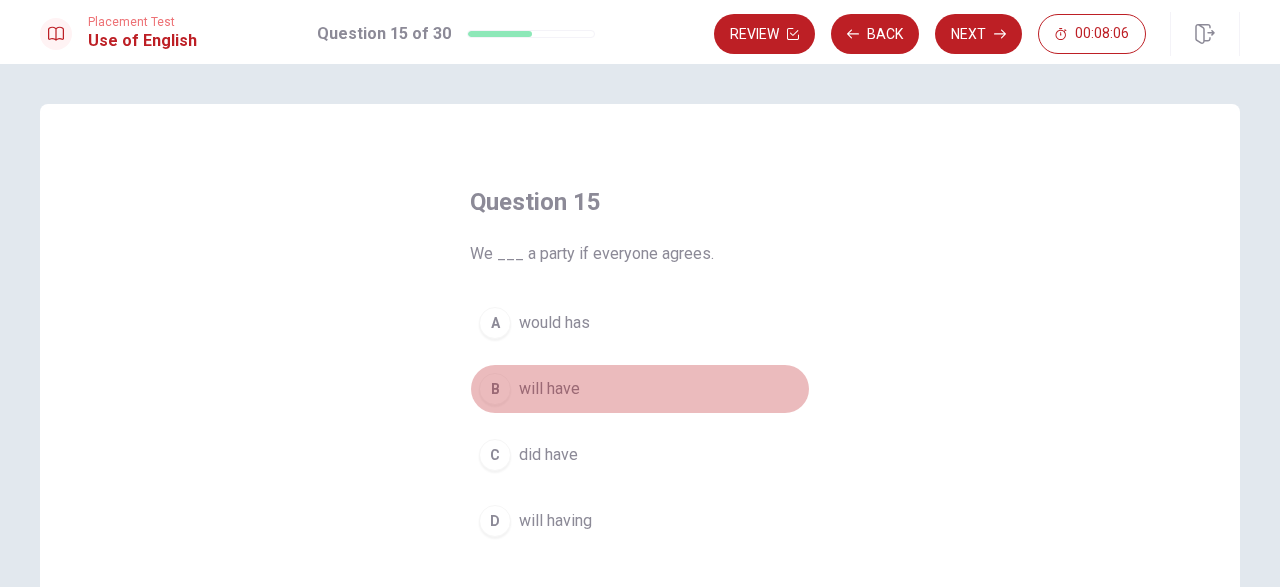 click on "will have" at bounding box center [549, 389] 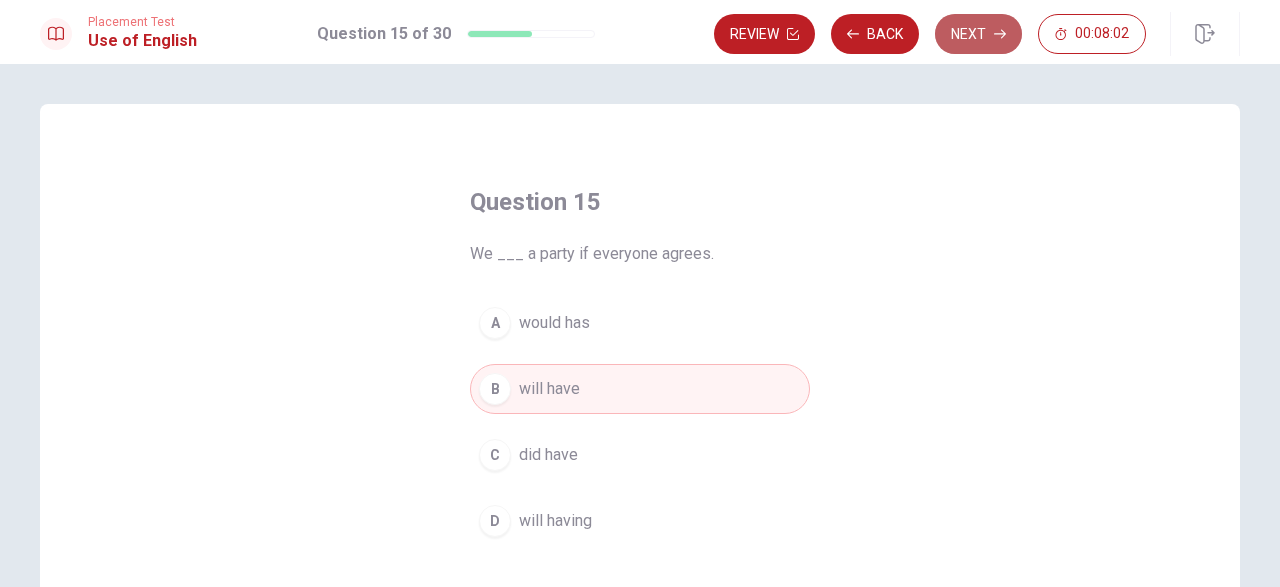 click on "Next" at bounding box center (978, 34) 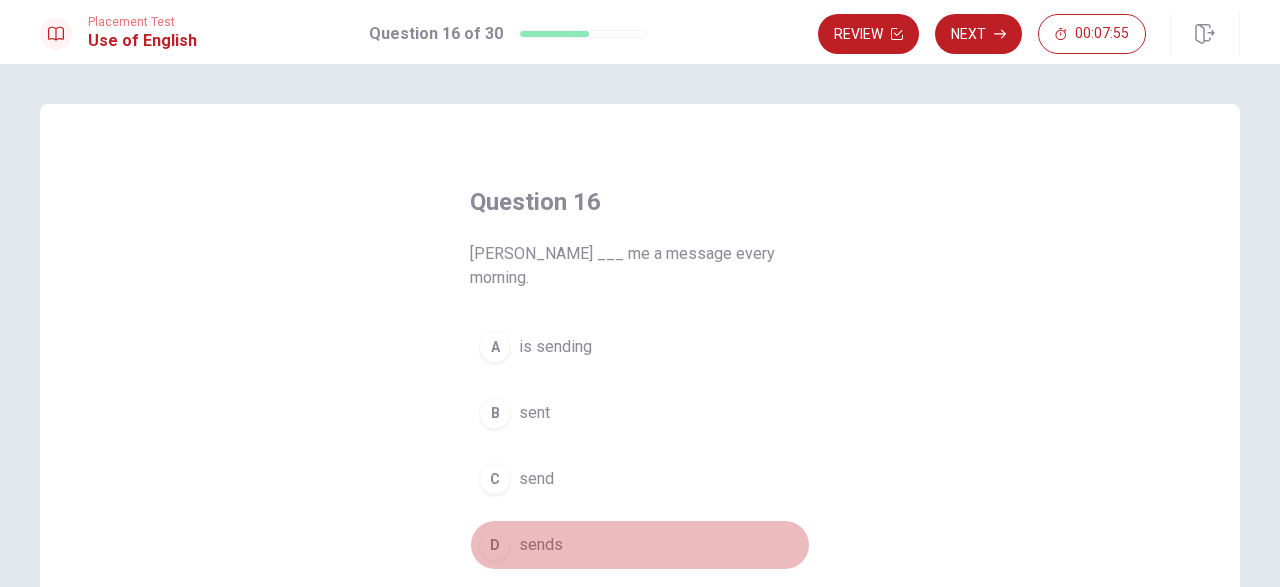 click on "D sends" at bounding box center (640, 545) 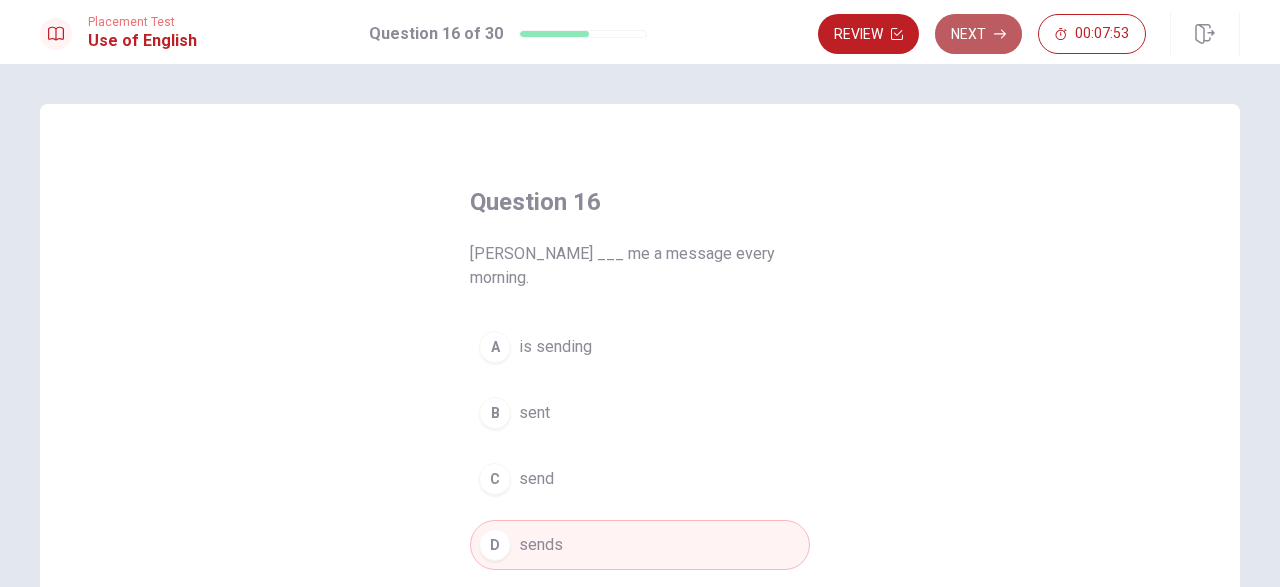 click on "Next" at bounding box center [978, 34] 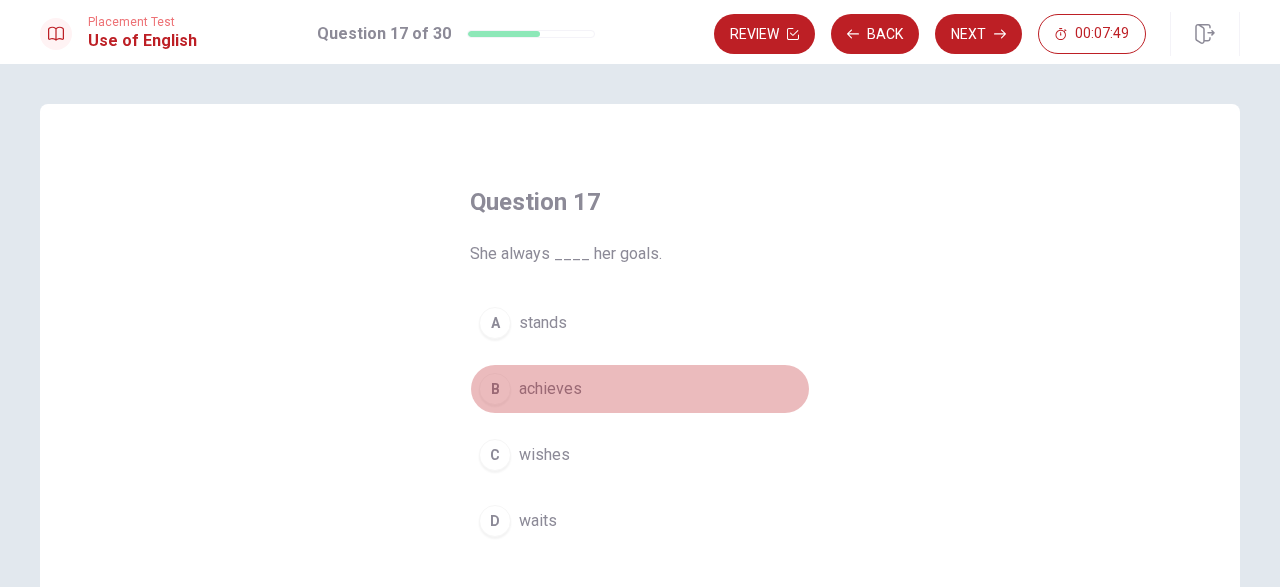 click on "achieves" at bounding box center [550, 389] 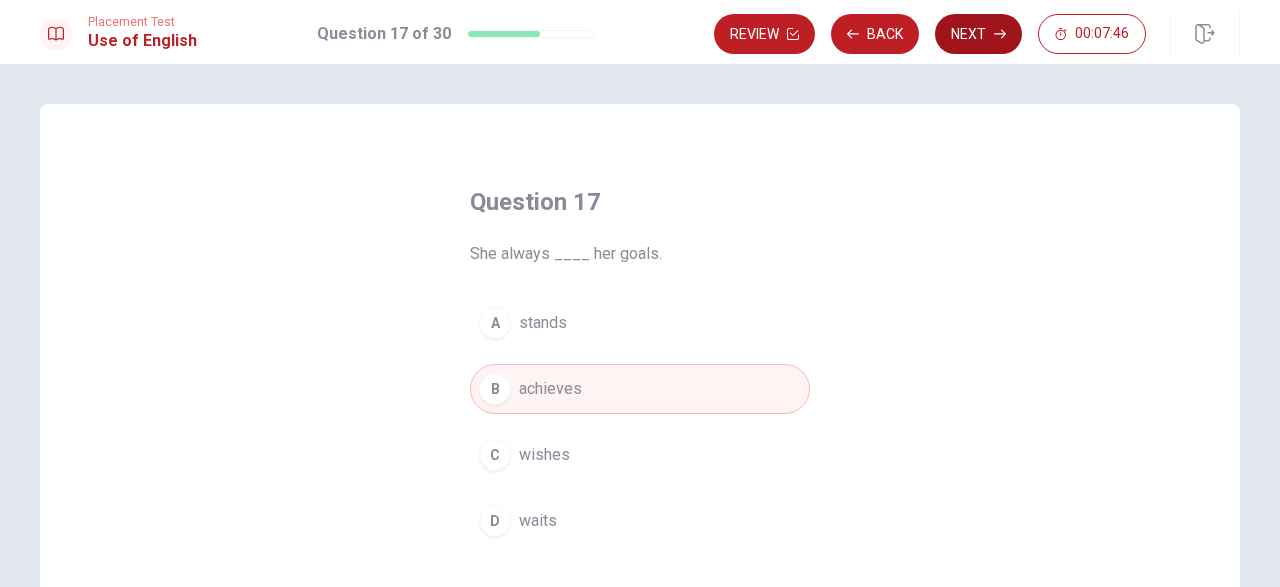 click on "Next" at bounding box center (978, 34) 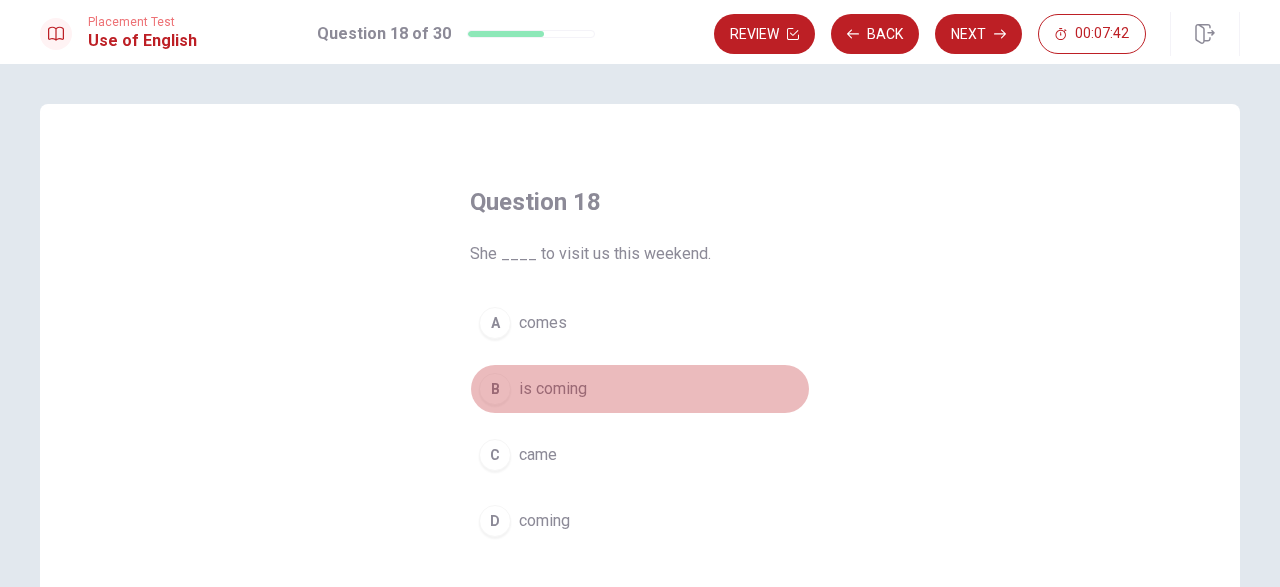 click on "is coming" at bounding box center [553, 389] 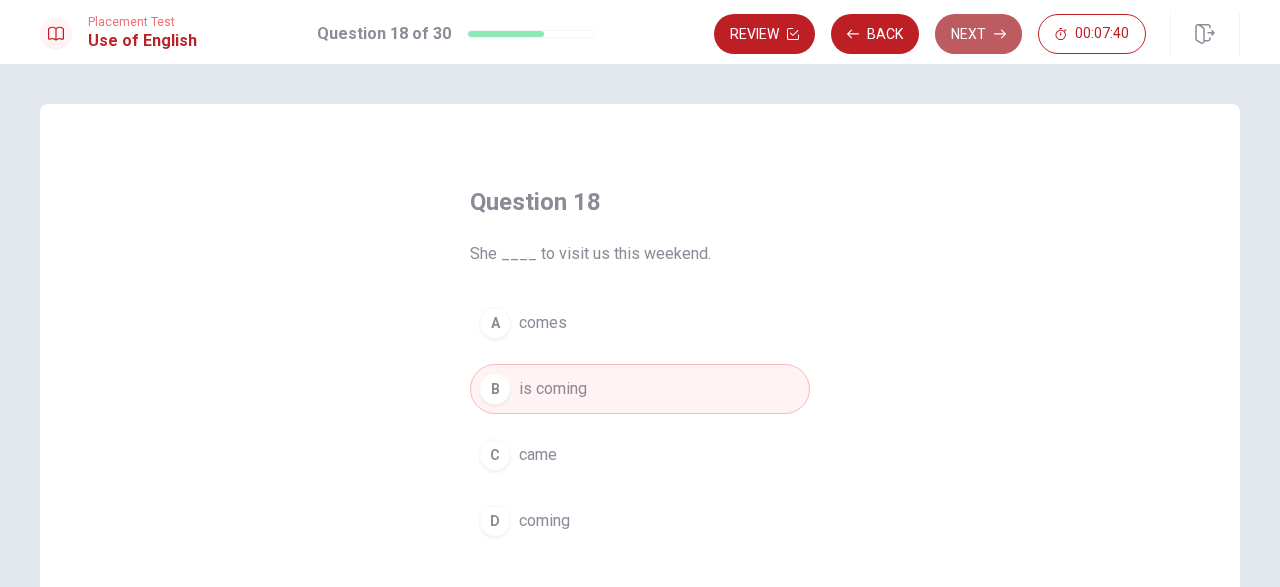 click on "Next" at bounding box center [978, 34] 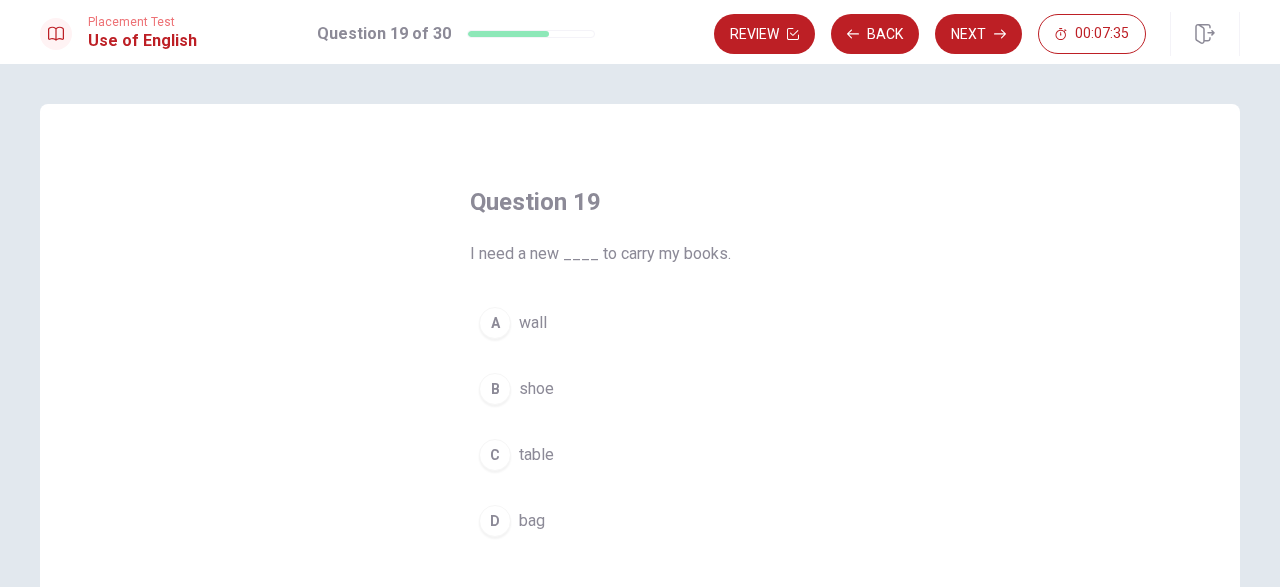 click on "bag" at bounding box center (532, 521) 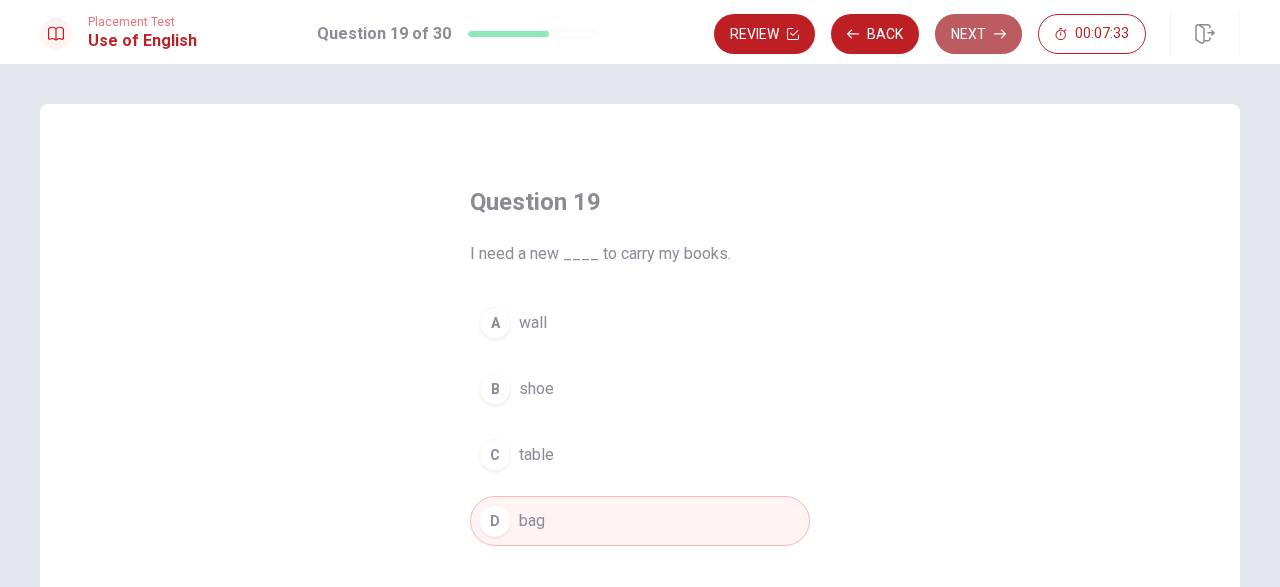 click on "Next" at bounding box center (978, 34) 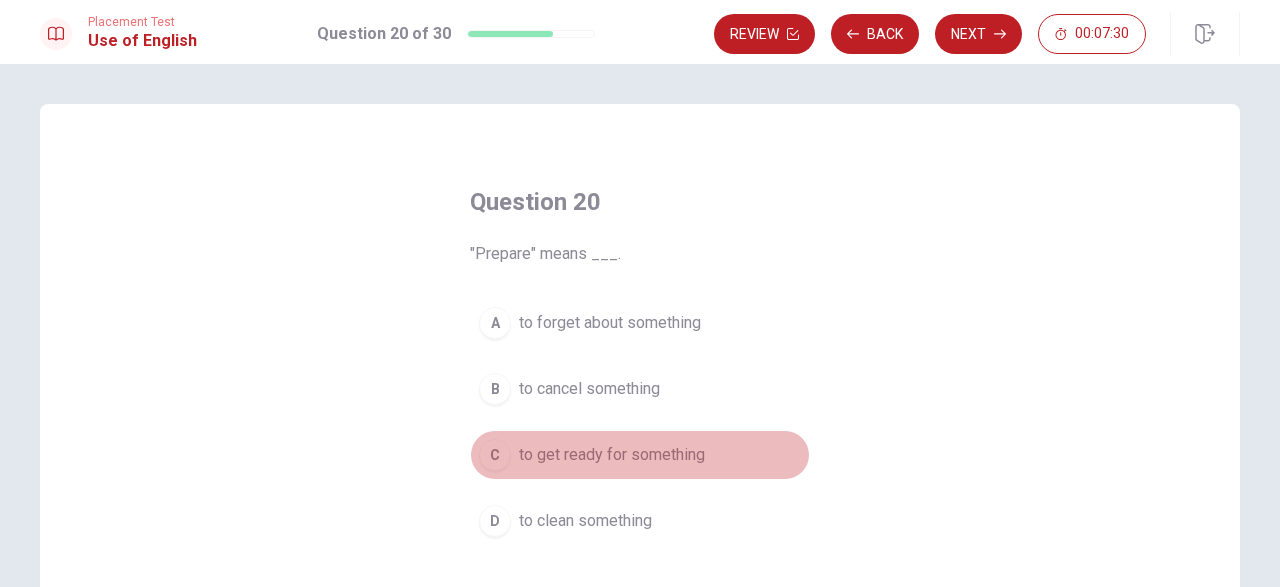click on "to get ready for something" at bounding box center (612, 455) 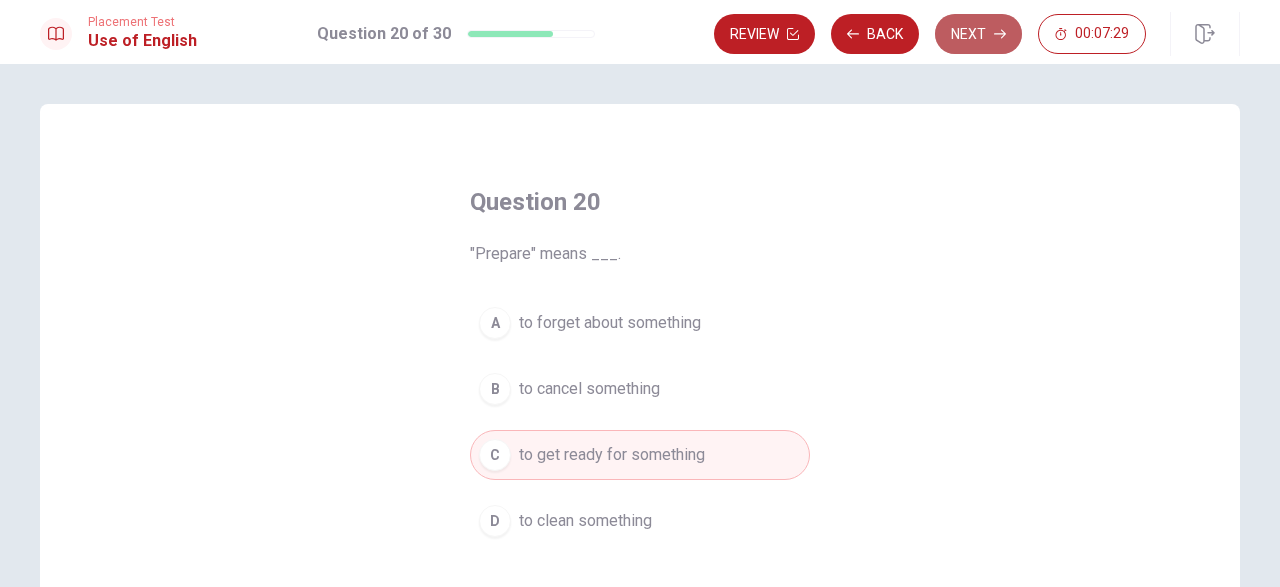 click on "Next" at bounding box center [978, 34] 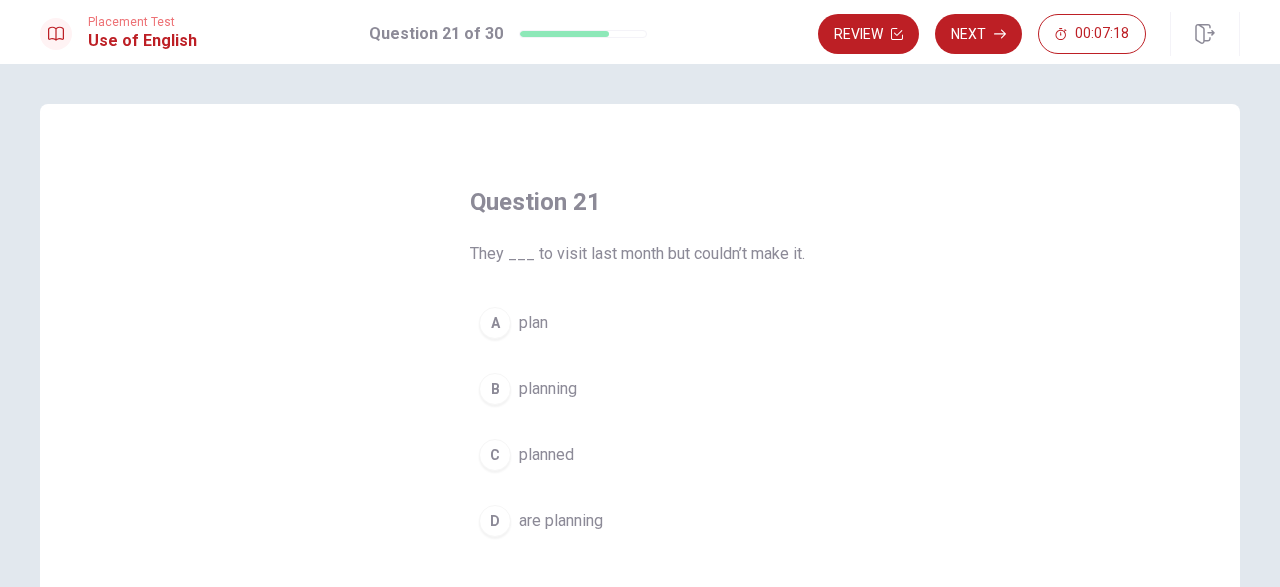 click on "C planned" at bounding box center [640, 455] 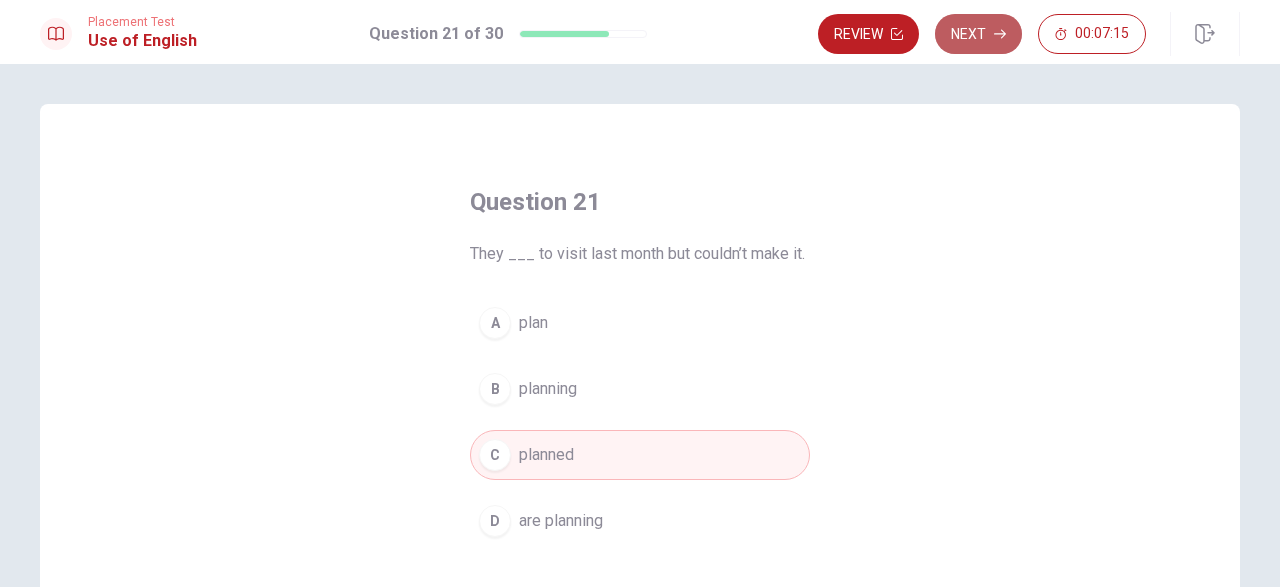 click 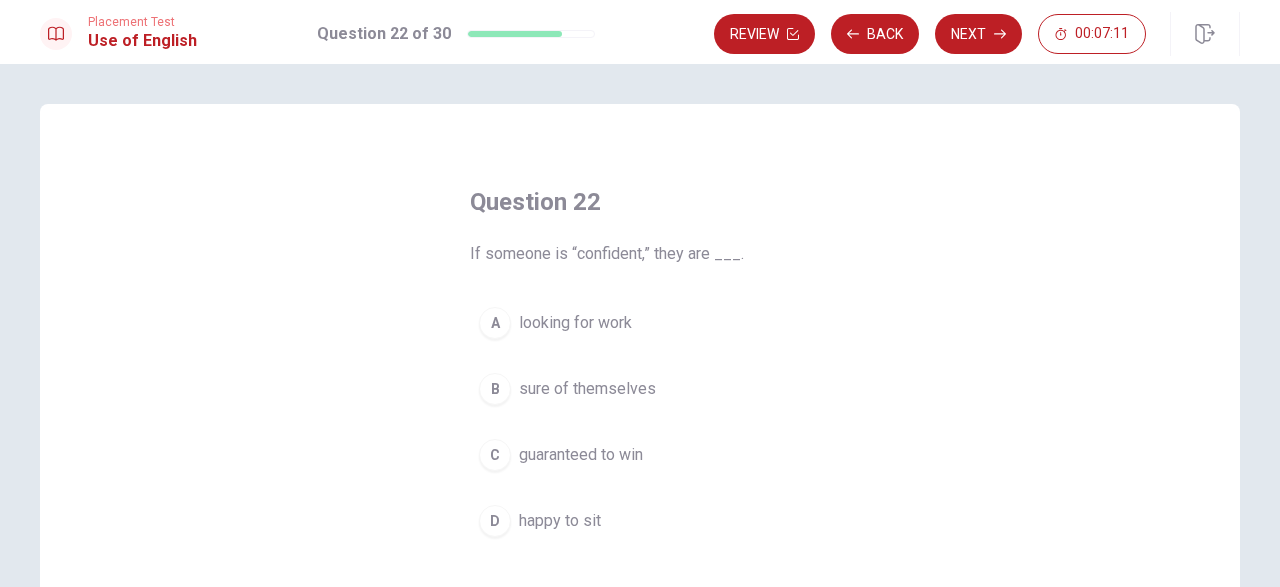 click on "sure of themselves" at bounding box center (587, 389) 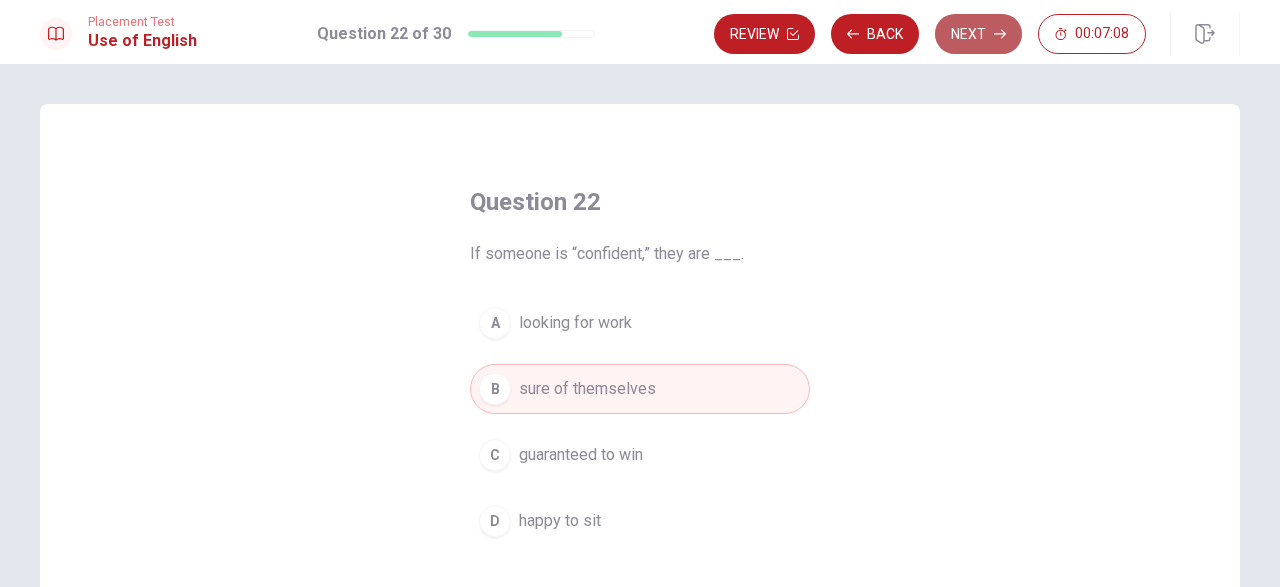 click on "Next" at bounding box center [978, 34] 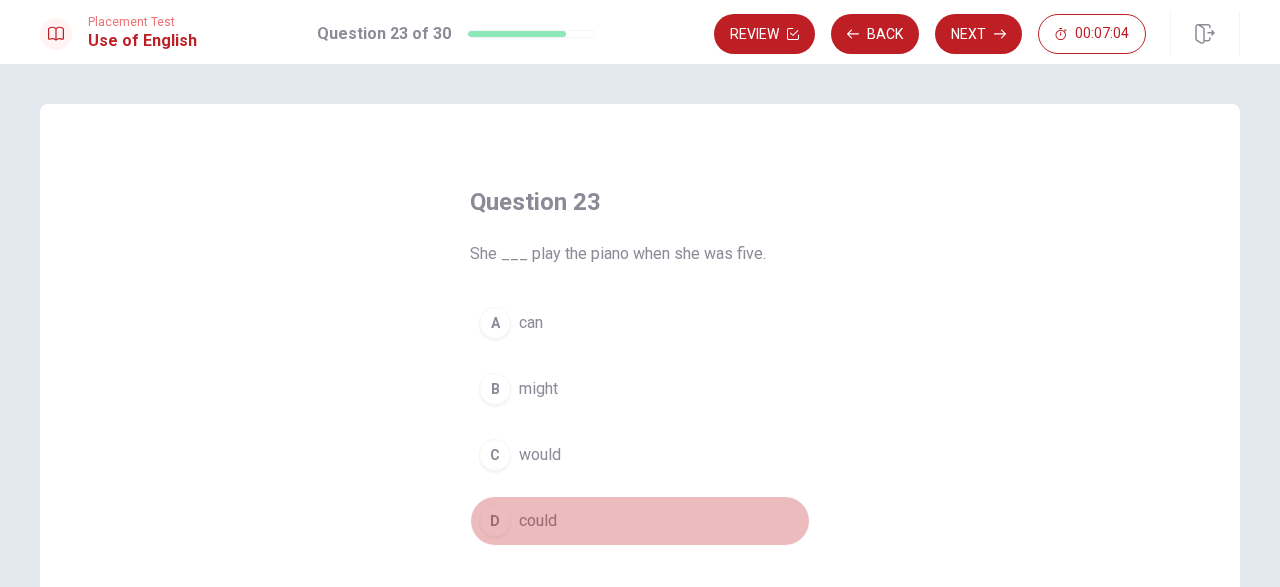 click on "D could" at bounding box center (640, 521) 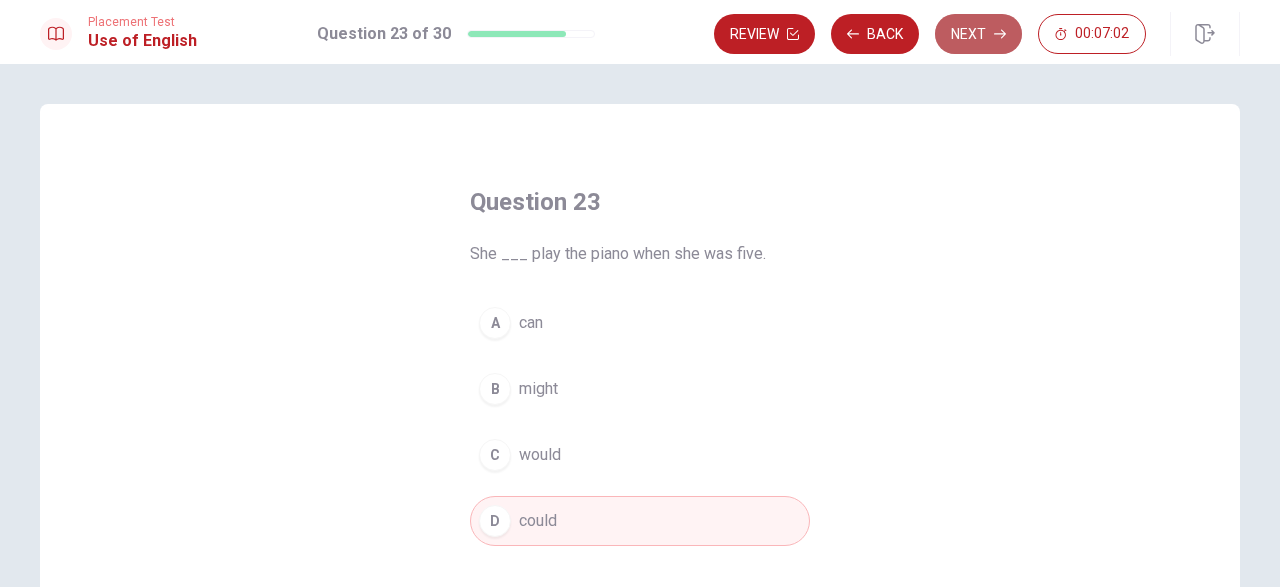 click on "Next" at bounding box center [978, 34] 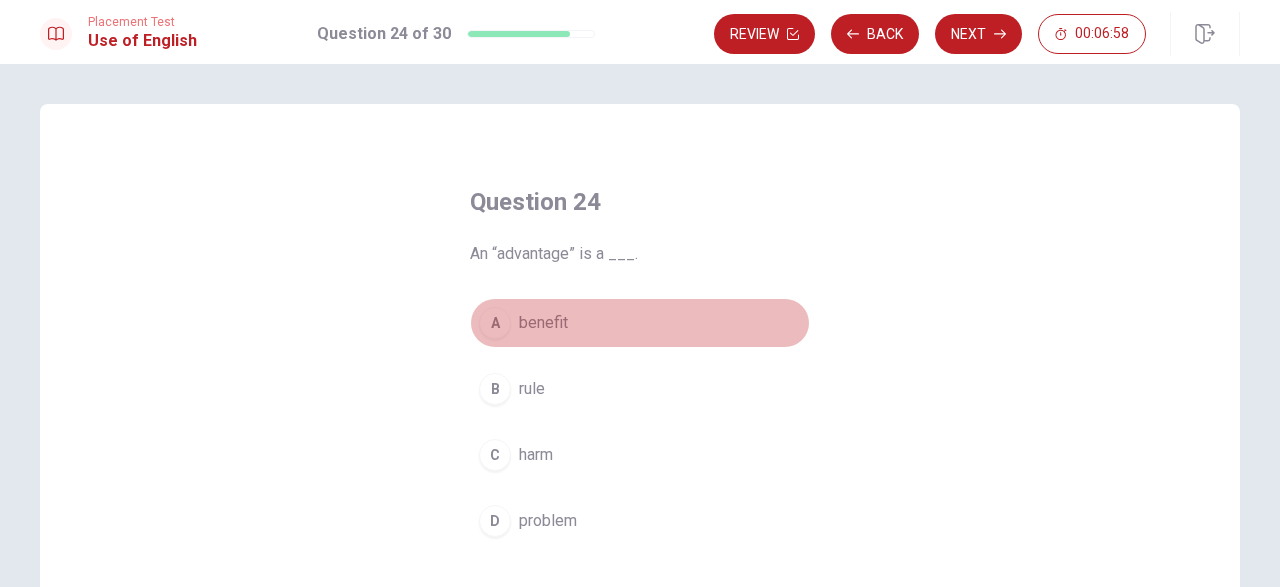 click on "benefit" at bounding box center (543, 323) 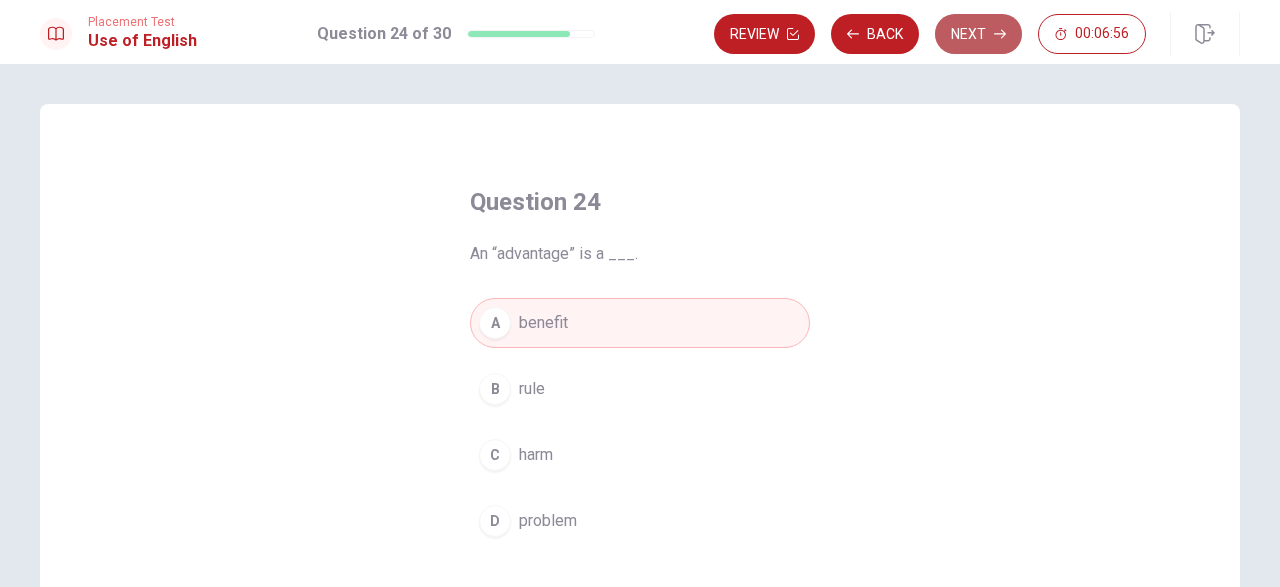 click 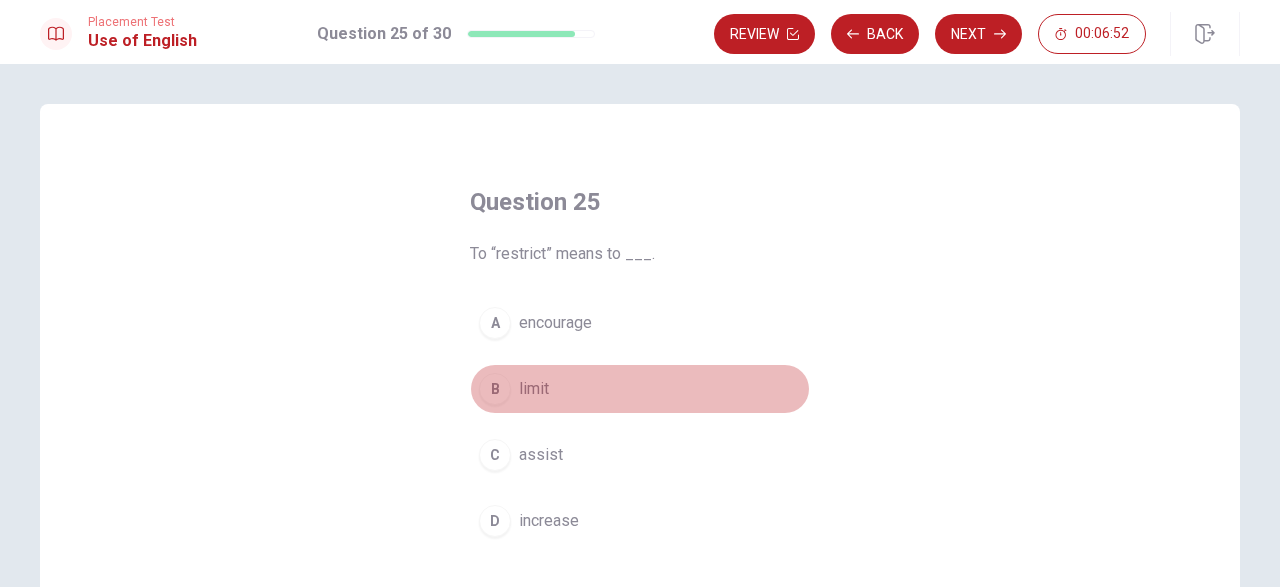 click on "limit" at bounding box center (534, 389) 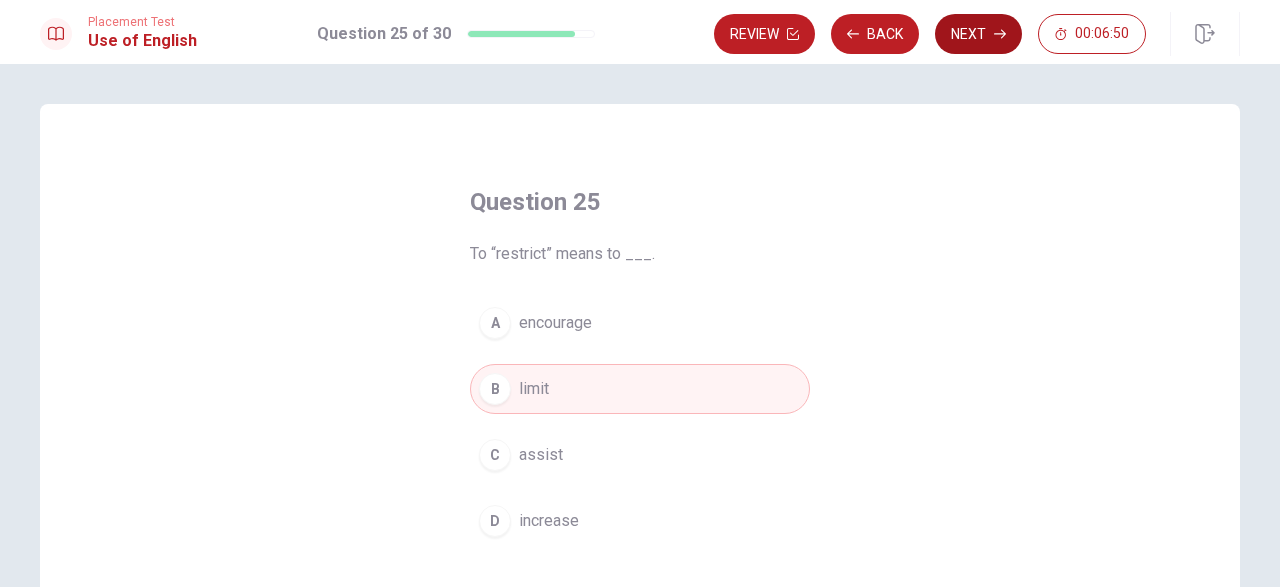 click on "Next" at bounding box center (978, 34) 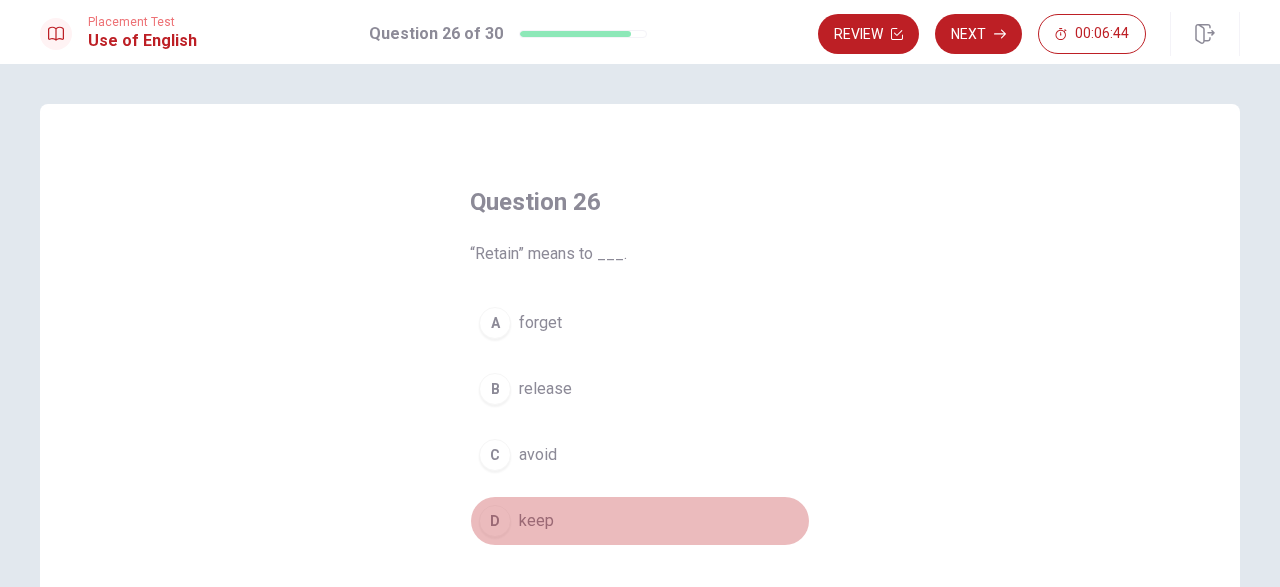 click on "keep" at bounding box center [536, 521] 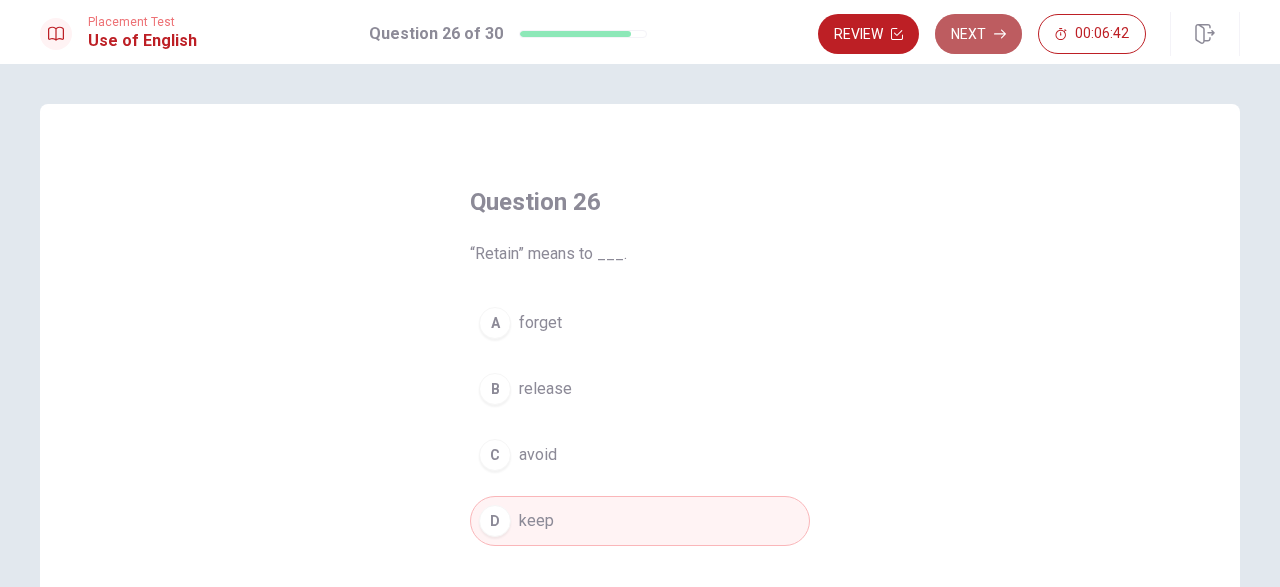 click on "Next" at bounding box center [978, 34] 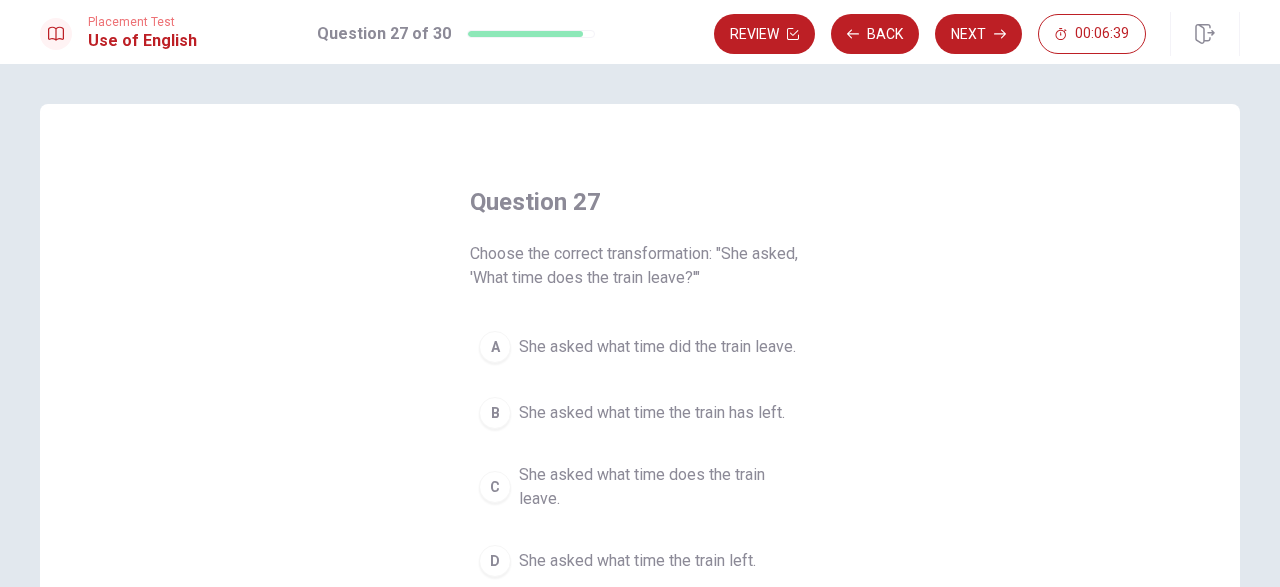click on "Question 27 Choose the correct transformation:
"She asked, 'What time does the train leave?'" A She asked what time did the train leave.
B She asked what time the train has left. C She asked what time does the train leave.
D She asked what time the train left." at bounding box center [640, 386] 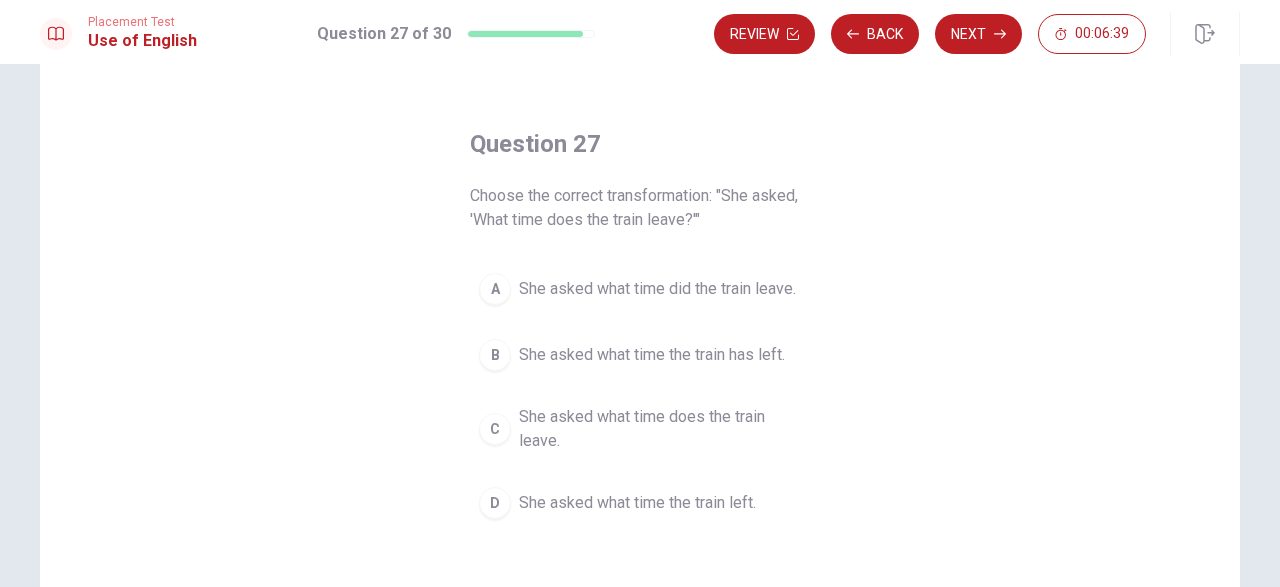 scroll, scrollTop: 116, scrollLeft: 0, axis: vertical 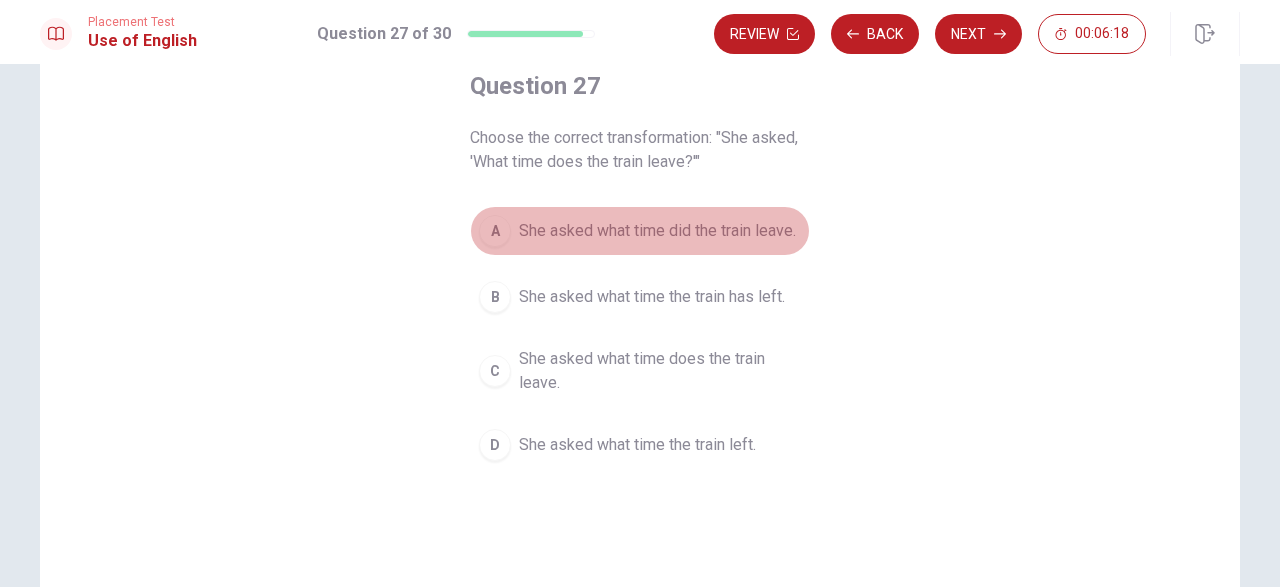 click on "She asked what time did the train leave." at bounding box center (657, 231) 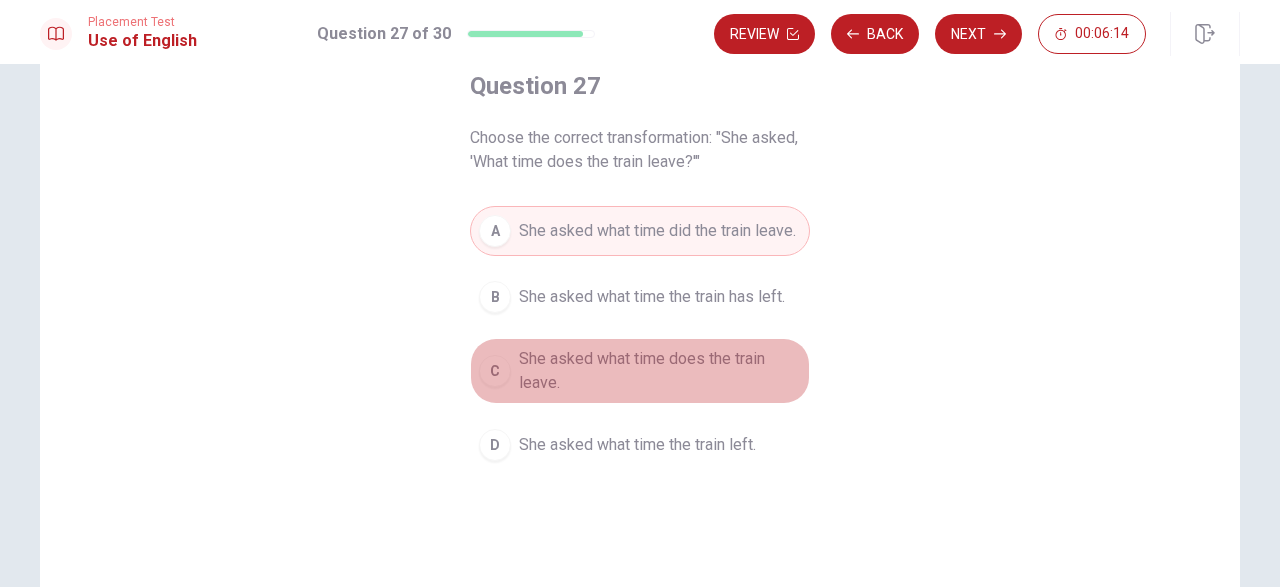 click on "She asked what time does the train leave." at bounding box center [660, 371] 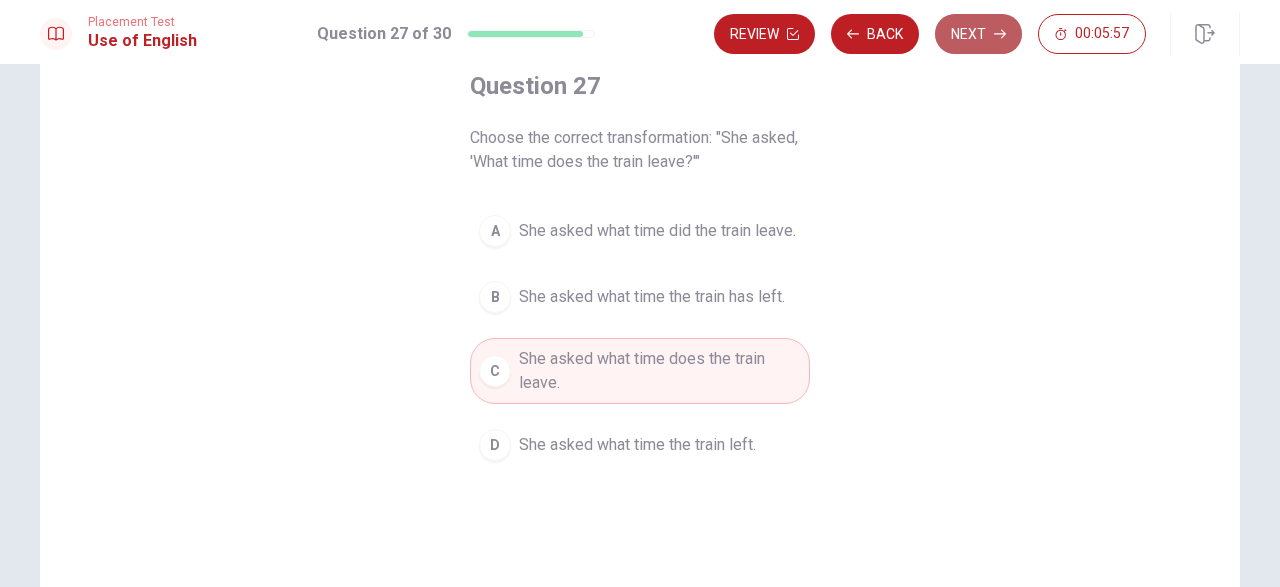 click on "Next" at bounding box center [978, 34] 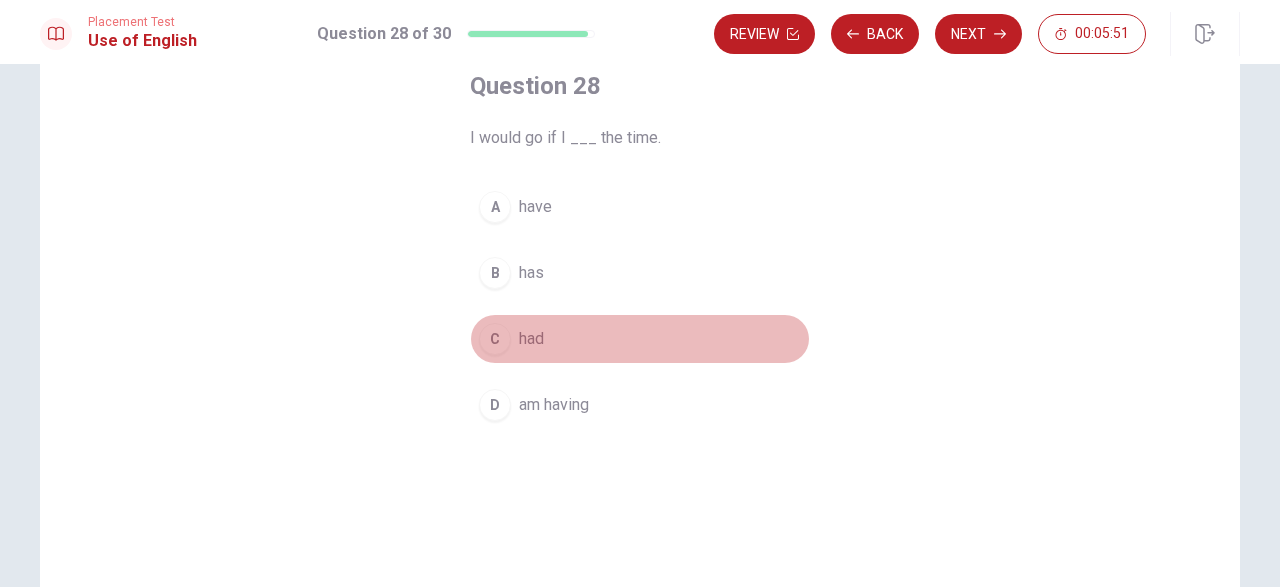 click on "had" at bounding box center (531, 339) 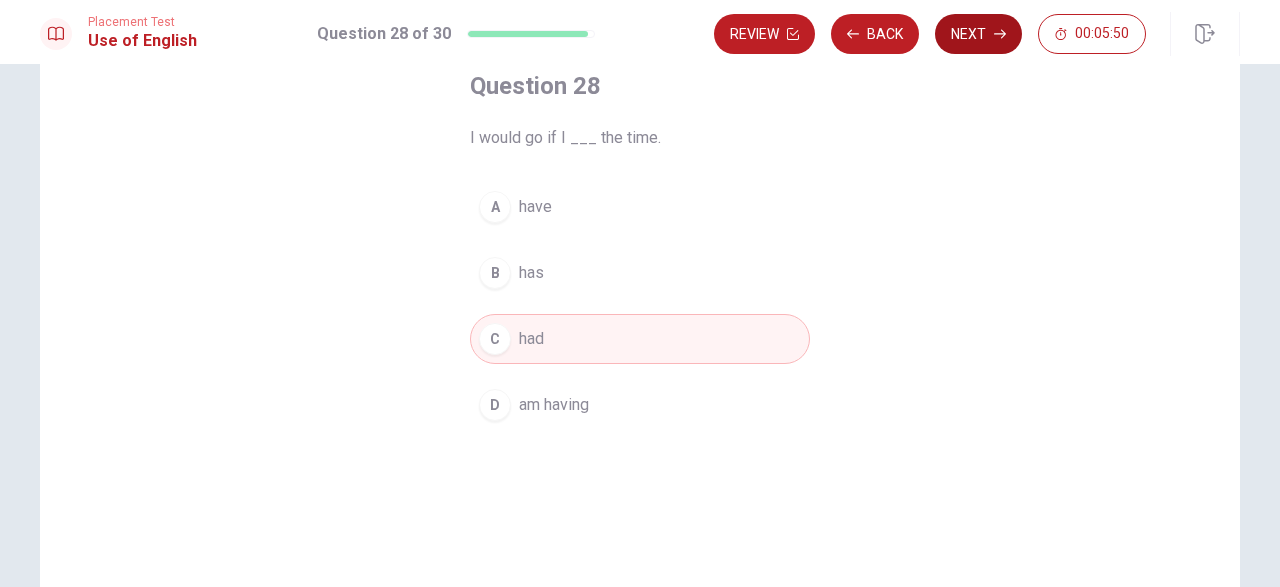 click on "Next" at bounding box center (978, 34) 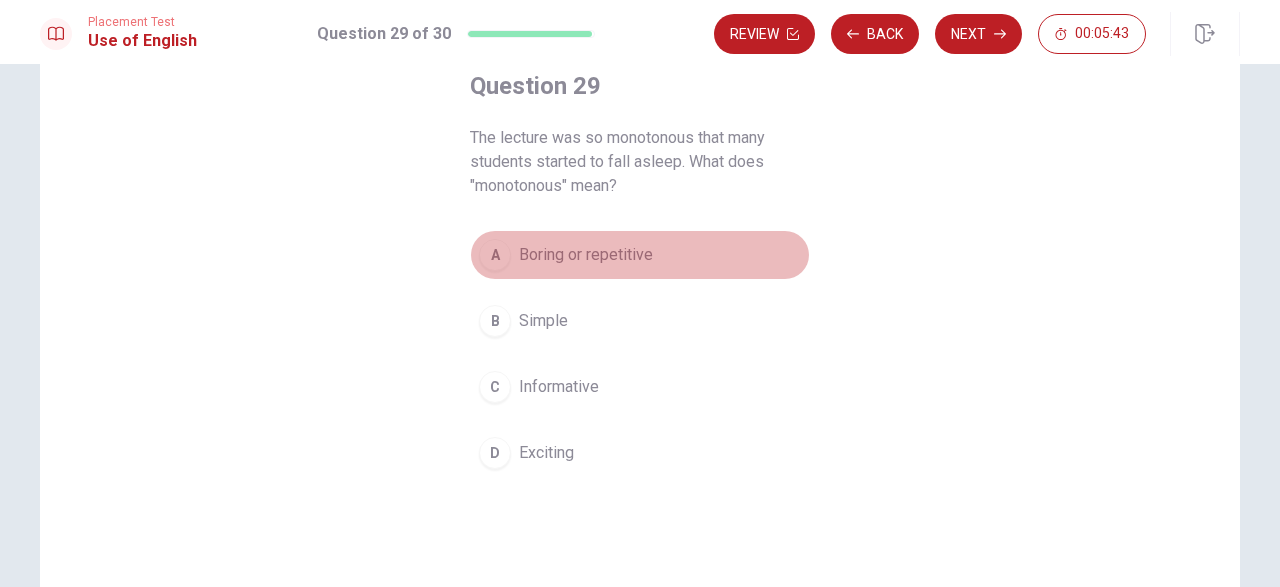 click on "Boring or repetitive" at bounding box center [586, 255] 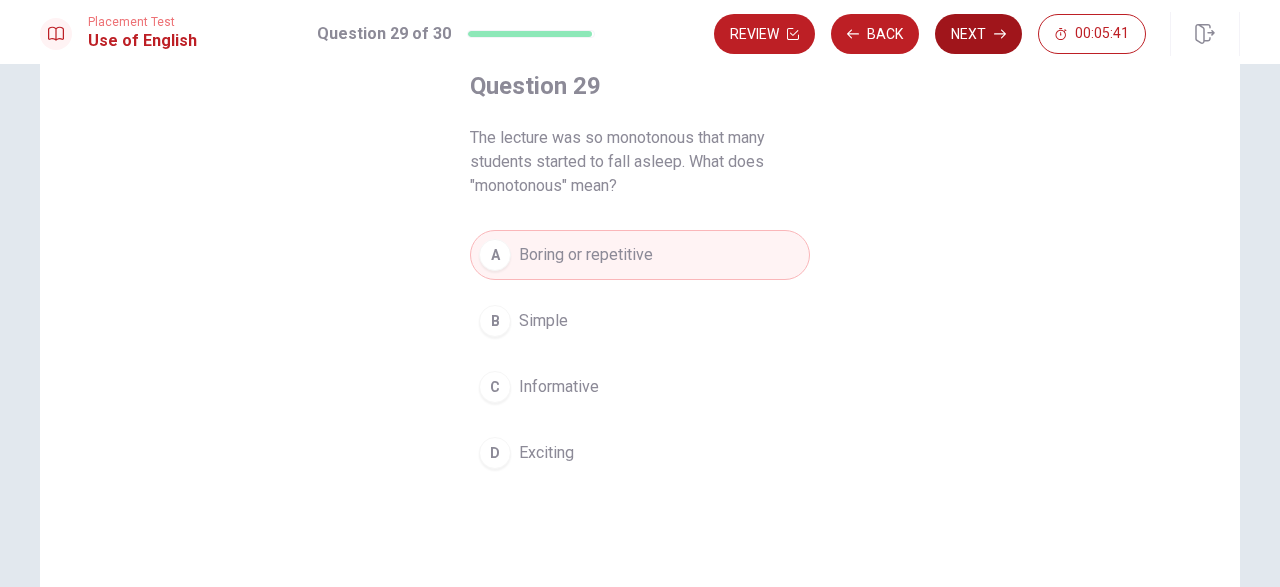 click on "Next" at bounding box center (978, 34) 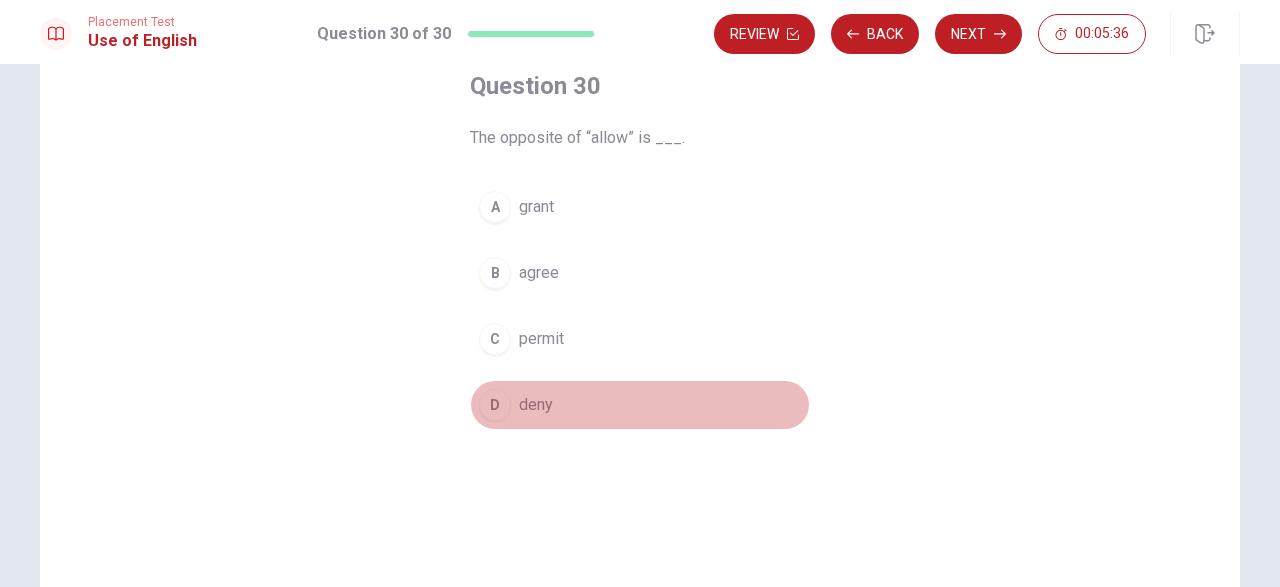 click on "deny" at bounding box center (536, 405) 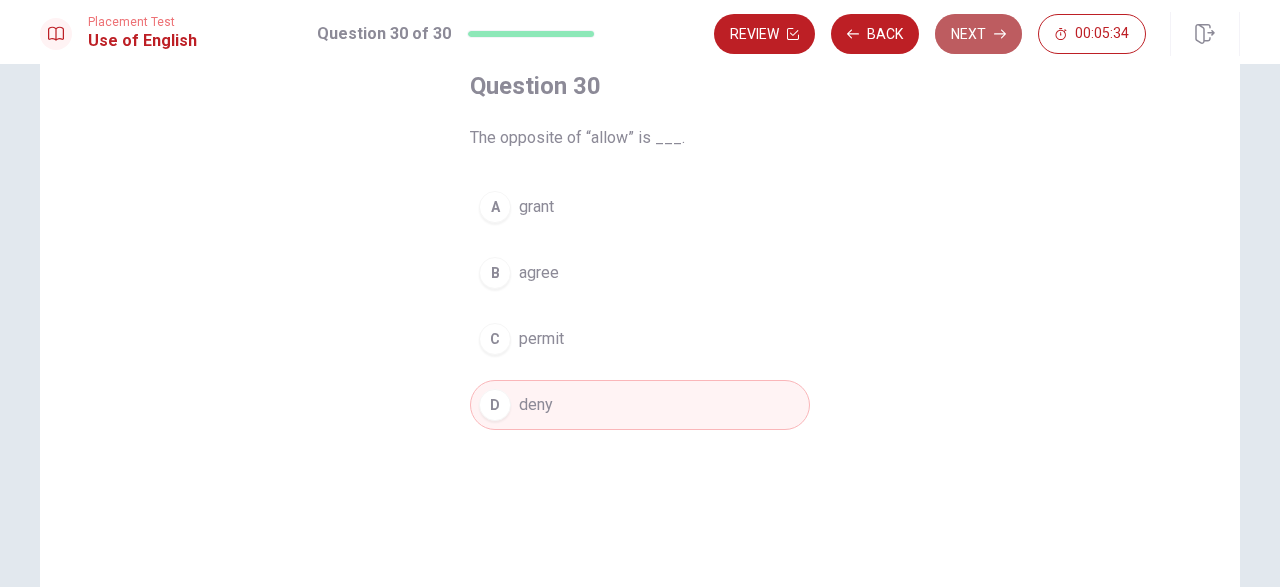click on "Next" at bounding box center (978, 34) 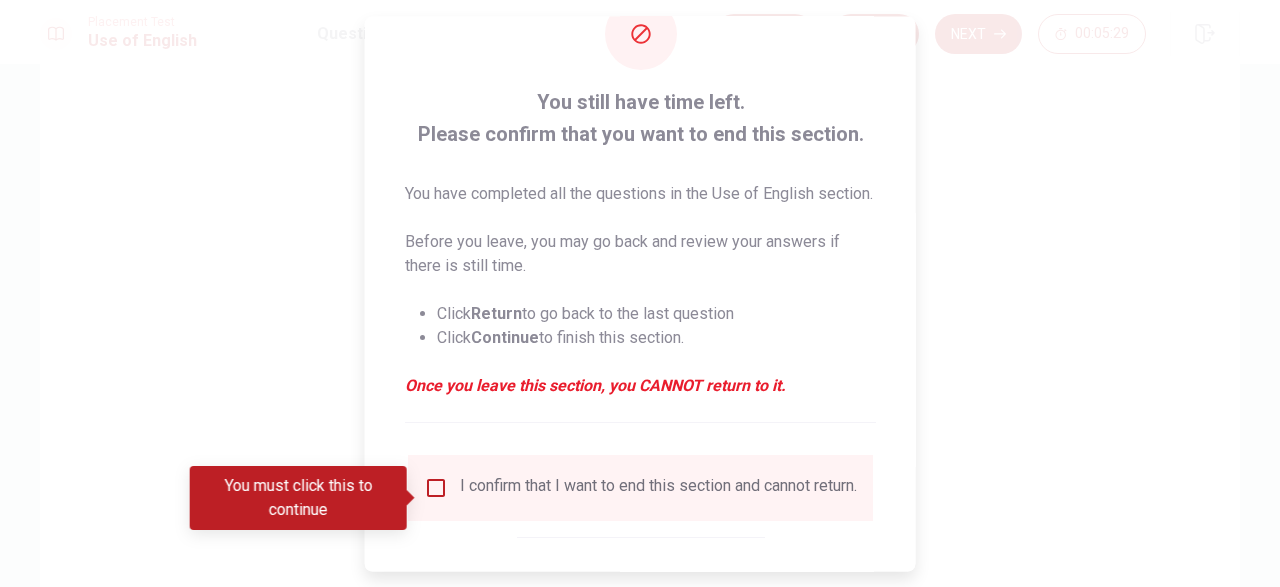 scroll, scrollTop: 116, scrollLeft: 0, axis: vertical 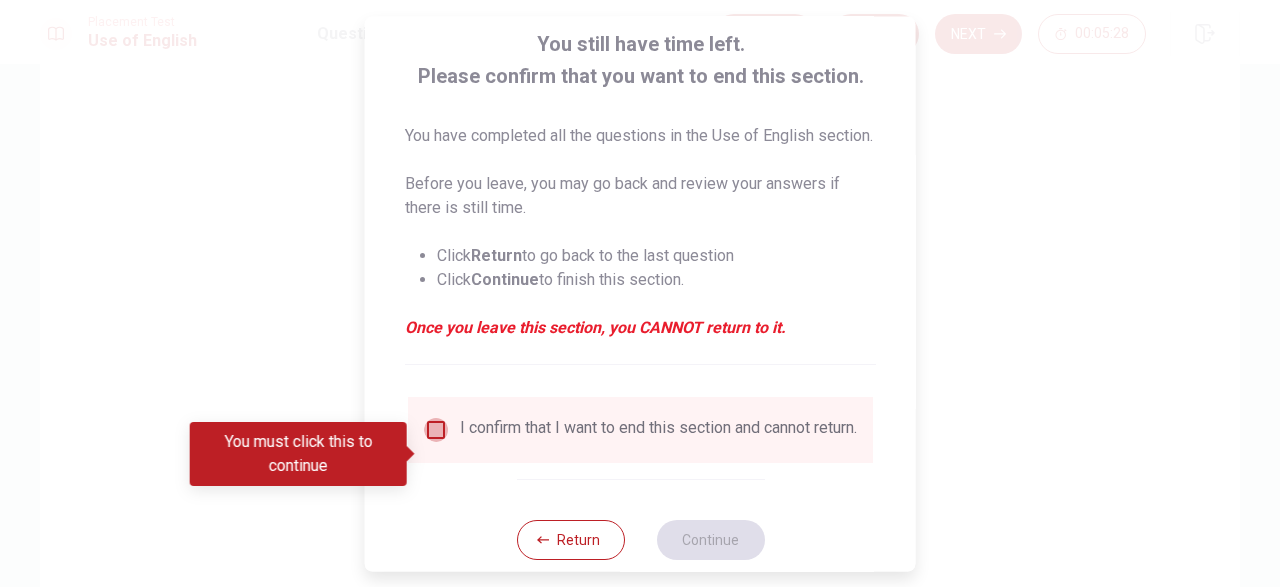 click at bounding box center [436, 430] 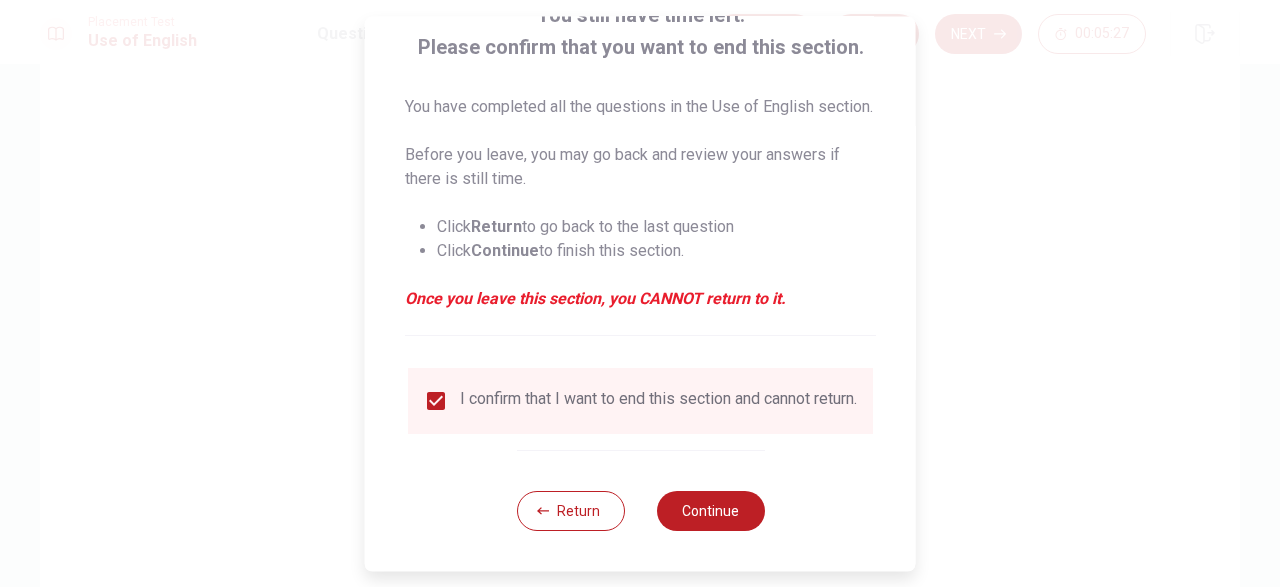 scroll, scrollTop: 174, scrollLeft: 0, axis: vertical 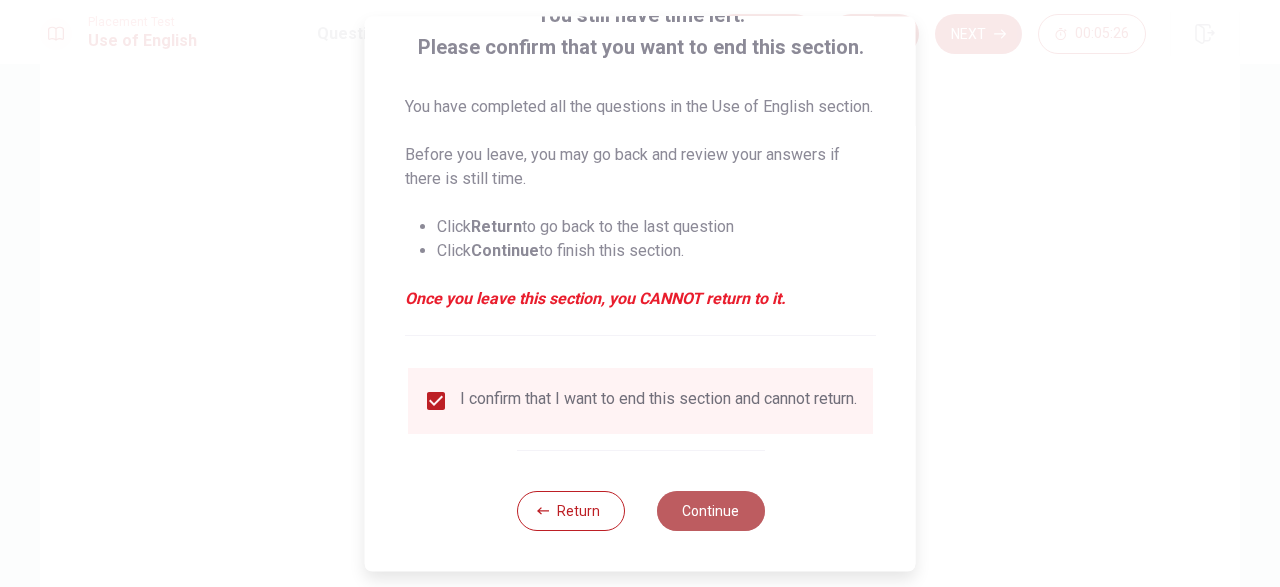 click on "Continue" at bounding box center [710, 511] 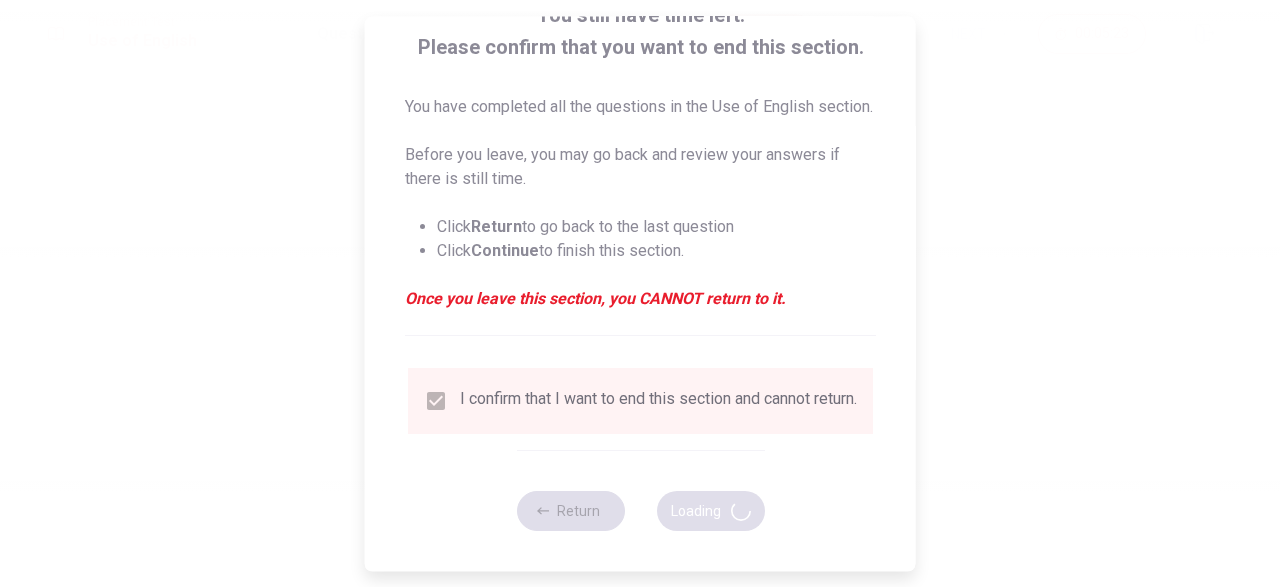 scroll, scrollTop: 0, scrollLeft: 0, axis: both 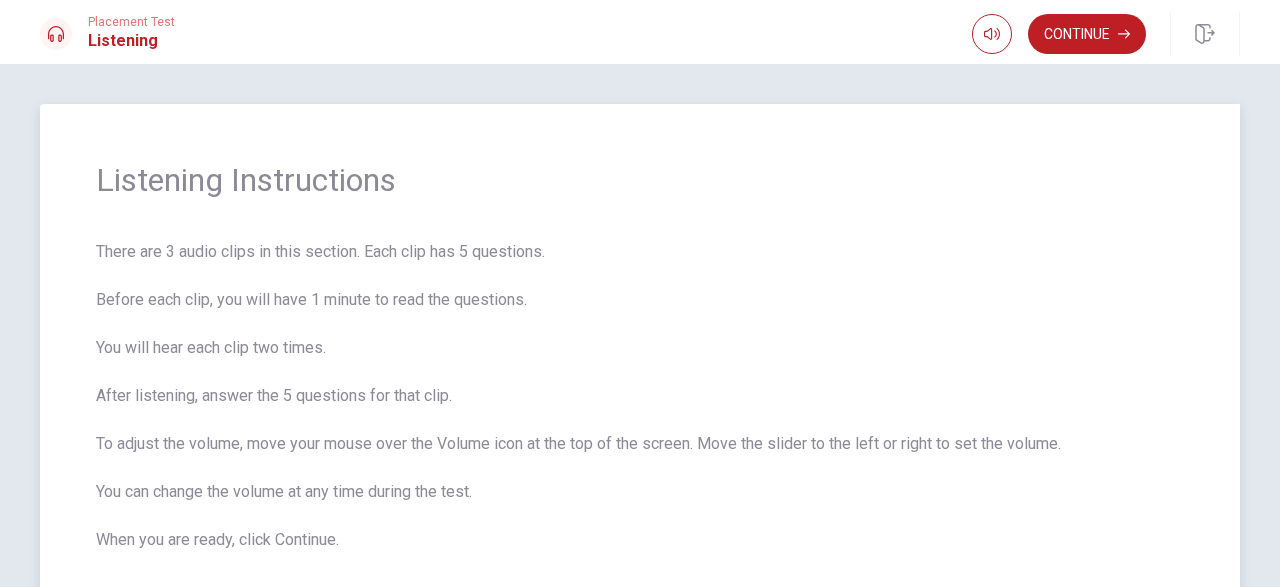 click on "There are 3 audio clips in this section. Each clip has 5 questions.
Before each clip, you will have 1 minute to read the questions.
You will hear each clip two times.
After listening, answer the 5 questions for that clip.
To adjust the volume, move your mouse over the Volume icon at the top of the screen. Move the slider to the left or right to set the volume.
You can change the volume at any time during the test.
When you are ready, click Continue." at bounding box center [640, 396] 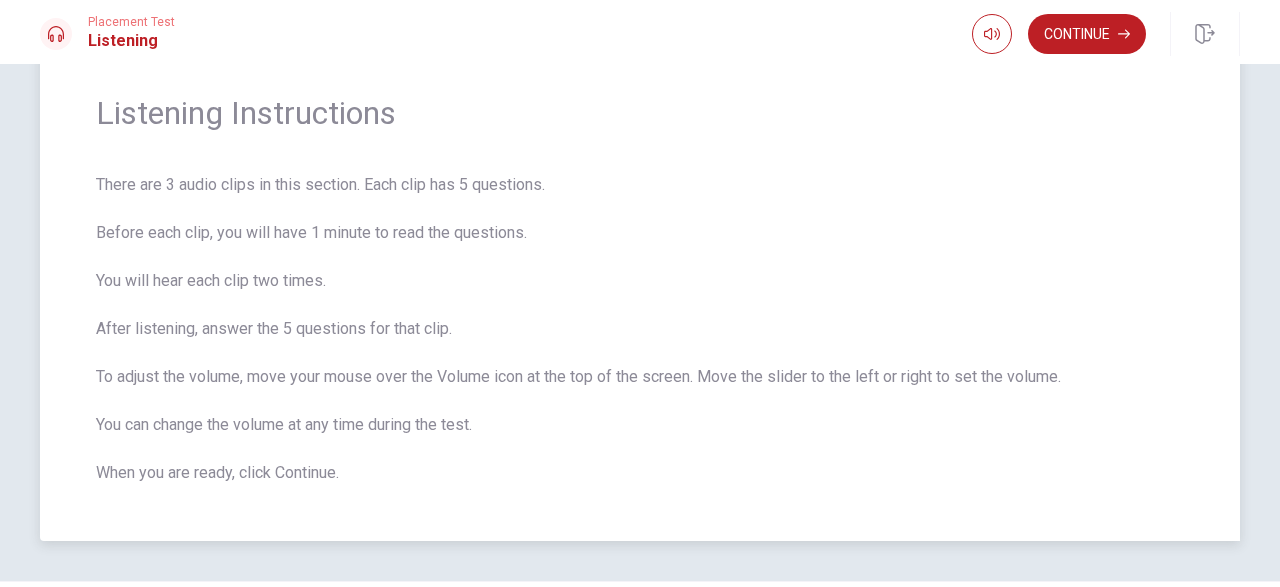 scroll, scrollTop: 125, scrollLeft: 0, axis: vertical 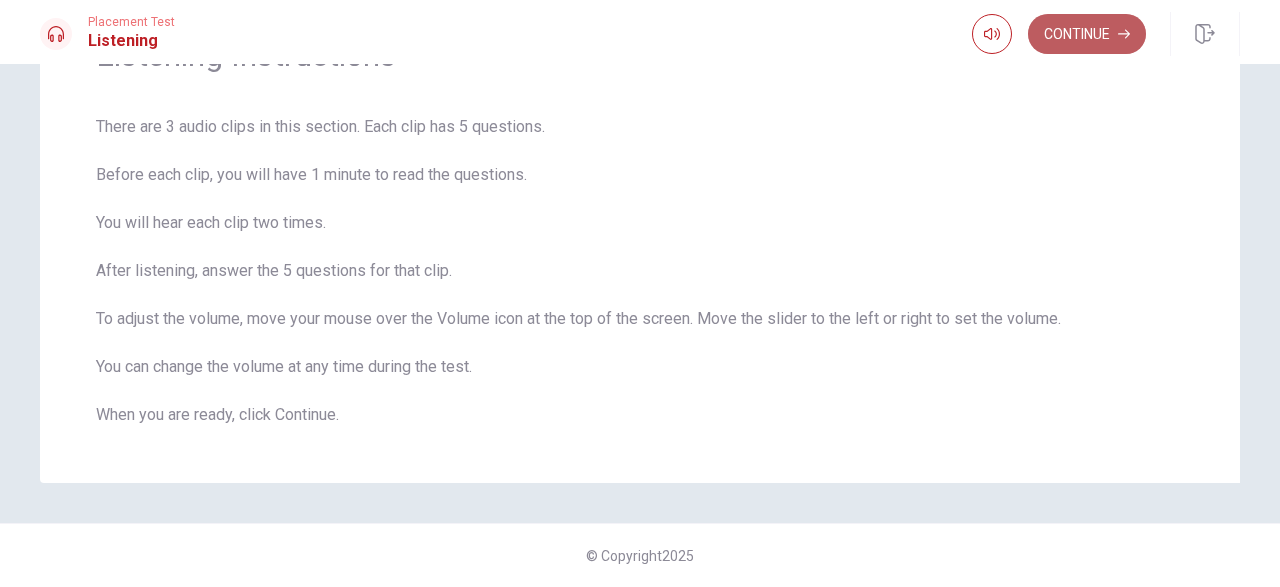 click on "Continue" at bounding box center (1087, 34) 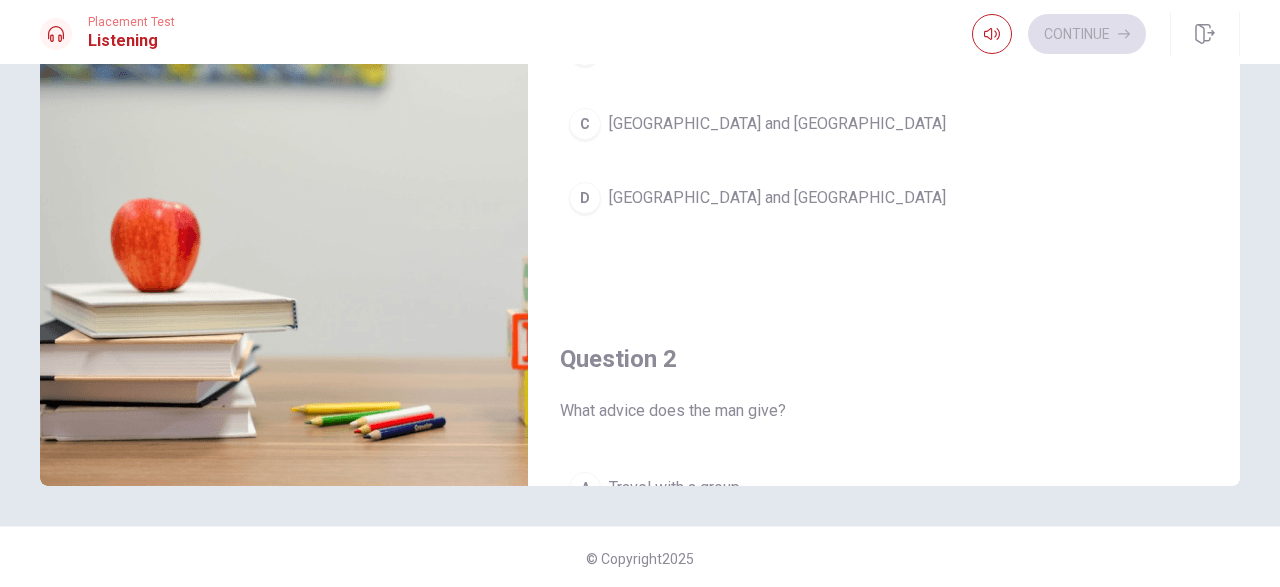 scroll, scrollTop: 316, scrollLeft: 0, axis: vertical 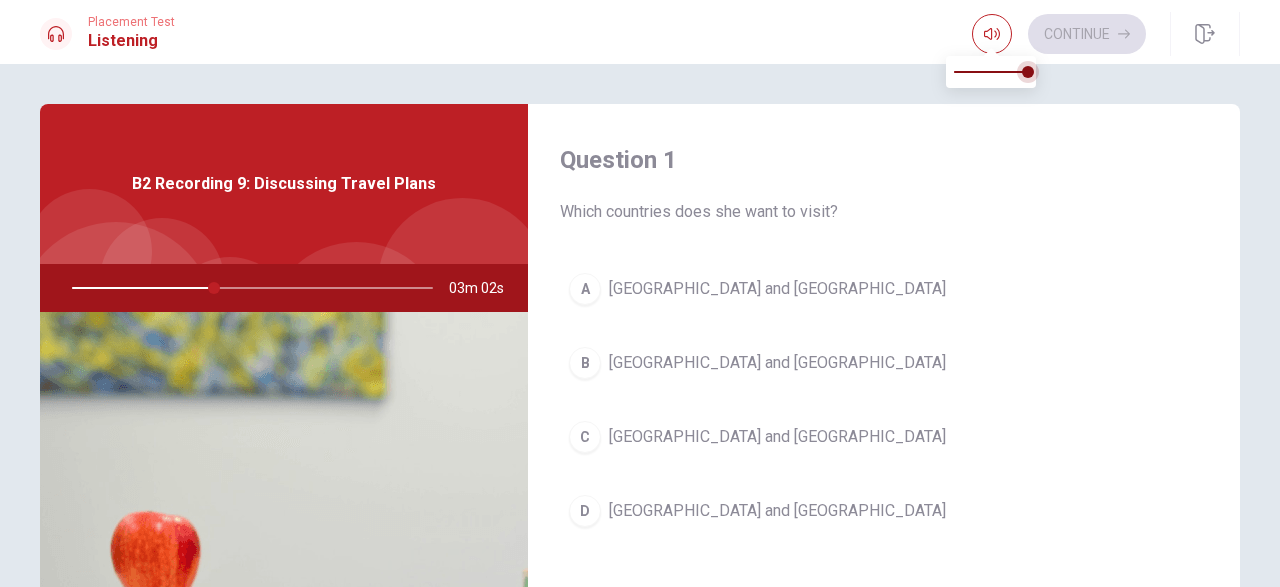 type on "39" 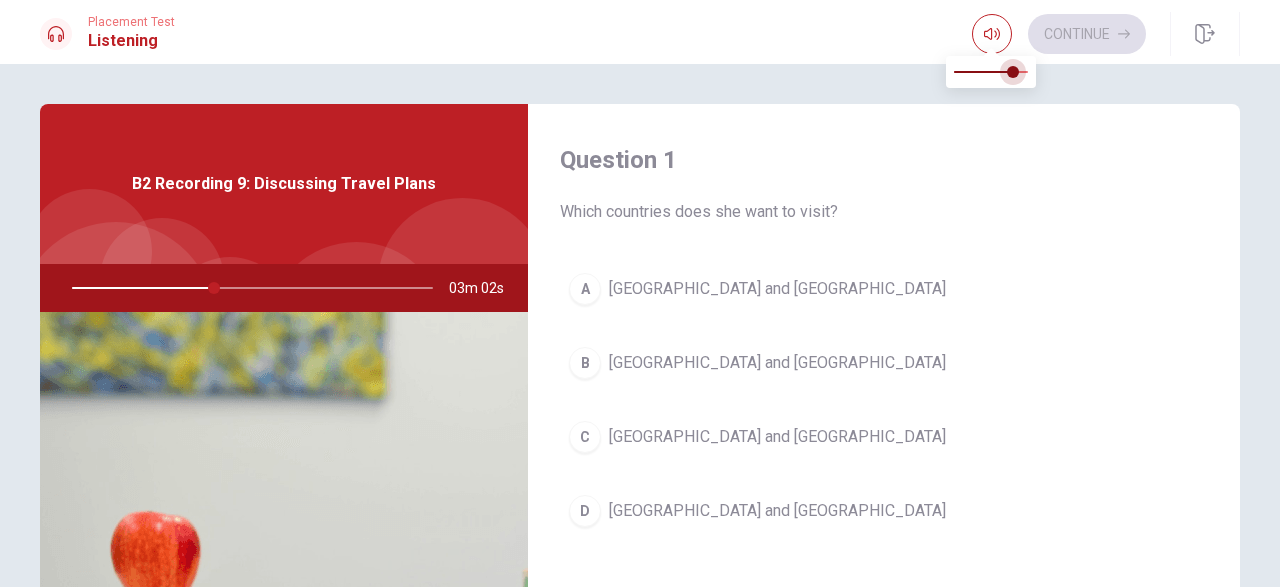 click at bounding box center [1013, 72] 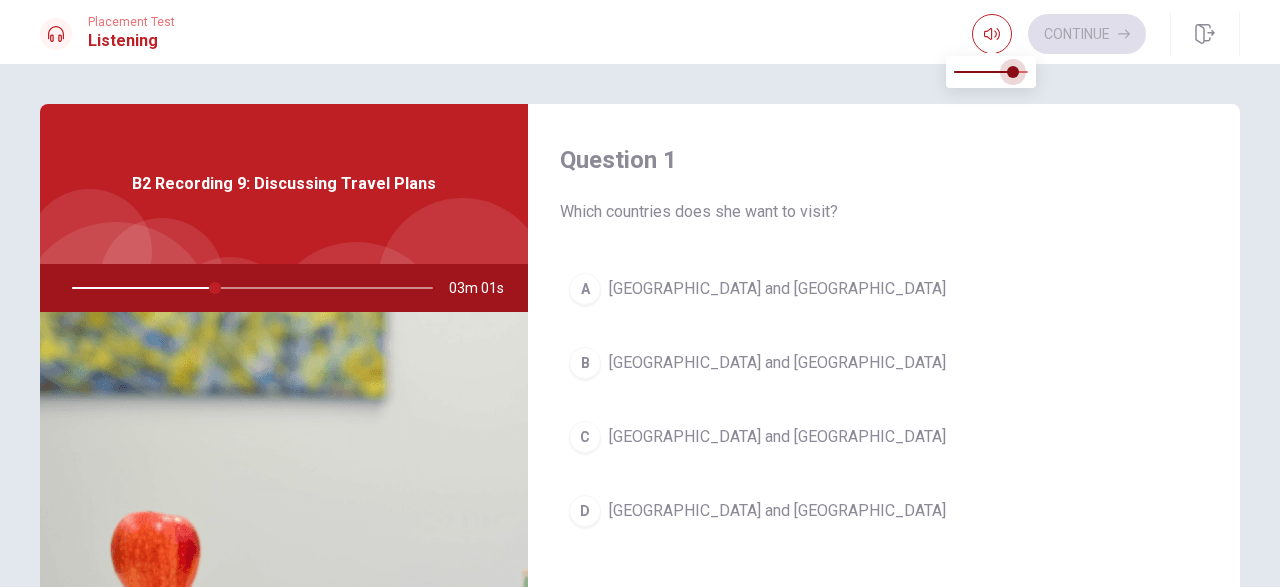 type on "40" 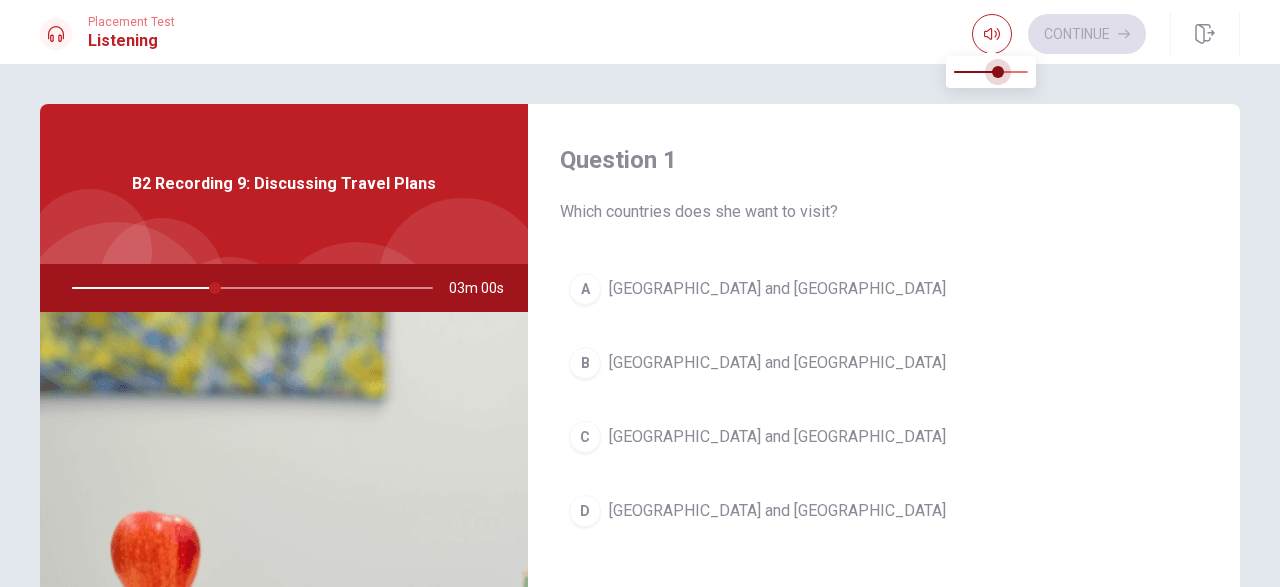 type on "40" 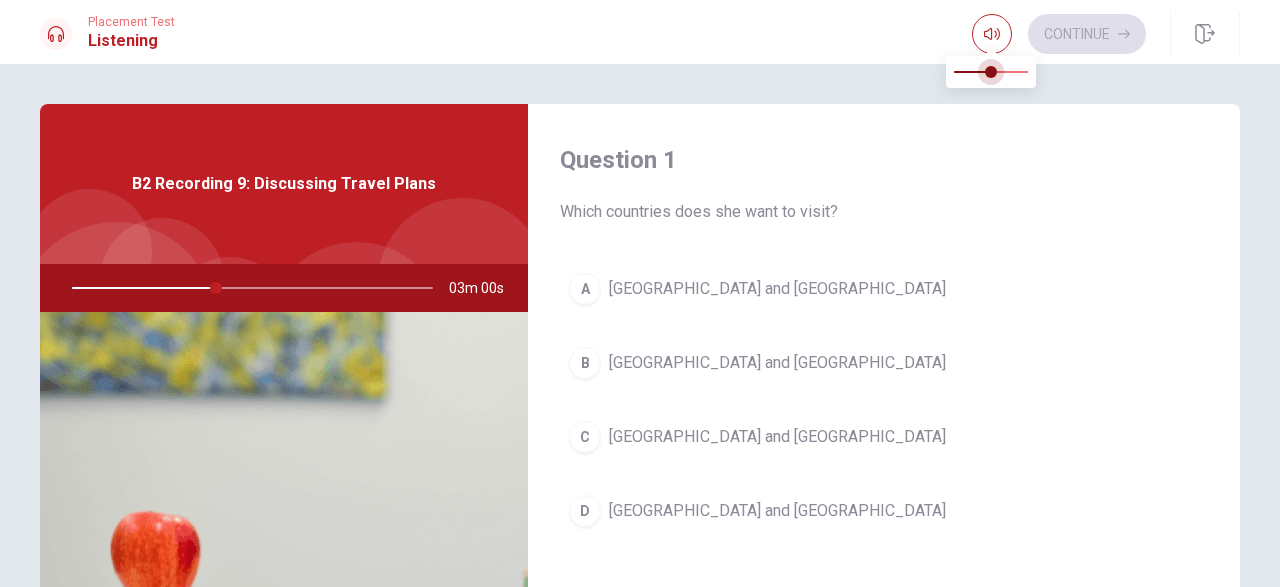 type on "40" 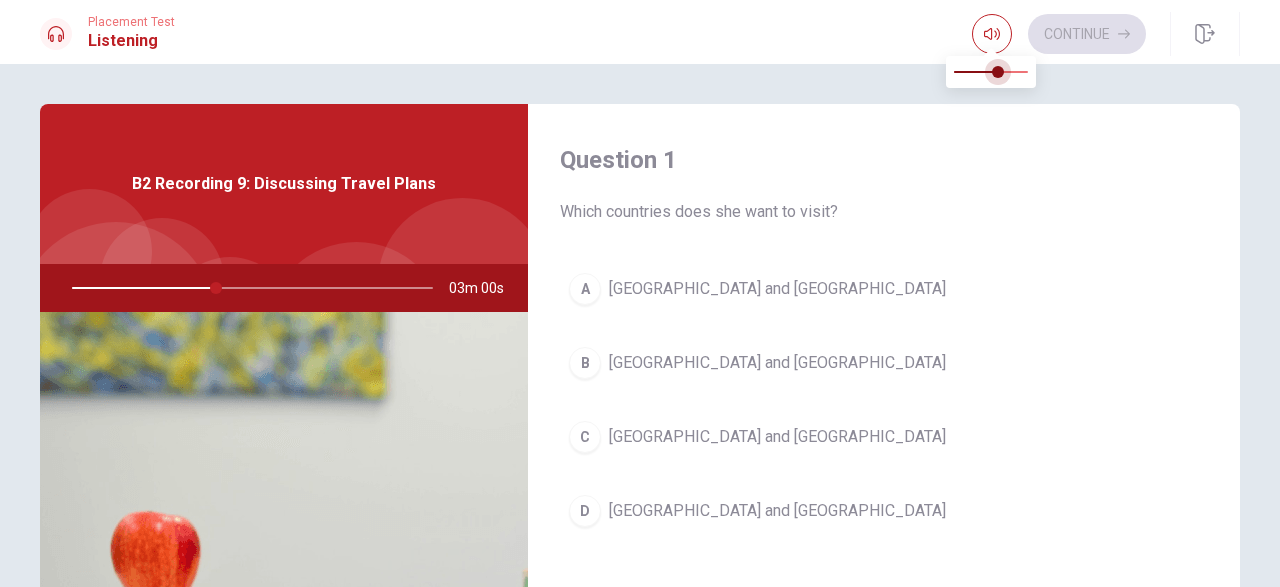 drag, startPoint x: 1011, startPoint y: 69, endPoint x: 998, endPoint y: 69, distance: 13 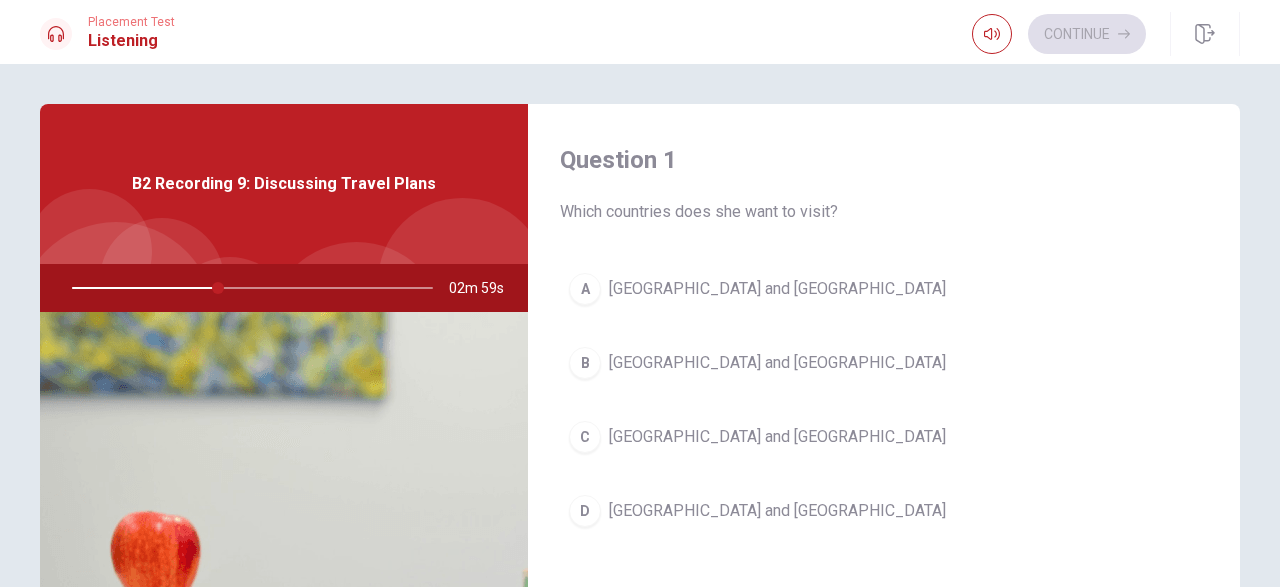 click on "Question 1 Which countries does she want to visit? A [GEOGRAPHIC_DATA] and [GEOGRAPHIC_DATA] B [GEOGRAPHIC_DATA] and [GEOGRAPHIC_DATA] C [GEOGRAPHIC_DATA] and [GEOGRAPHIC_DATA] D [GEOGRAPHIC_DATA] and [GEOGRAPHIC_DATA] Question 2 What advice does the man give? A Travel with a group B Plan a short trip C Avoid busy cities D Enjoy the solo experience at her own pace Question 3 How does the woman feel about traveling alone? A Excited but a bit nervous B Unsure C Confident D Anxious Question 4 When does the woman plan to go? A In spring B This winter C Immediately D Next summer Question 5 Where is the woman planning to go? A [GEOGRAPHIC_DATA] B [GEOGRAPHIC_DATA] C [GEOGRAPHIC_DATA] D Asia B2 Recording 9: Discussing Travel Plans 02m 59s © Copyright  2025" at bounding box center [640, 325] 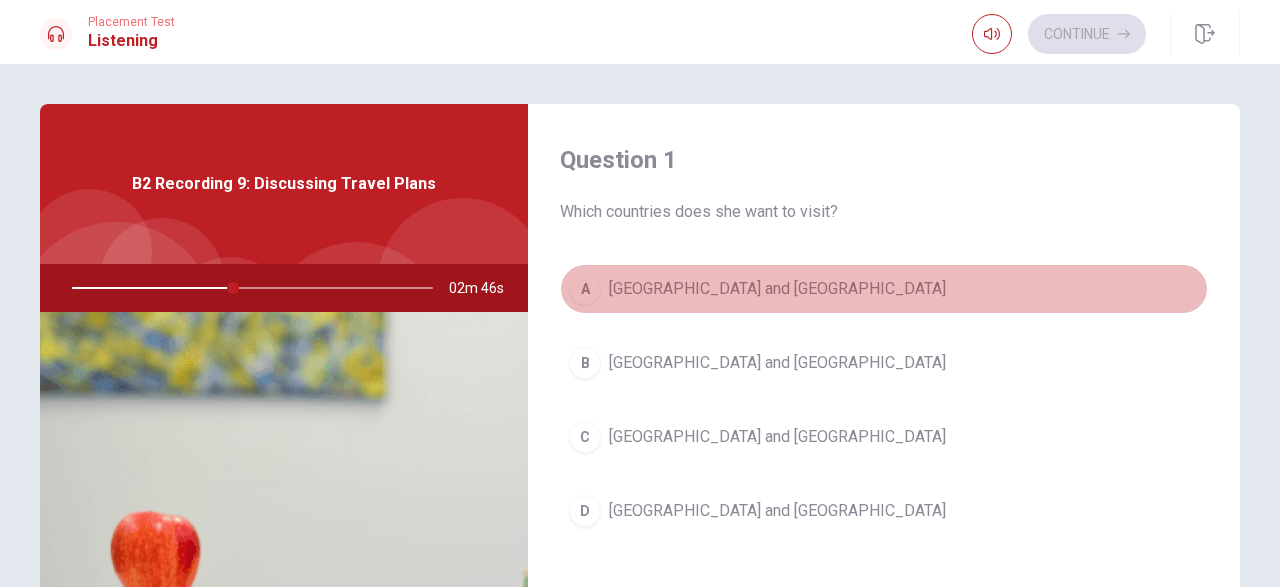 click on "A" at bounding box center (585, 289) 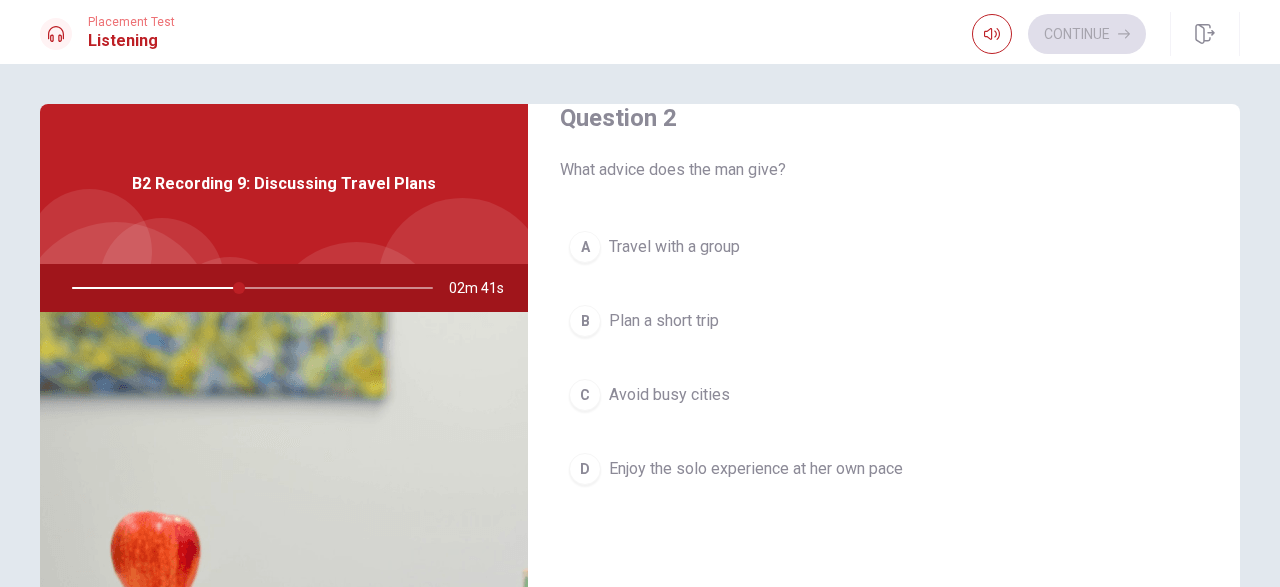 scroll, scrollTop: 551, scrollLeft: 0, axis: vertical 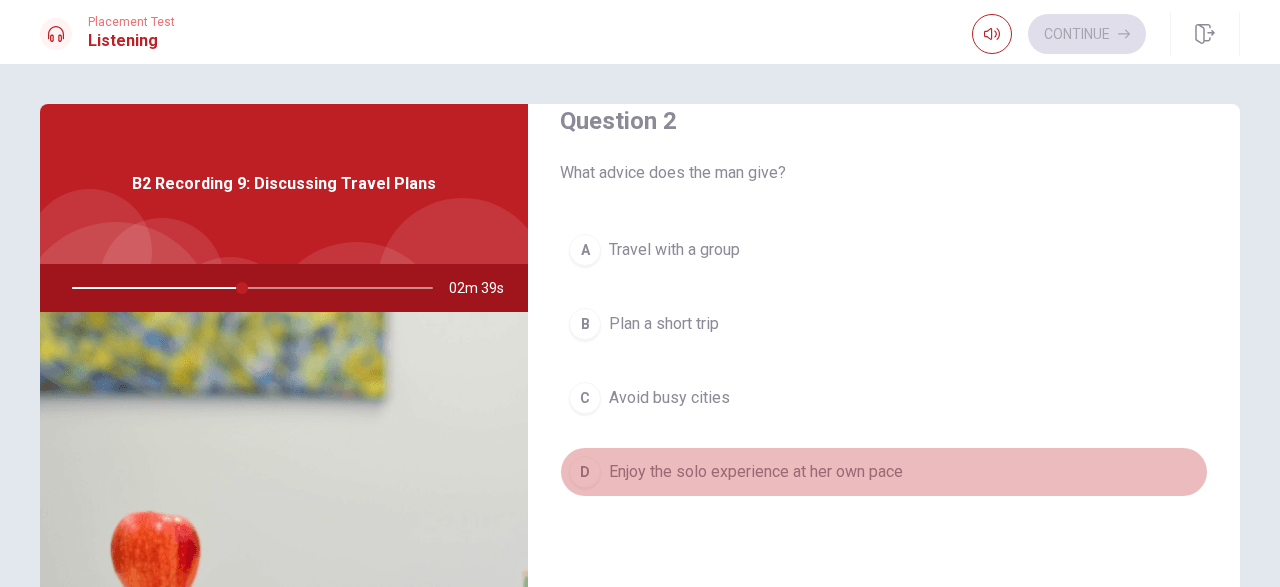 click on "Enjoy the solo experience at her own pace" at bounding box center [756, 472] 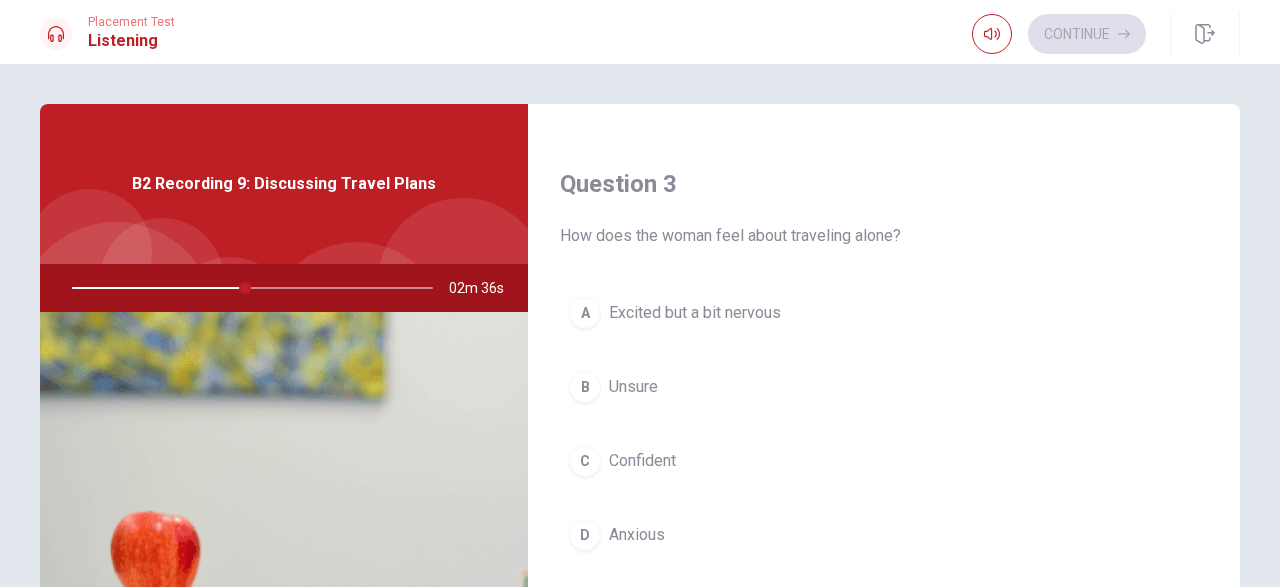 scroll, scrollTop: 1051, scrollLeft: 0, axis: vertical 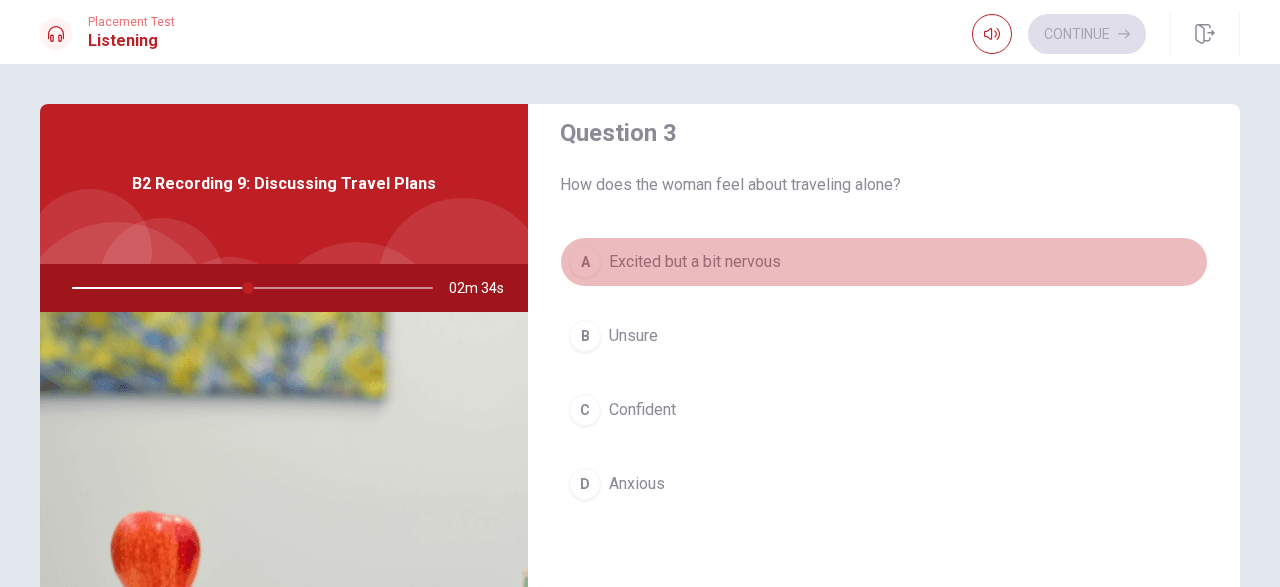 click on "Excited but a bit nervous" at bounding box center (695, 262) 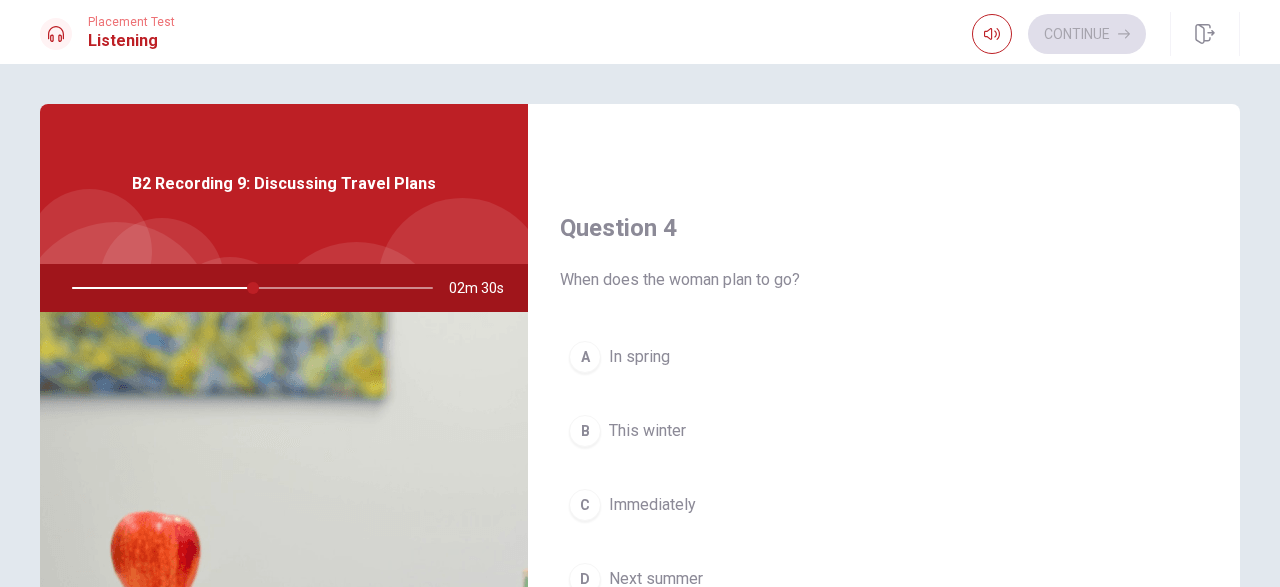 scroll, scrollTop: 1495, scrollLeft: 0, axis: vertical 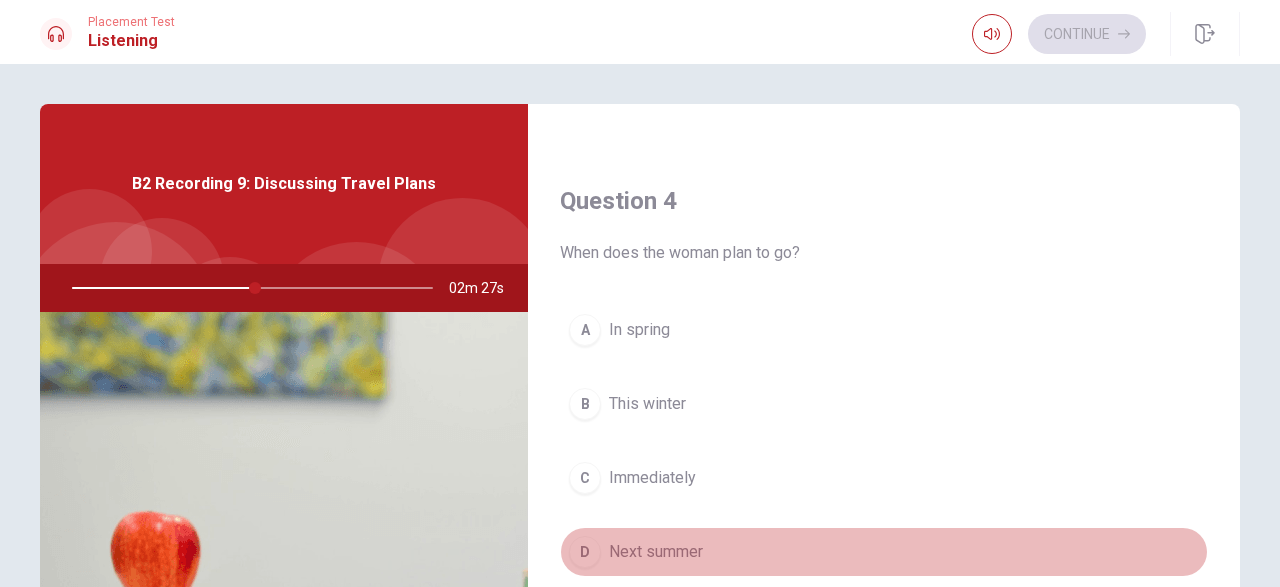 click on "Next summer" at bounding box center (656, 552) 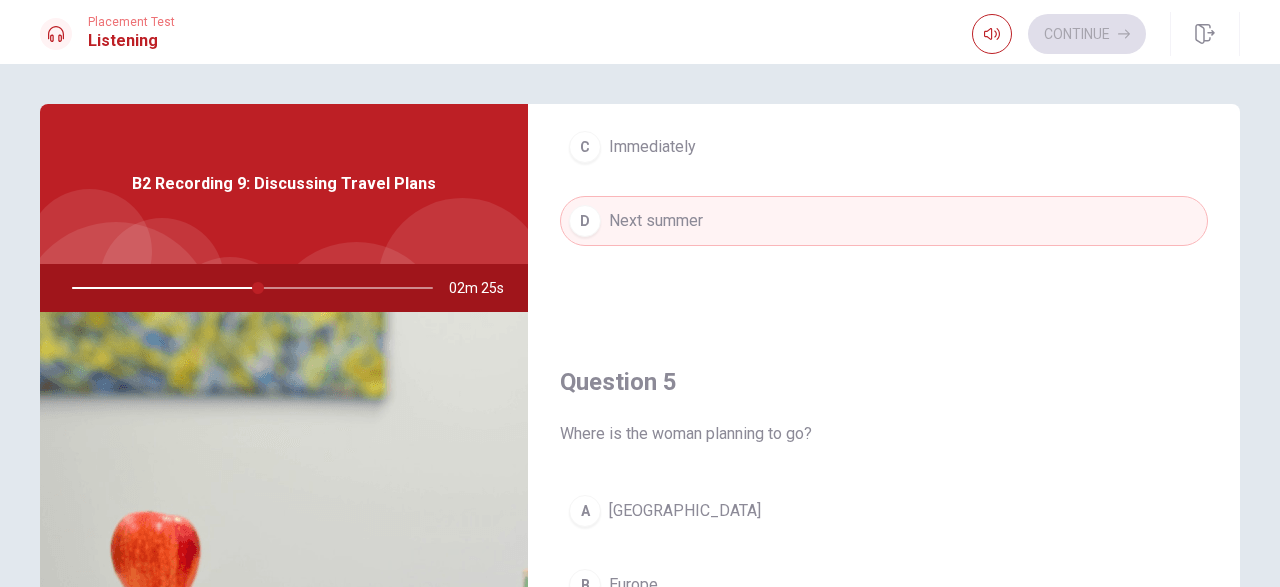 scroll, scrollTop: 1824, scrollLeft: 0, axis: vertical 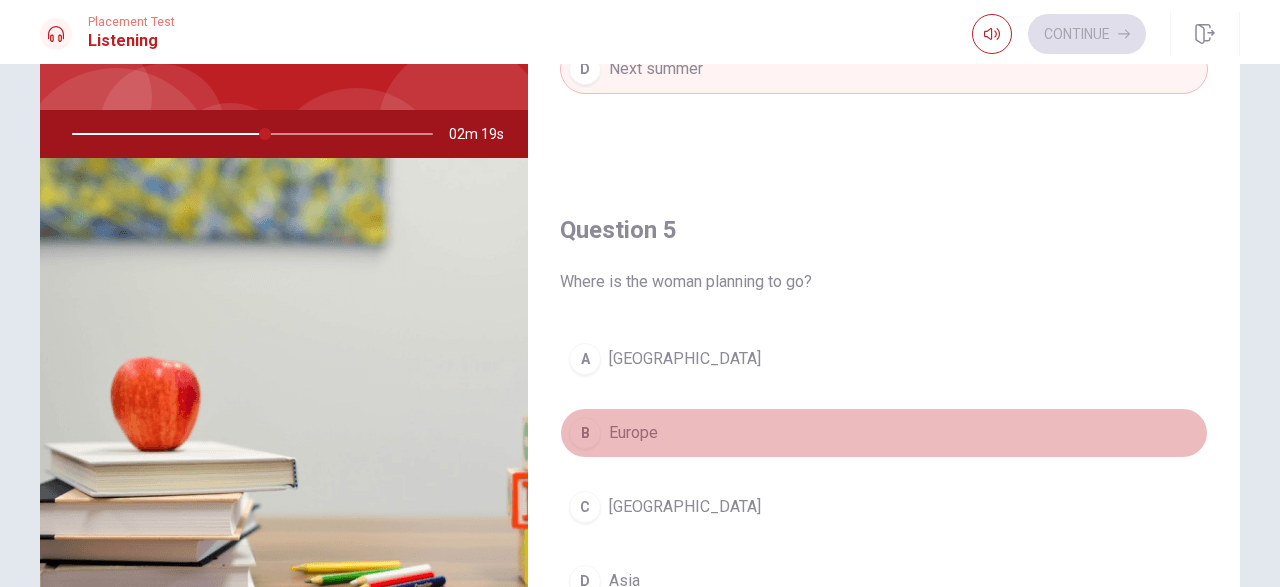 click on "B Europe" at bounding box center [884, 433] 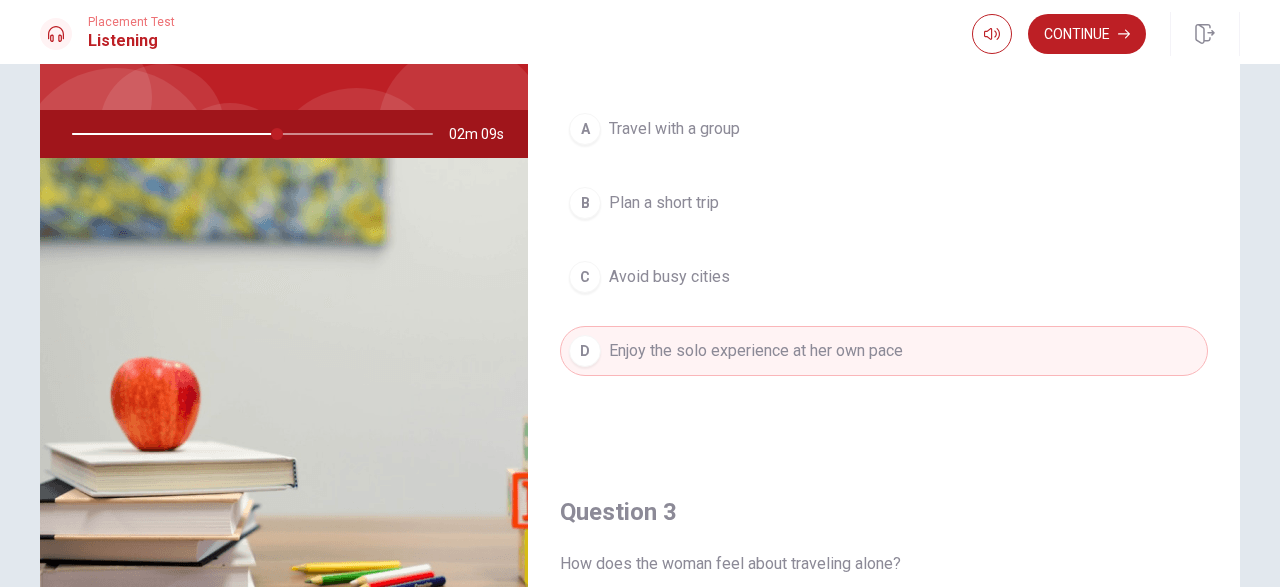 scroll, scrollTop: 499, scrollLeft: 0, axis: vertical 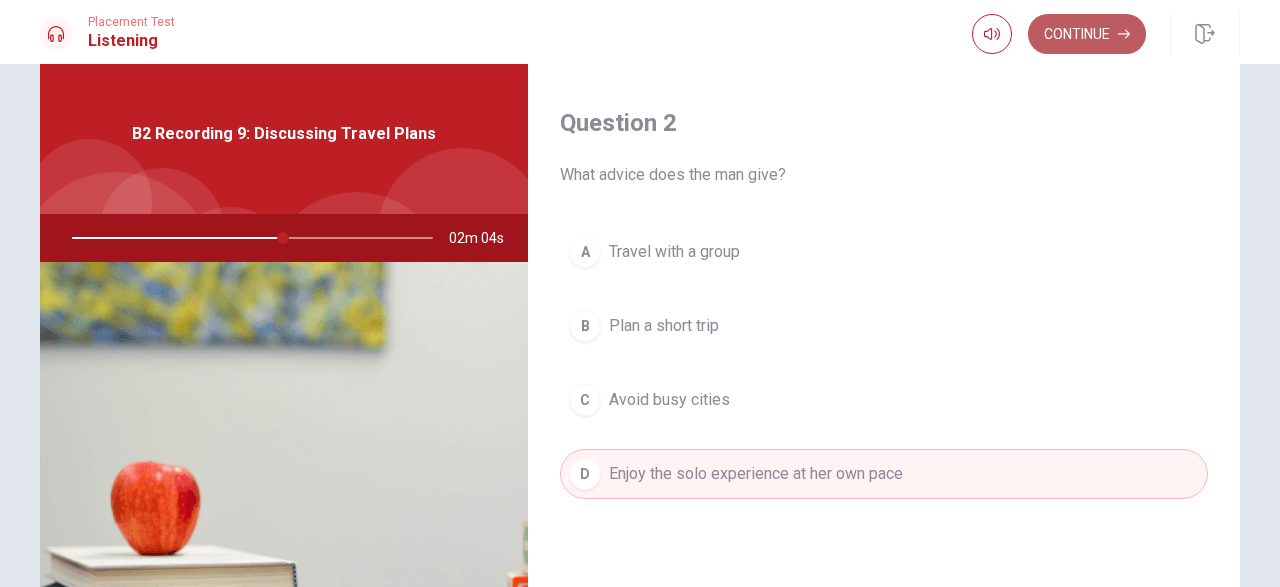 click on "Continue" at bounding box center [1087, 34] 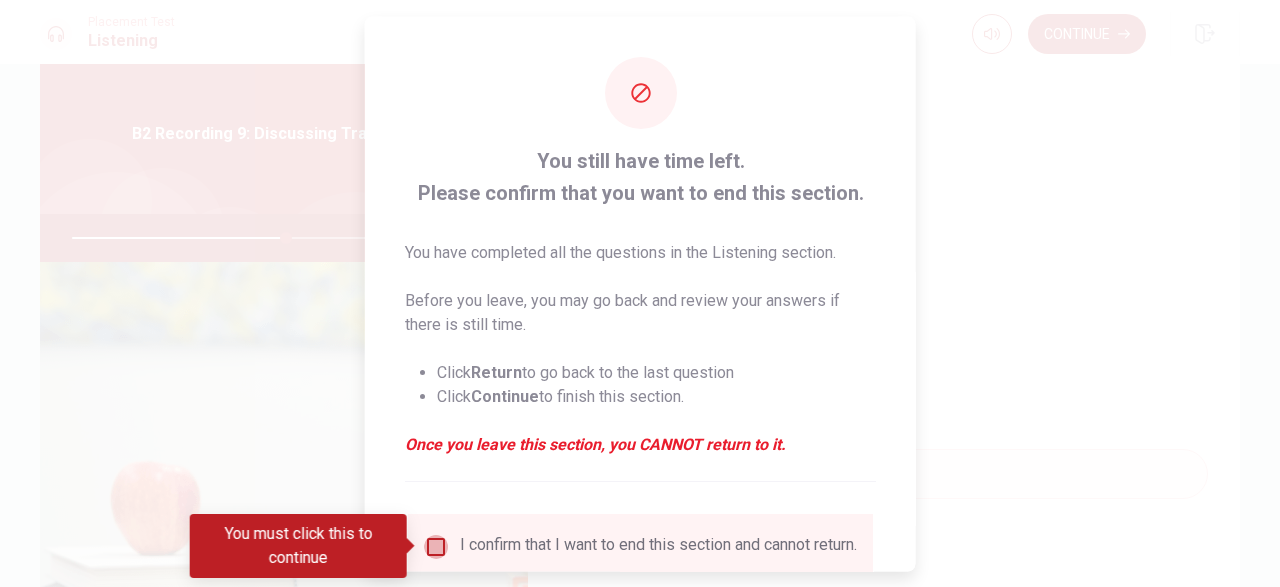 click at bounding box center [436, 546] 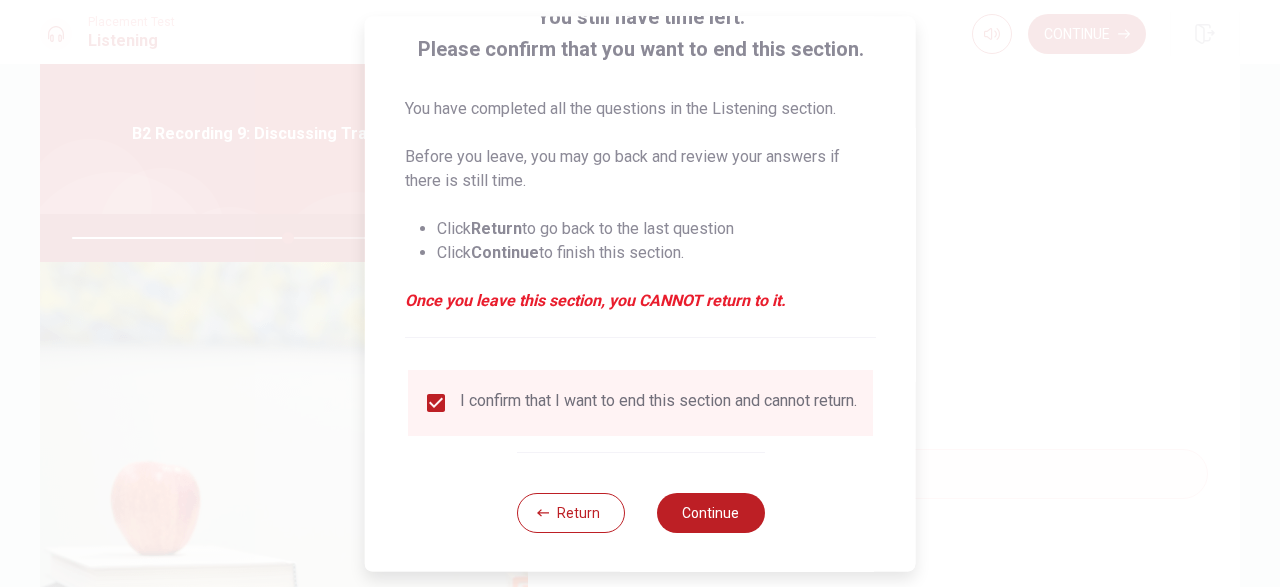 scroll, scrollTop: 144, scrollLeft: 0, axis: vertical 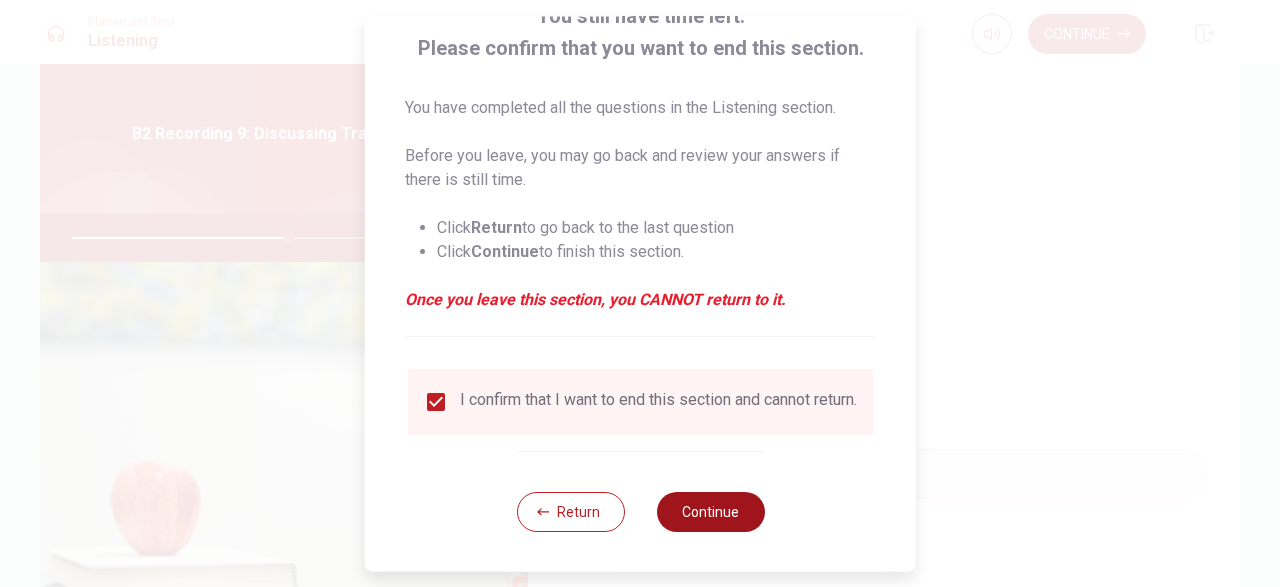 click on "Continue" at bounding box center [710, 512] 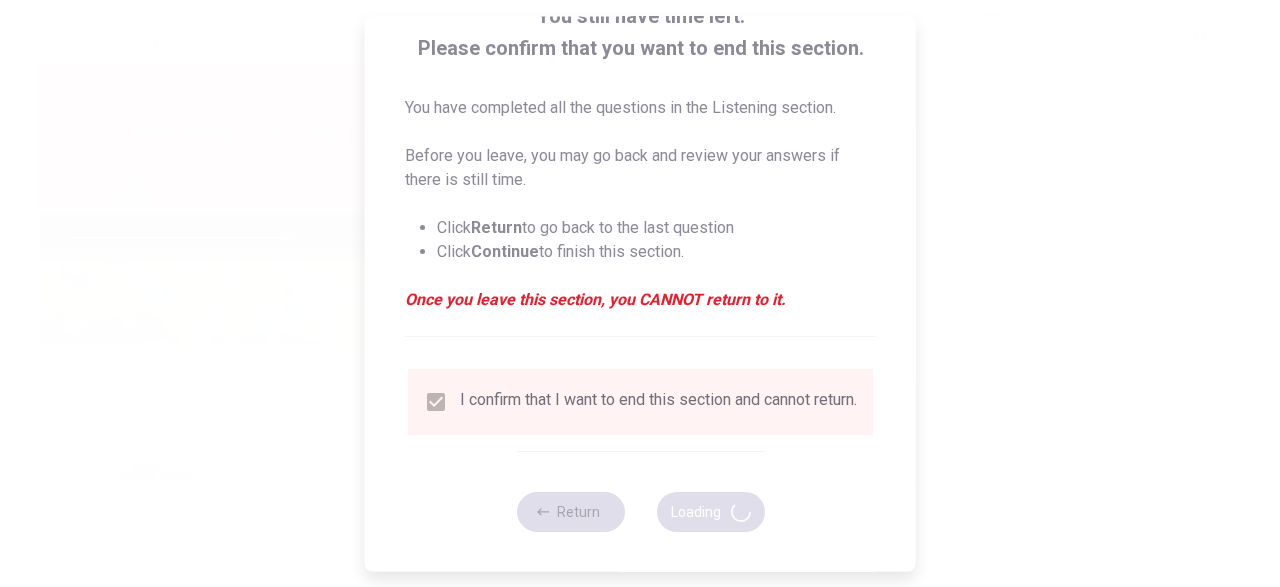 type on "61" 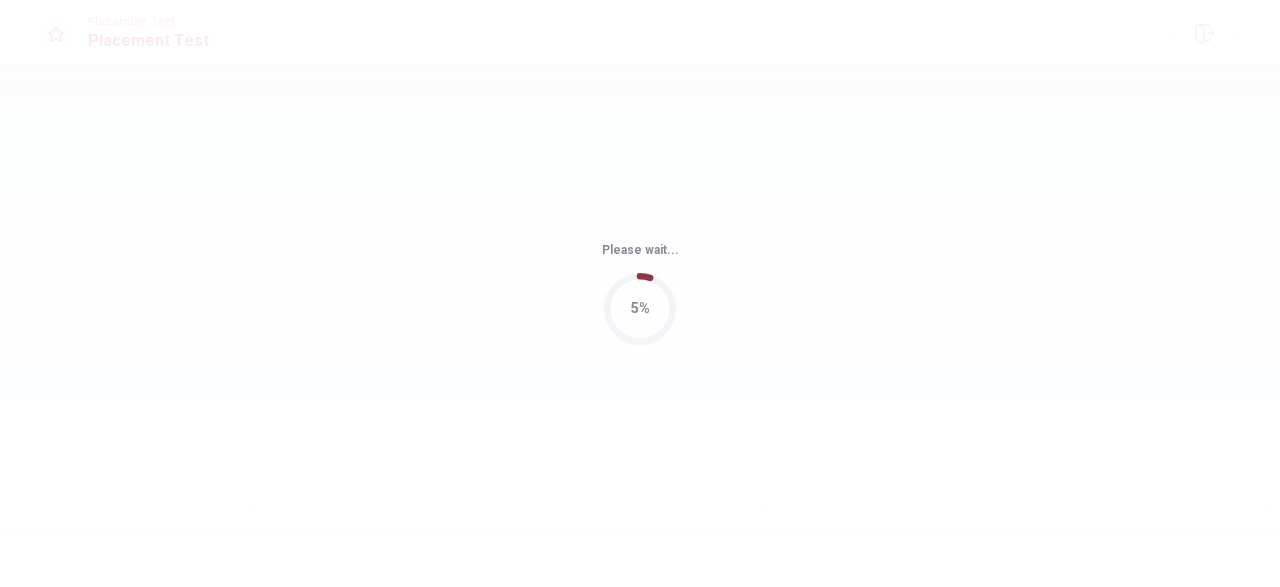 scroll, scrollTop: 0, scrollLeft: 0, axis: both 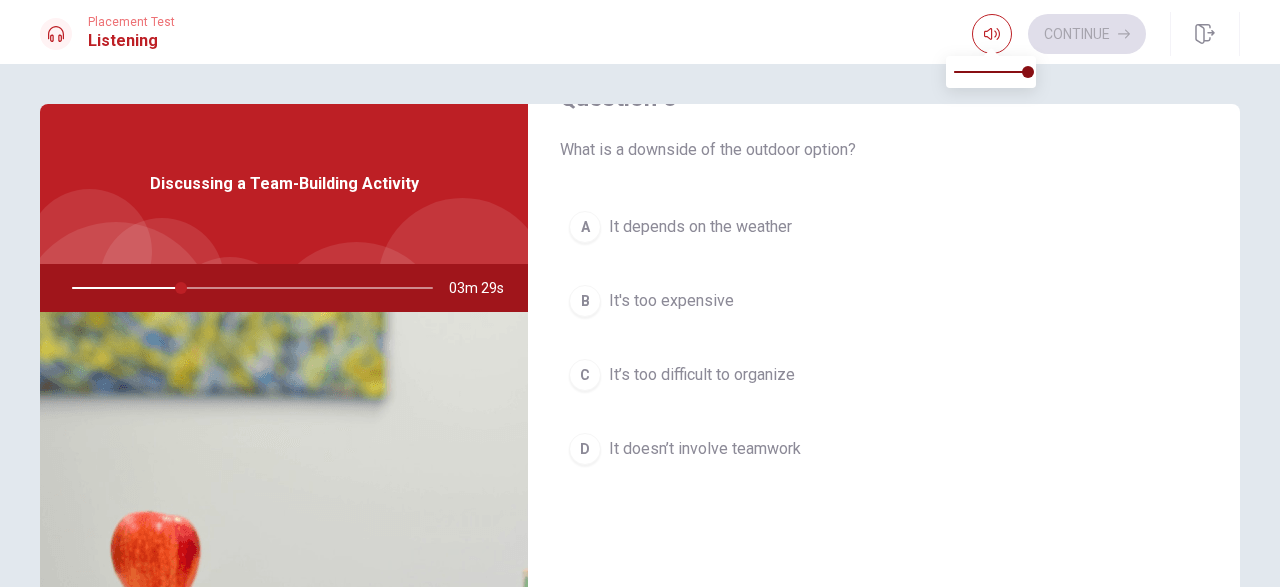 type on "30" 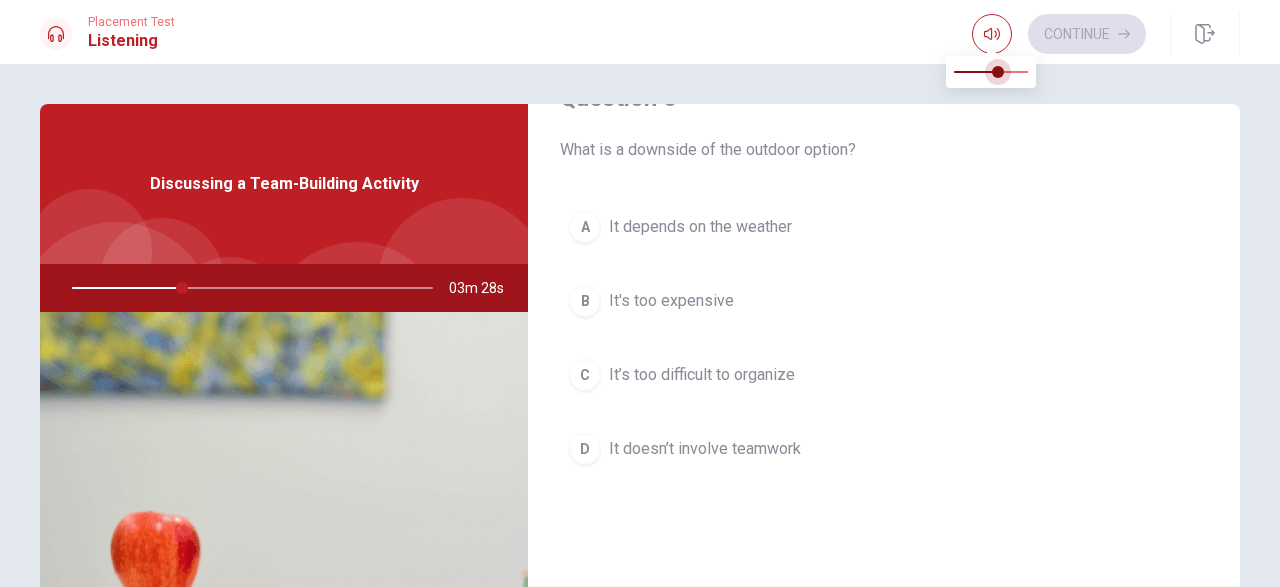 click at bounding box center (991, 72) 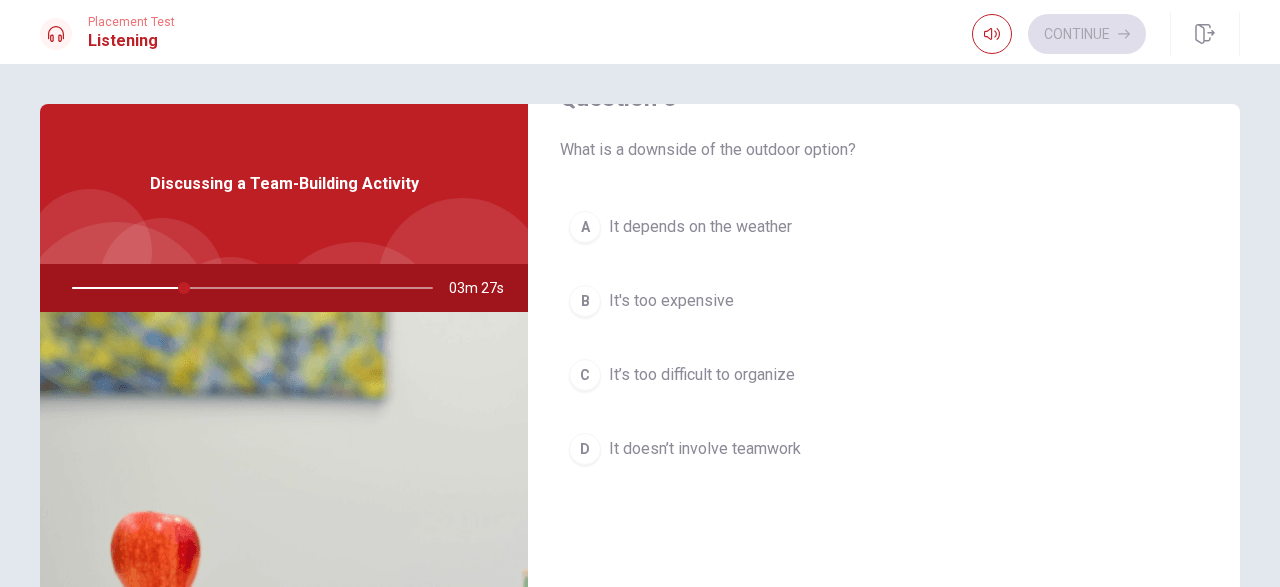 click on "Question 6 What is a downside of the outdoor option? A It depends on the weather B It's too expensive C It’s too difficult to organize D It doesn’t involve teamwork Question 7 When will they present their proposal? A Next week B [DATE] C At the end of the month D [DATE] Question 8 What indoor activity does the man suggest? A A movie night B A cooking class or escape room C A sports tournament D Rescheduling the event Question 9 What logistical concerns does the man raise? A Transportation and cost B Time and scheduling C Weather and safety D Group size Question 10 What type of team-building activity does the woman suggest first? A A sports tournament B An escape room C A hiking trip or ropes course D A cooking class Discussing a Team-Building Activity 03m 27s" at bounding box center [640, 451] 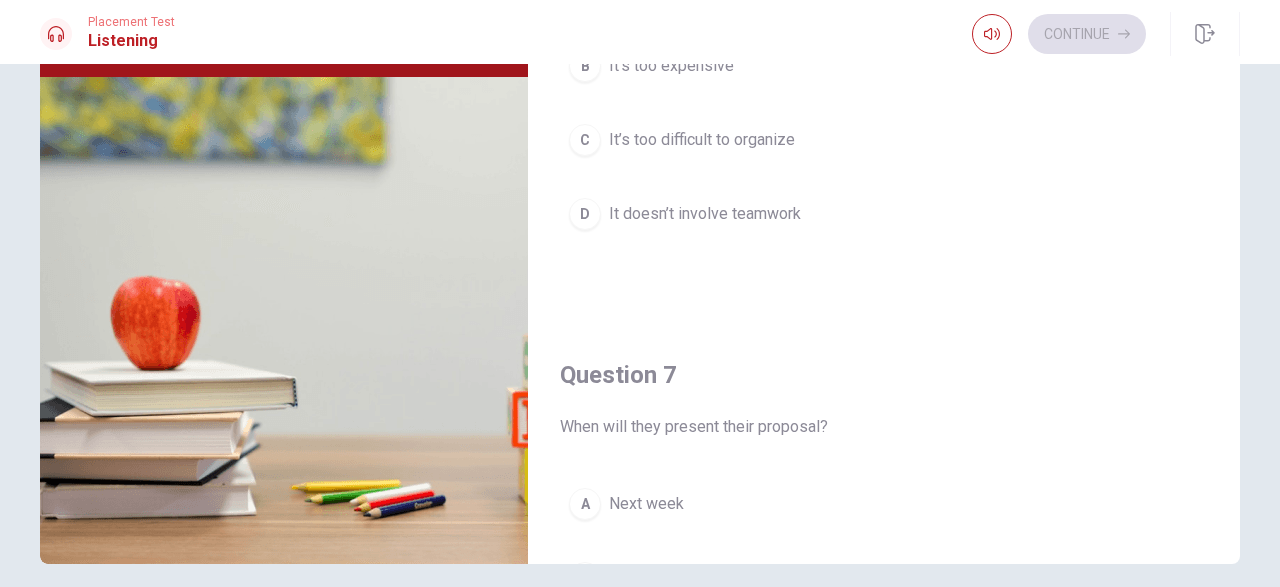 scroll, scrollTop: 235, scrollLeft: 0, axis: vertical 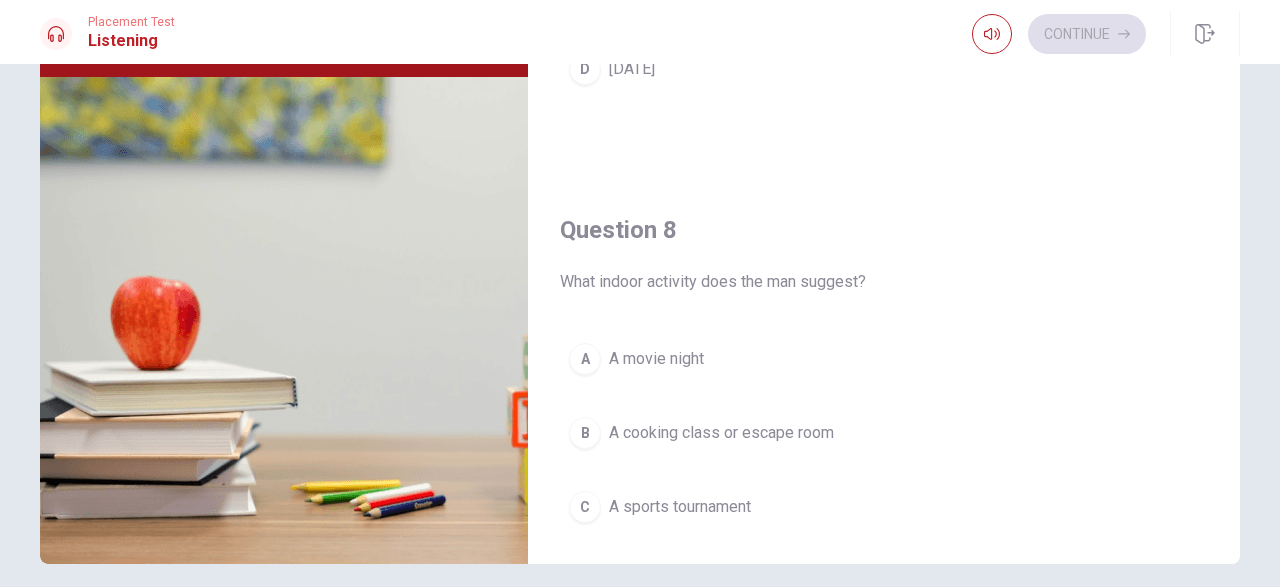 drag, startPoint x: 1241, startPoint y: 149, endPoint x: 1279, endPoint y: 172, distance: 44.418465 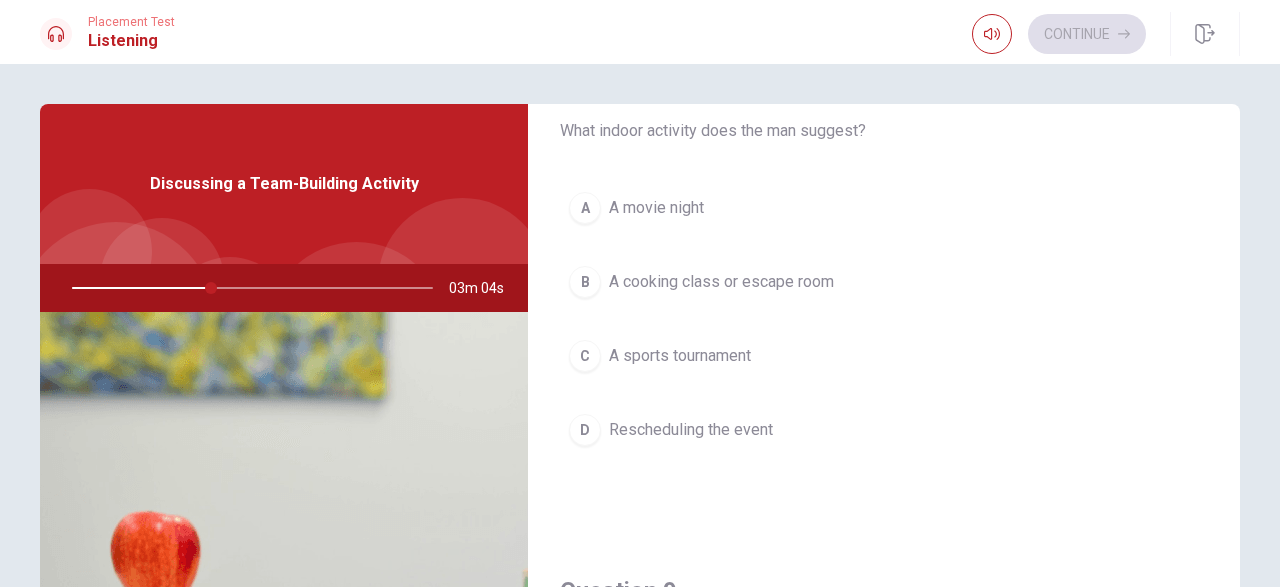 scroll, scrollTop: 1110, scrollLeft: 0, axis: vertical 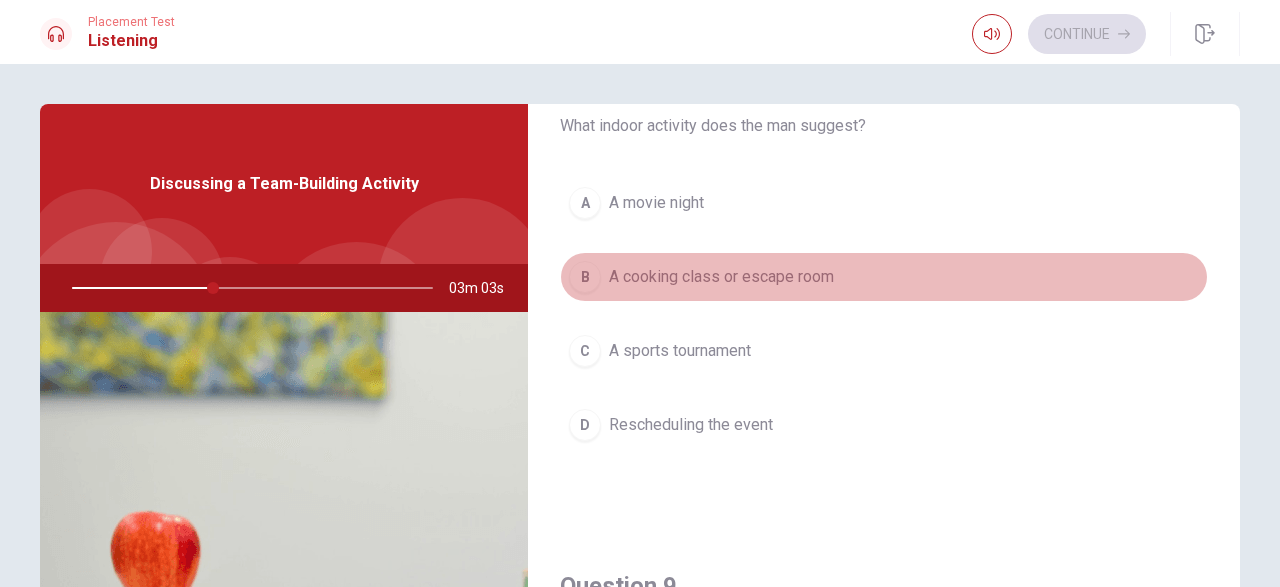 click on "A cooking class or escape room" at bounding box center (721, 277) 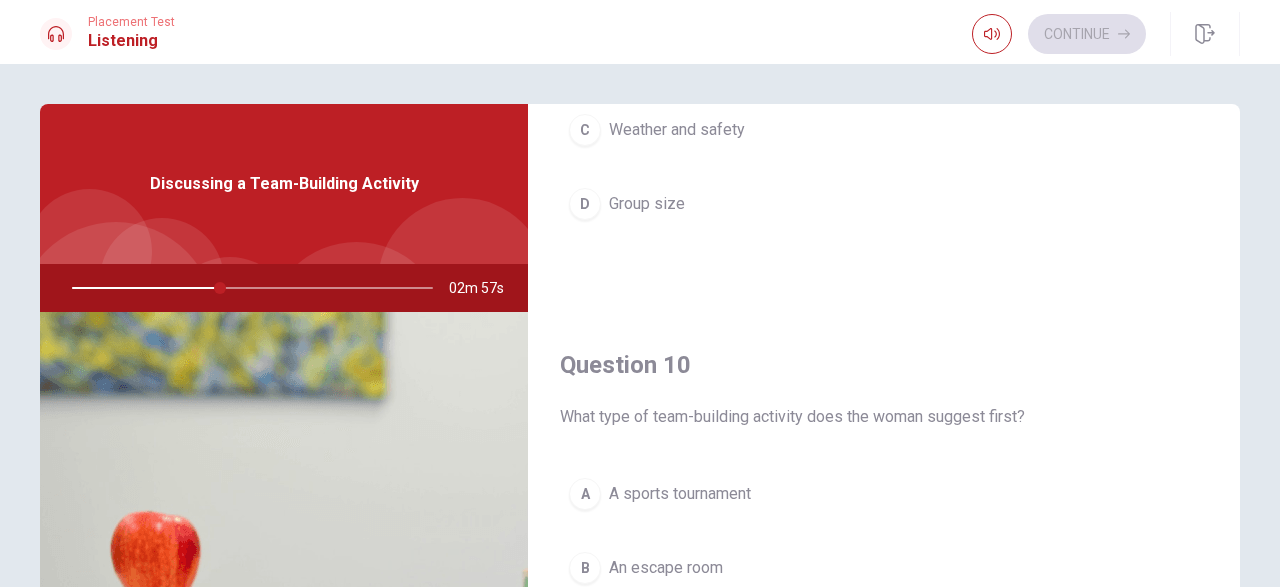 scroll, scrollTop: 1848, scrollLeft: 0, axis: vertical 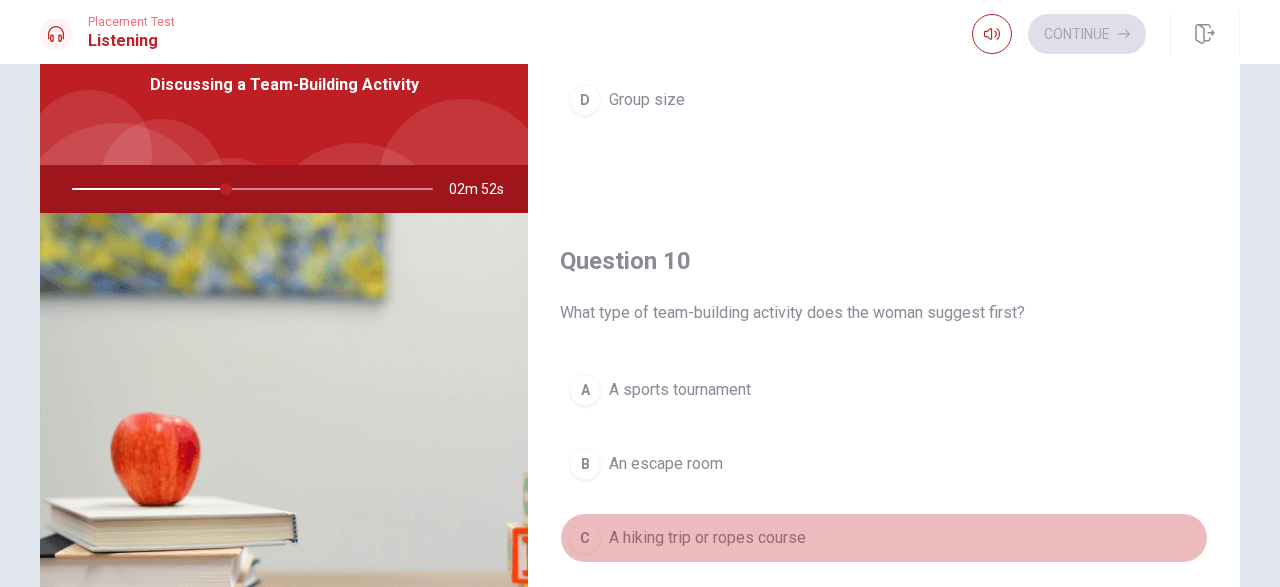 click on "C A hiking trip or ropes course" at bounding box center (884, 538) 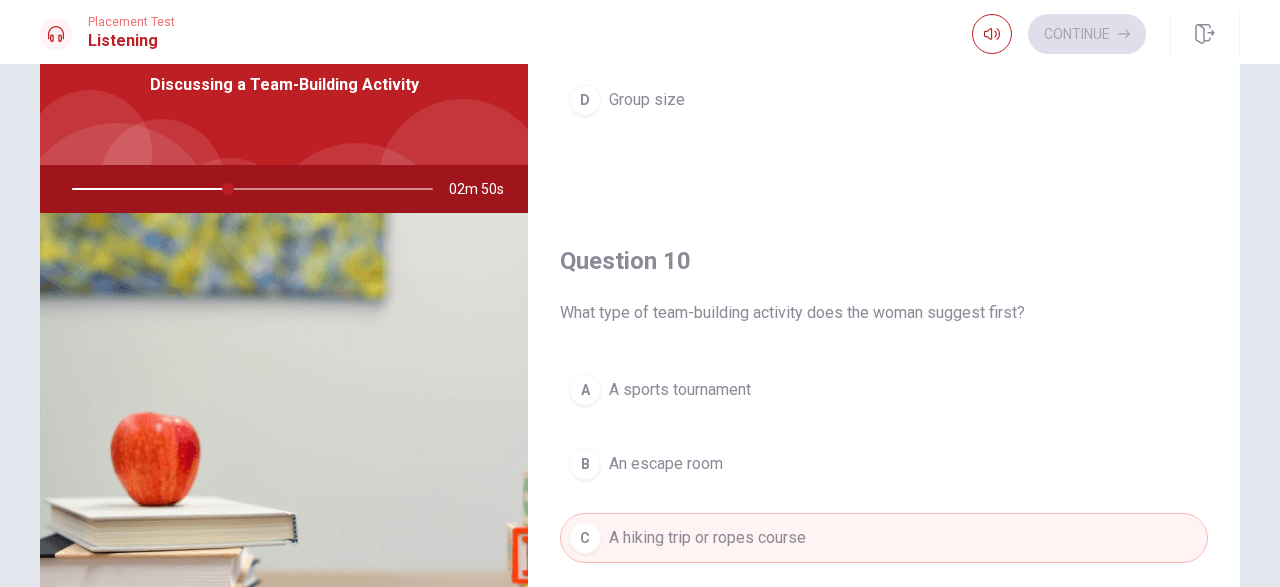 click on "Question 6 What is a downside of the outdoor option? A It depends on the weather B It's too expensive C It’s too difficult to organize D It doesn’t involve teamwork Question 7 When will they present their proposal? A Next week B [DATE] C At the end of the month D [DATE] Question 8 What indoor activity does the man suggest? A A movie night B A cooking class or escape room C A sports tournament D Rescheduling the event Question 9 What logistical concerns does the man raise? A Transportation and cost B Time and scheduling C Weather and safety D Group size Question 10 What type of team-building activity does the woman suggest first? A A sports tournament B An escape room C A hiking trip or ropes course D A cooking class Discussing a Team-Building Activity 02m 50s" at bounding box center [640, 352] 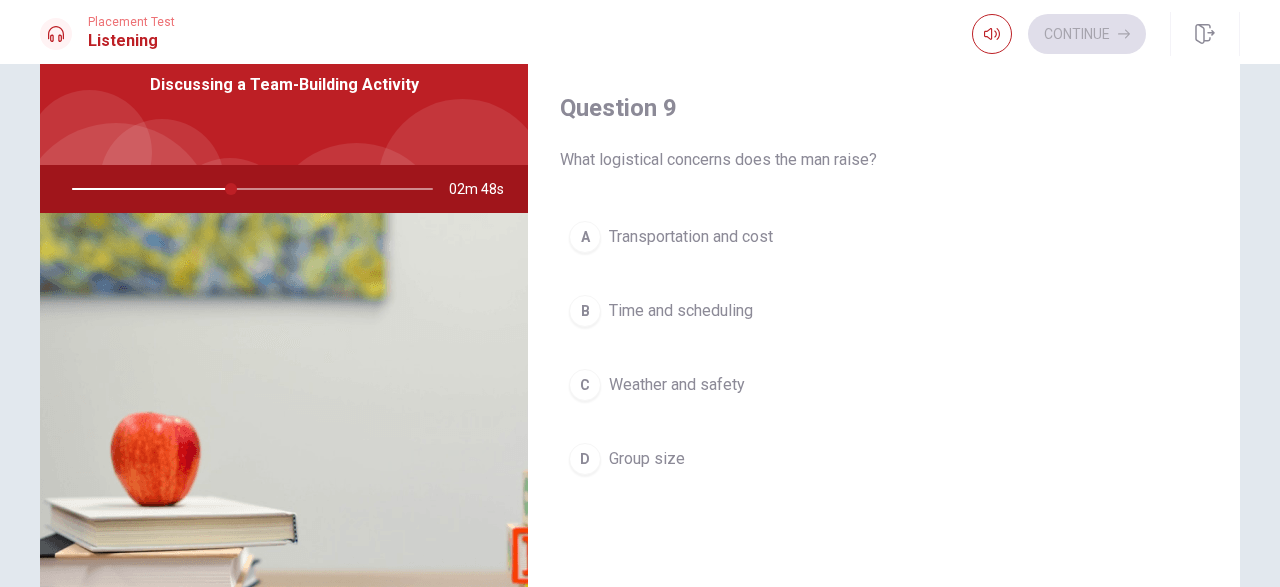scroll, scrollTop: 1033, scrollLeft: 0, axis: vertical 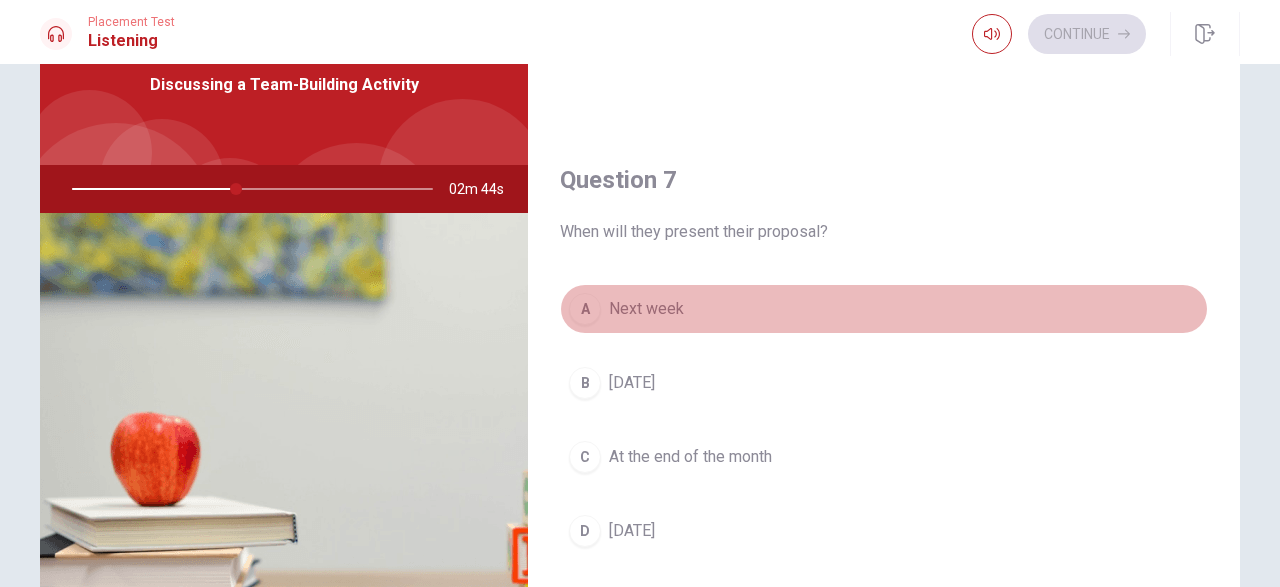 click on "A Next week" at bounding box center (884, 309) 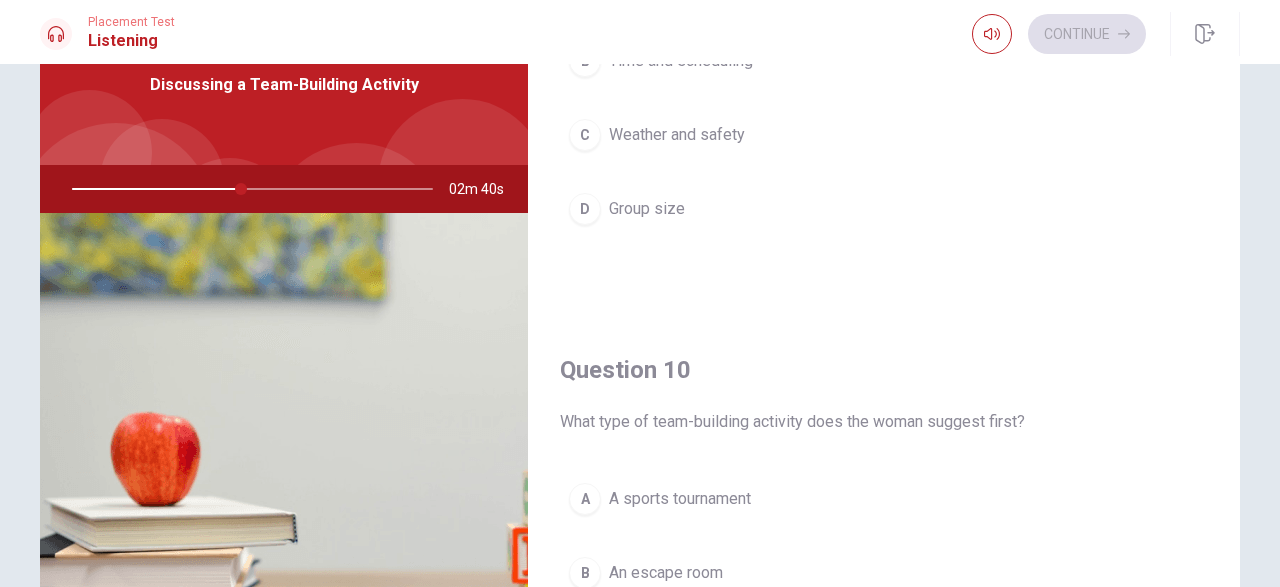 scroll, scrollTop: 1730, scrollLeft: 0, axis: vertical 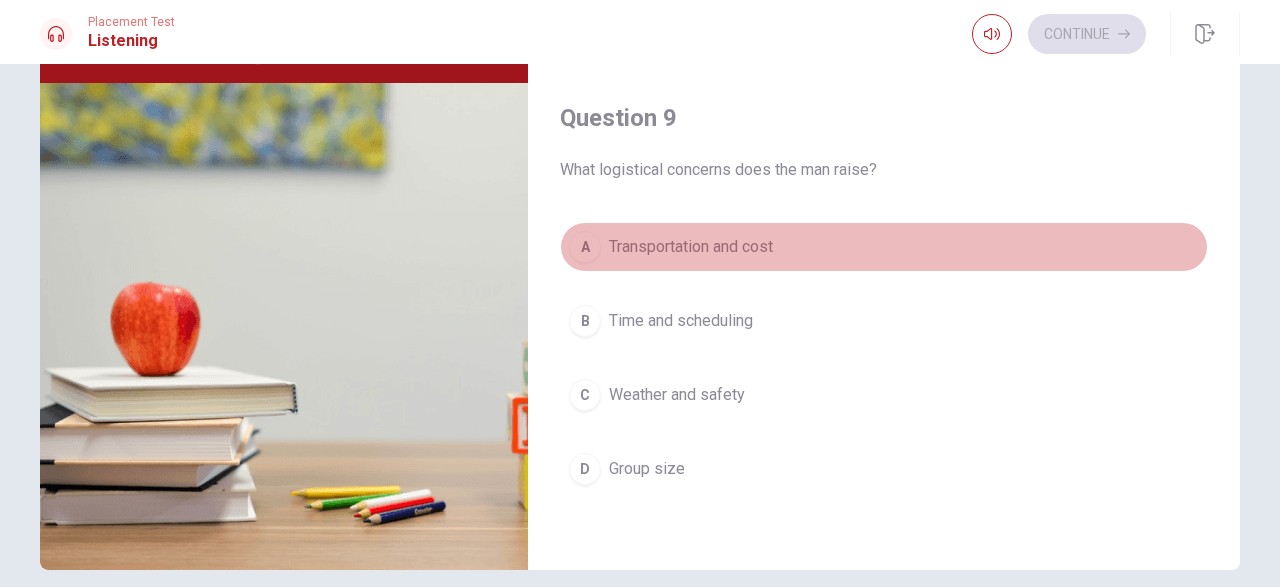 click on "A Transportation and cost" at bounding box center [884, 247] 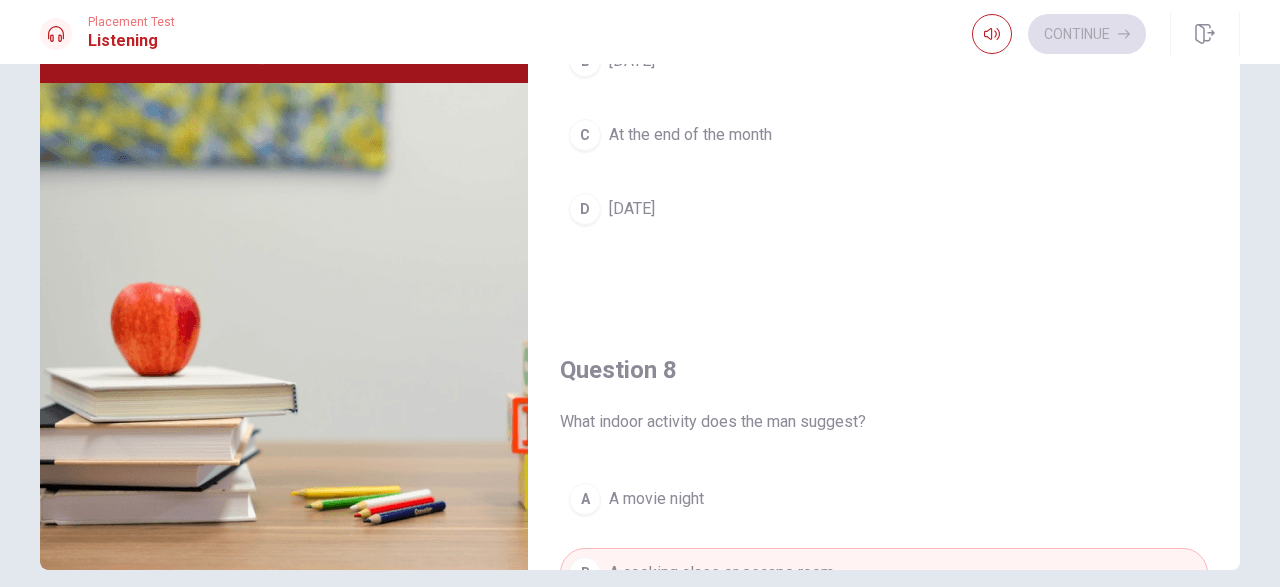 scroll, scrollTop: 571, scrollLeft: 0, axis: vertical 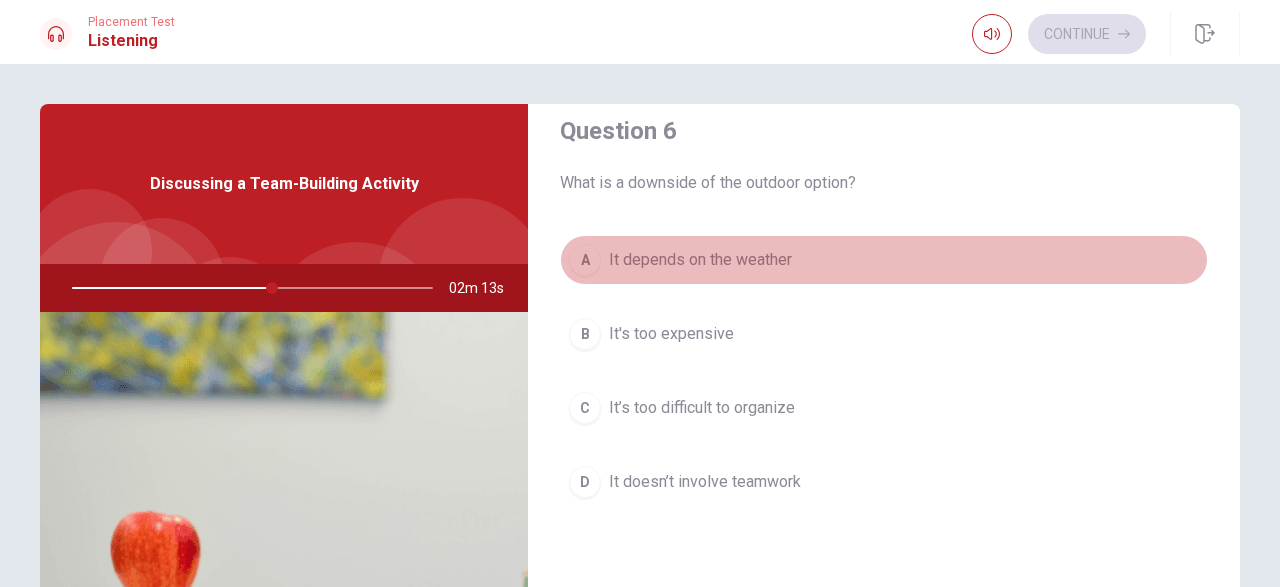 click on "It depends on the weather" at bounding box center (700, 260) 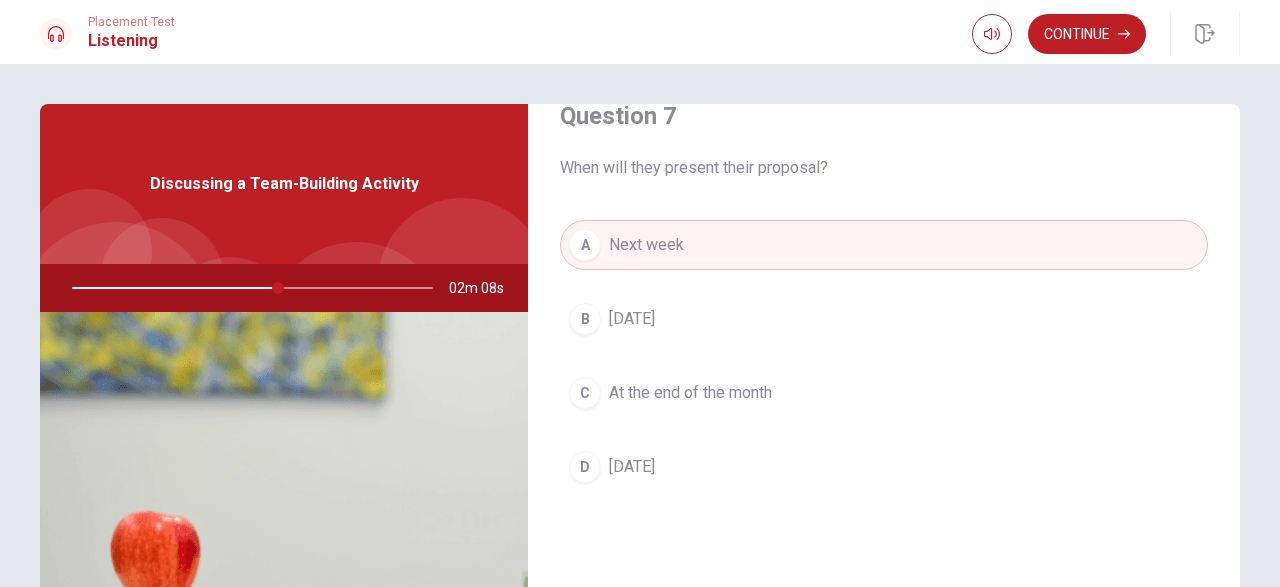 scroll, scrollTop: 559, scrollLeft: 0, axis: vertical 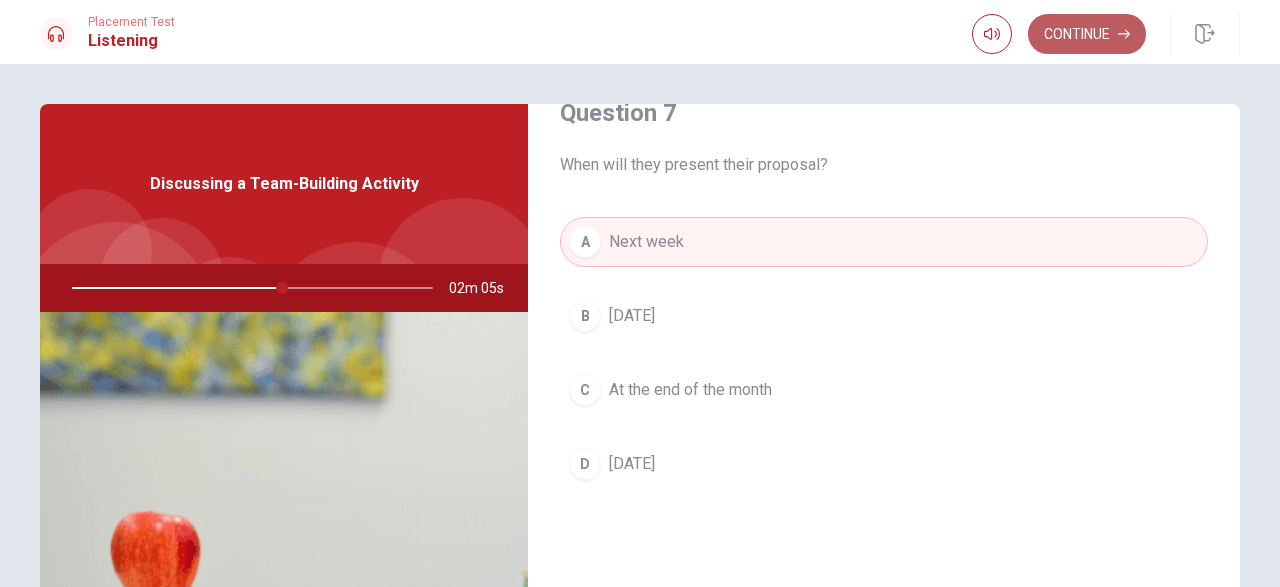 click on "Continue" at bounding box center [1087, 34] 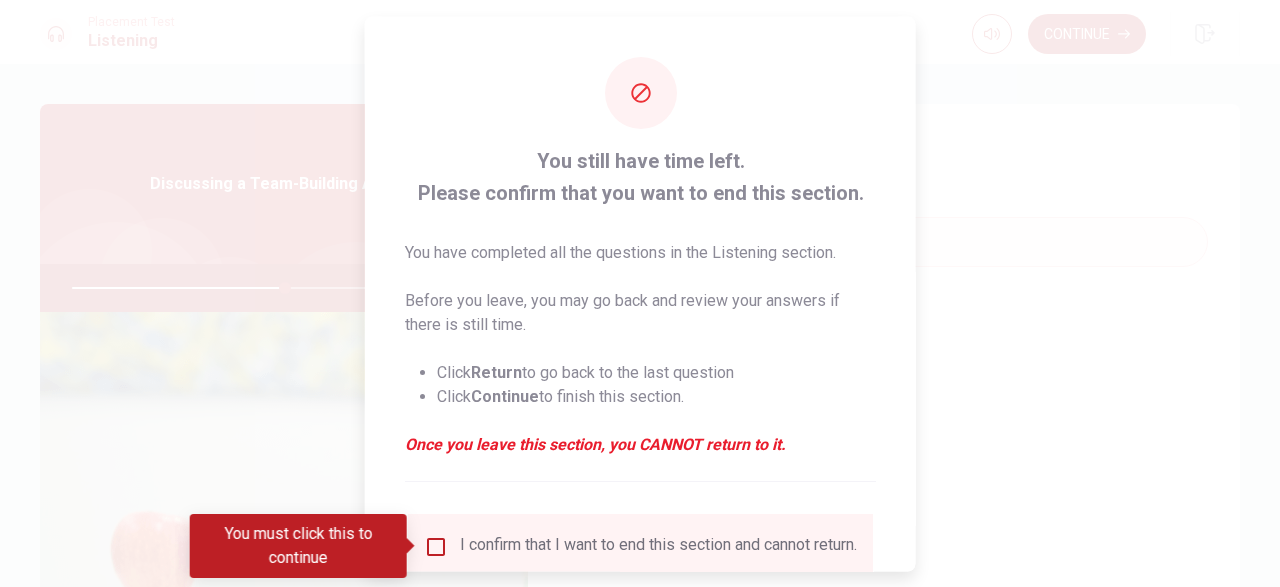 click at bounding box center [436, 546] 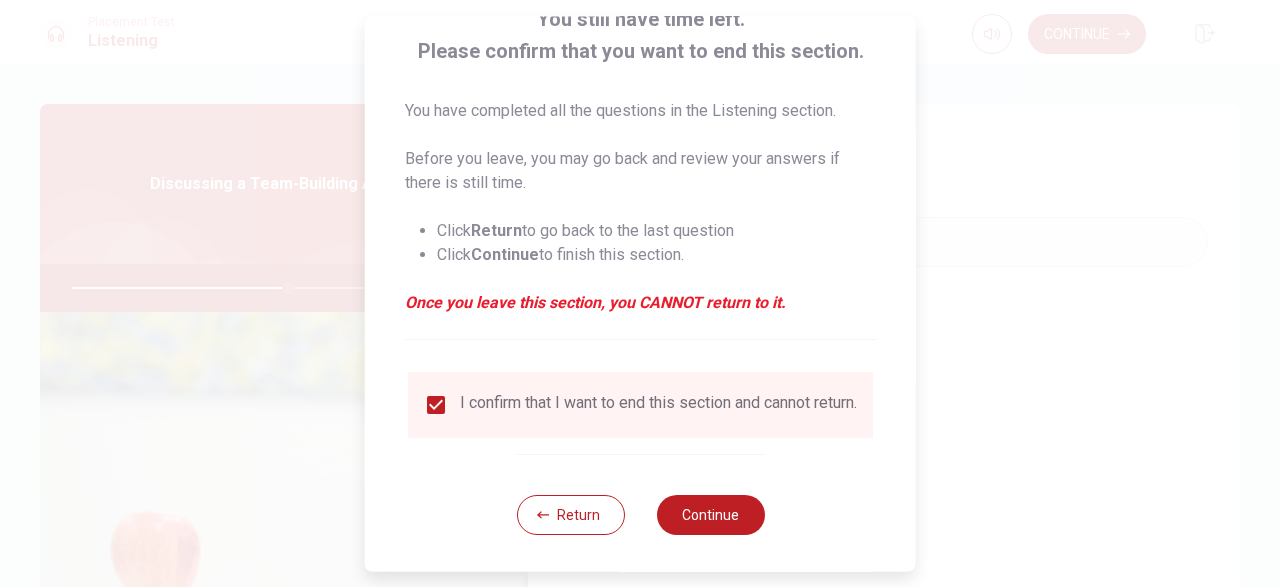 scroll, scrollTop: 159, scrollLeft: 0, axis: vertical 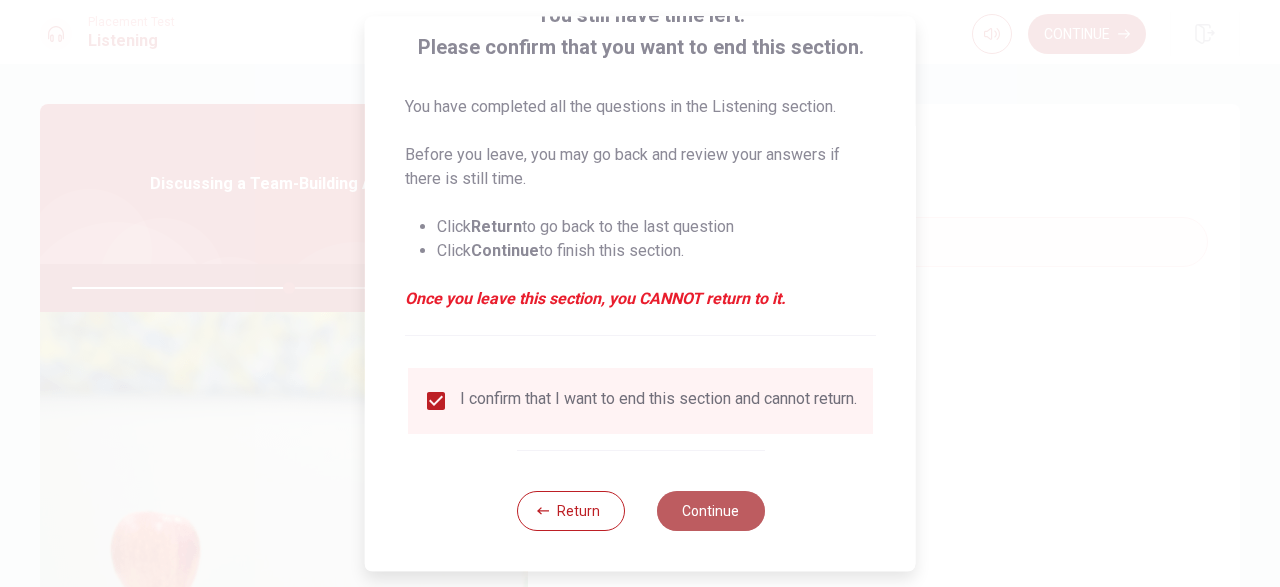 click on "Continue" at bounding box center [710, 511] 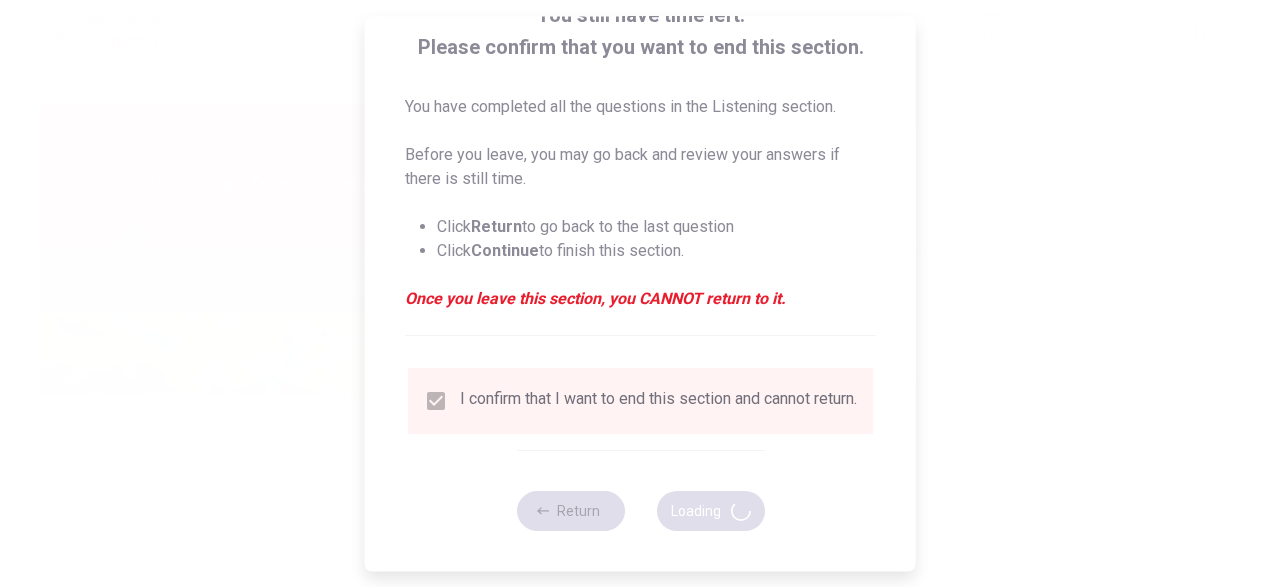 type on "61" 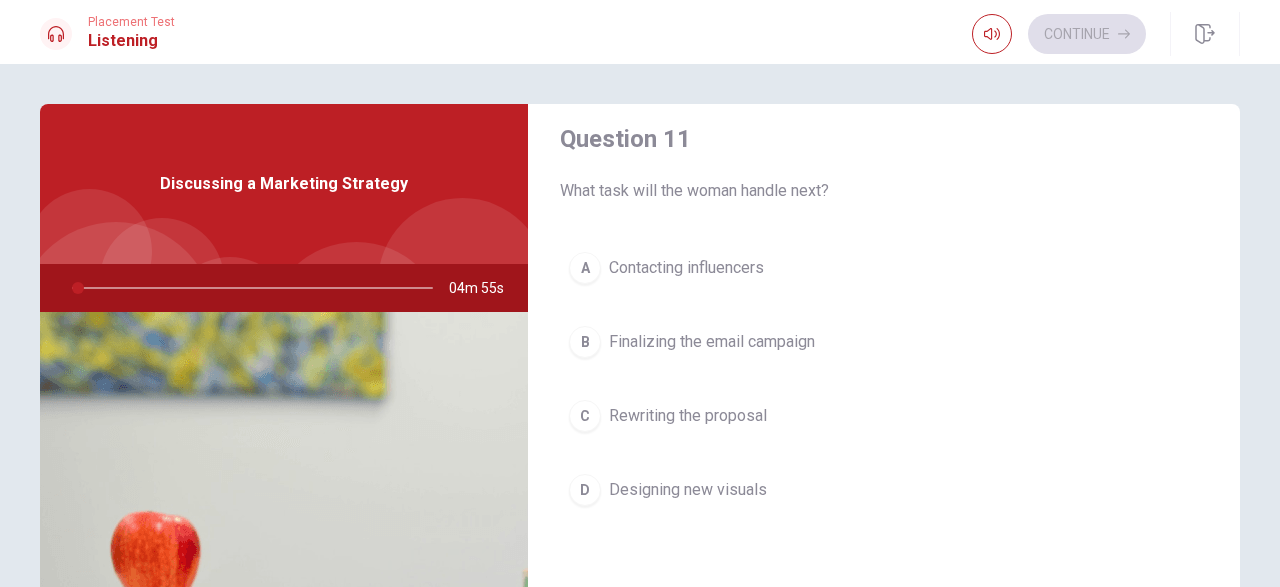 scroll, scrollTop: 24, scrollLeft: 0, axis: vertical 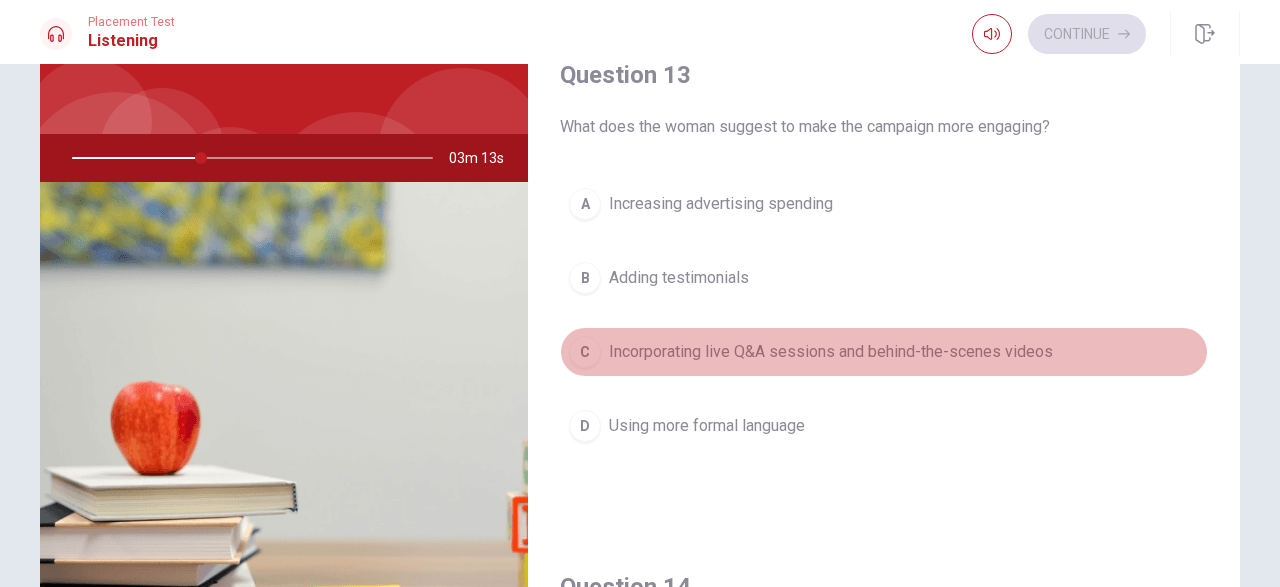 click on "Incorporating live Q&A sessions and behind-the-scenes videos" at bounding box center (831, 352) 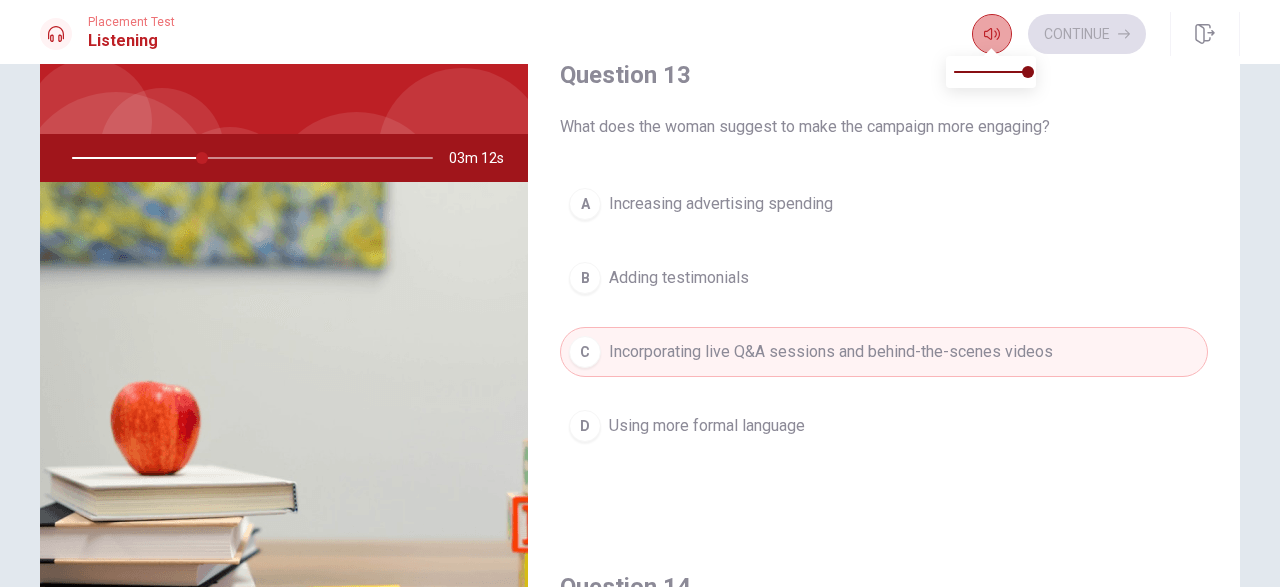 click 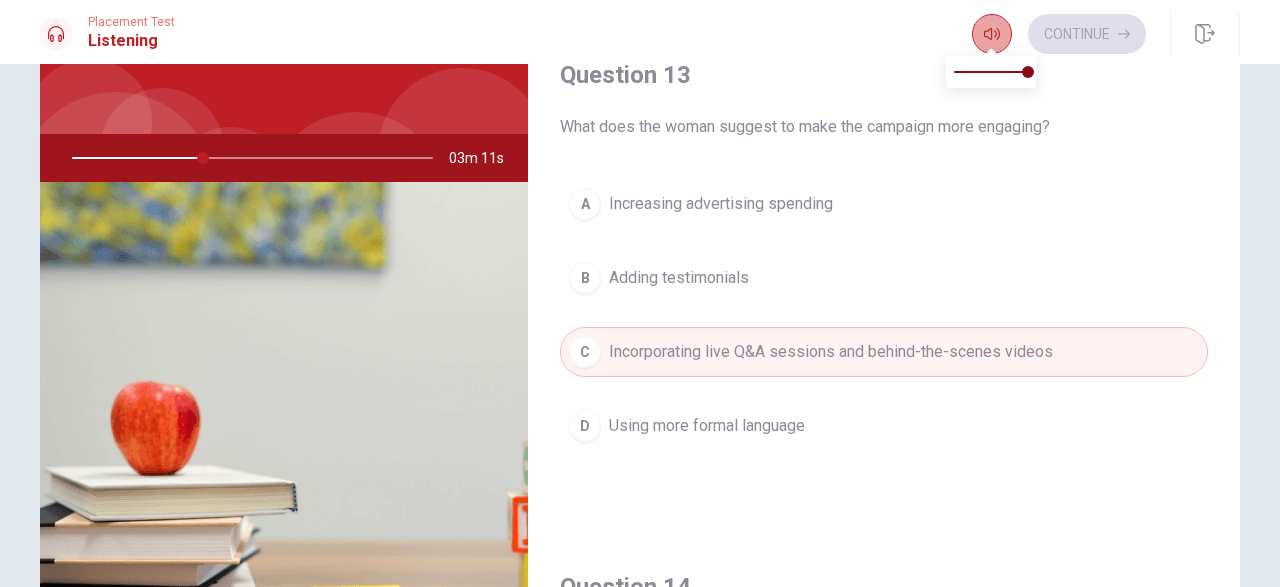 click 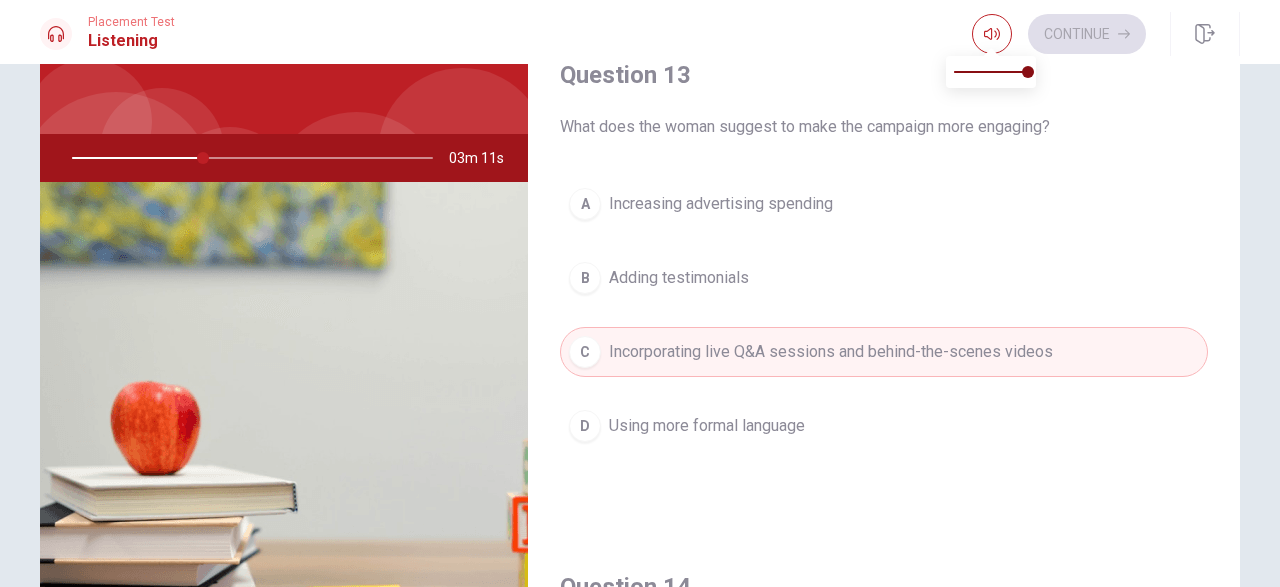 type on "37" 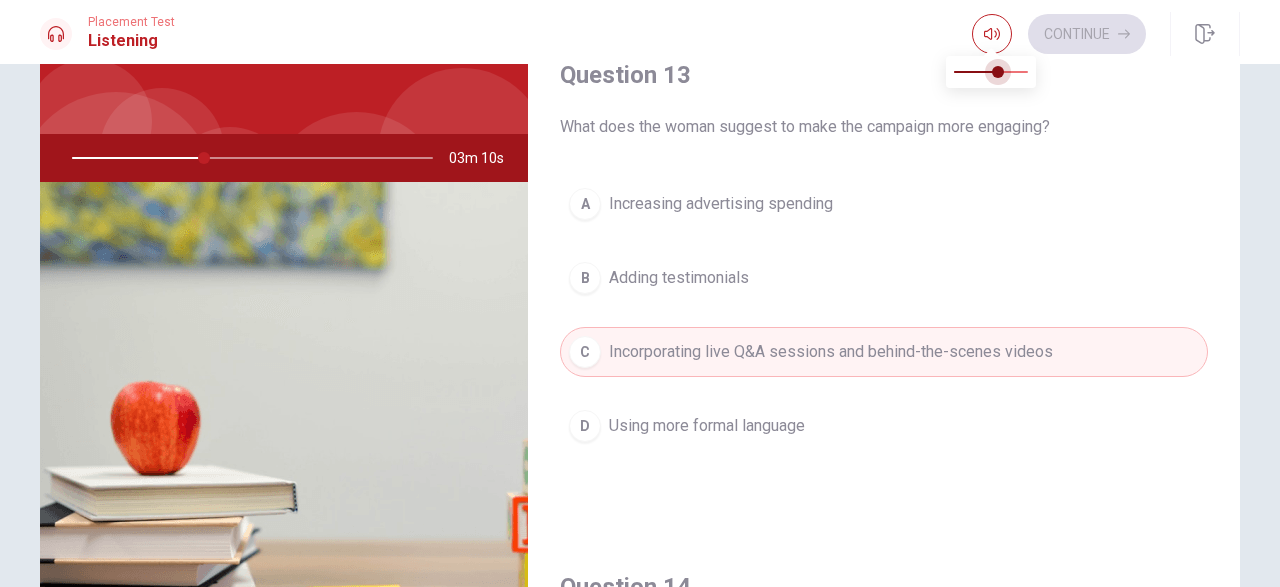 click at bounding box center (991, 72) 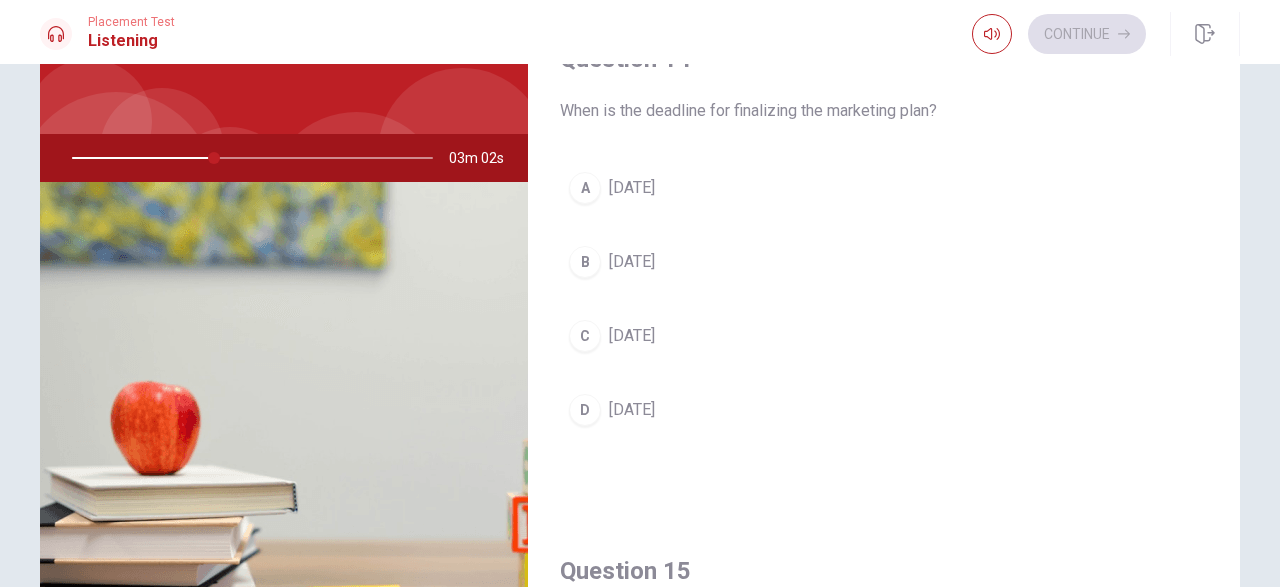 scroll, scrollTop: 1851, scrollLeft: 0, axis: vertical 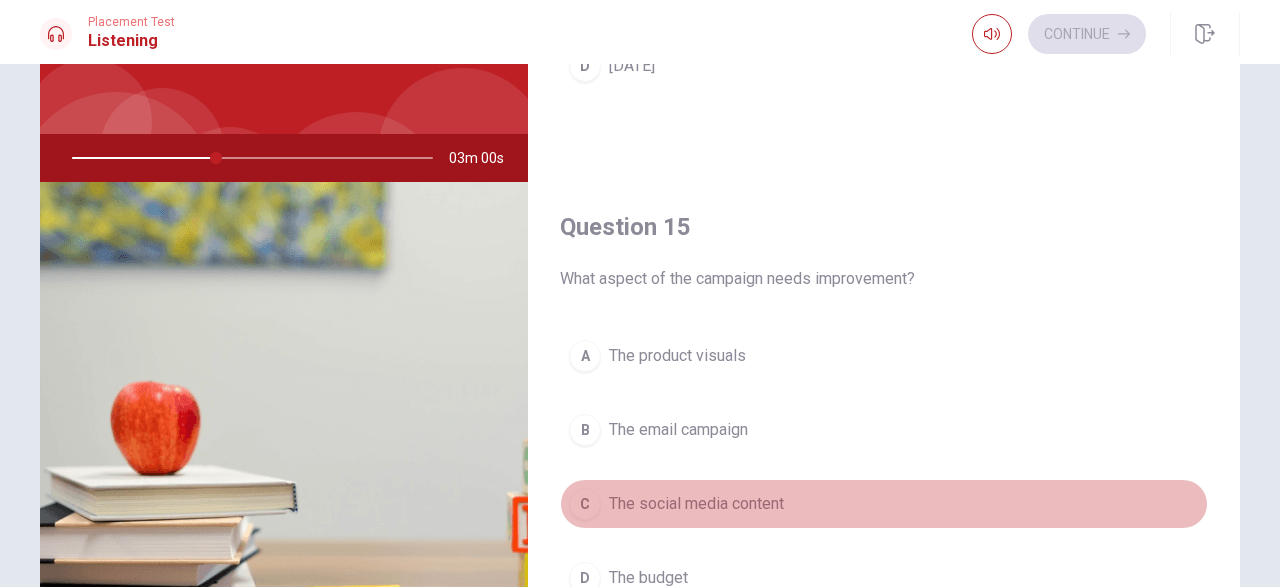 click on "The social media content" at bounding box center (696, 504) 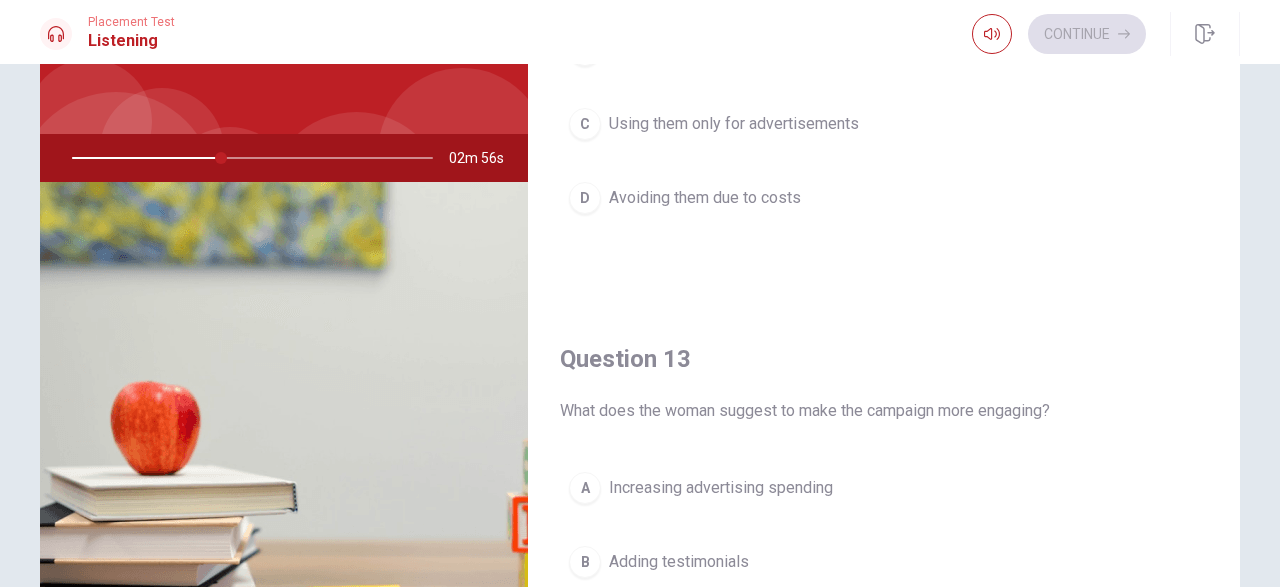 scroll, scrollTop: 681, scrollLeft: 0, axis: vertical 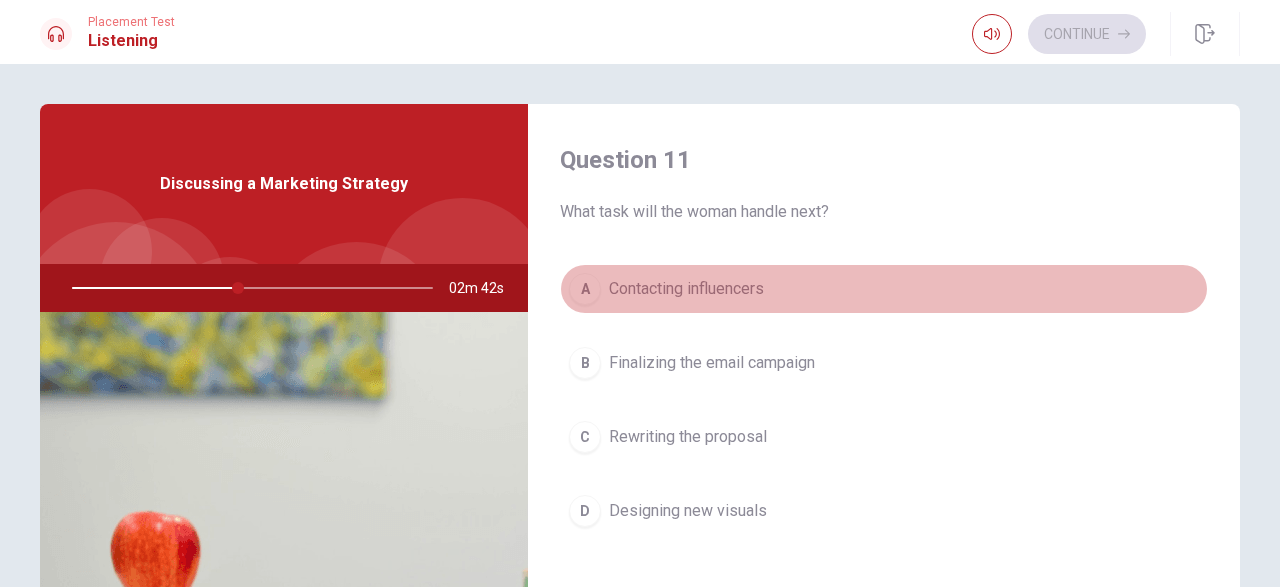 click on "Contacting influencers" at bounding box center (686, 289) 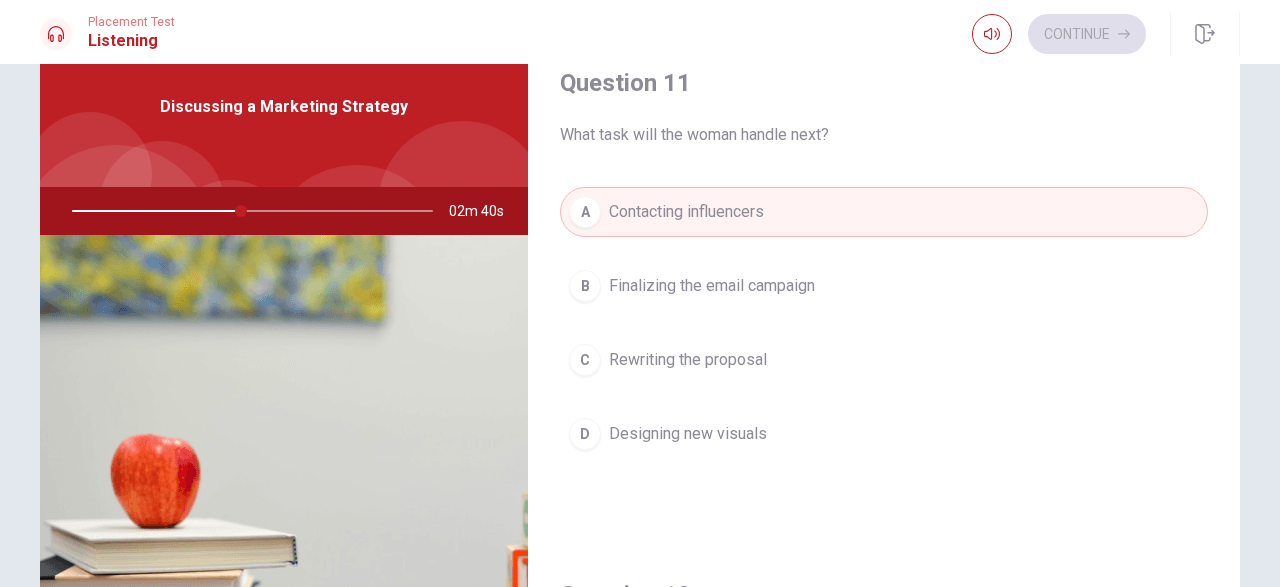 scroll, scrollTop: 81, scrollLeft: 0, axis: vertical 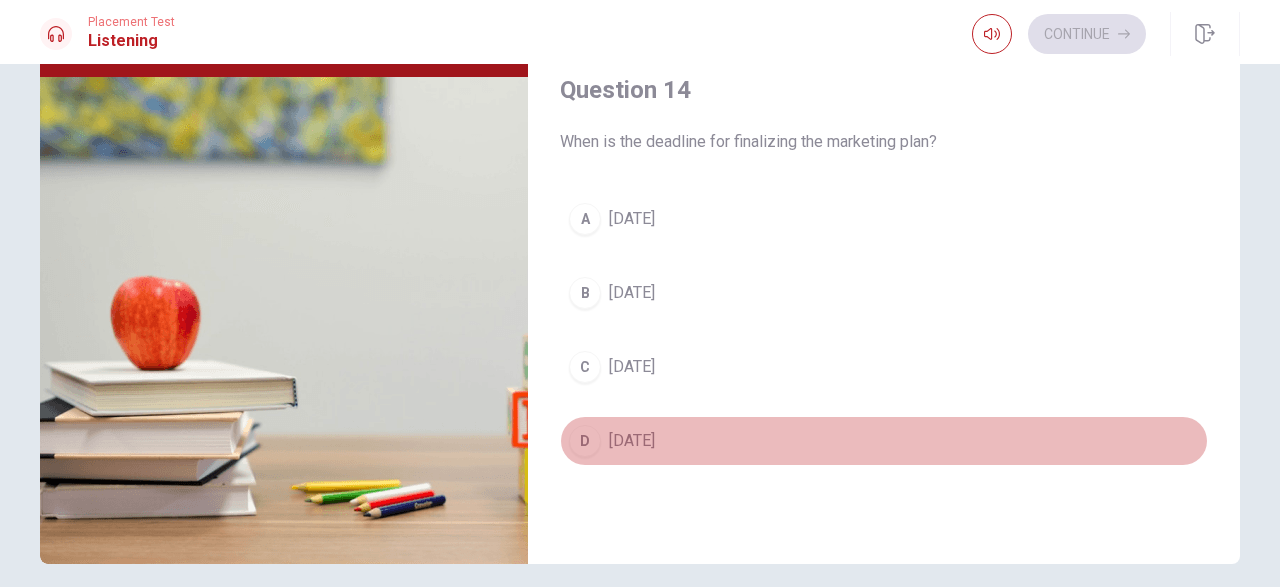 click on "D [DATE]" at bounding box center [884, 441] 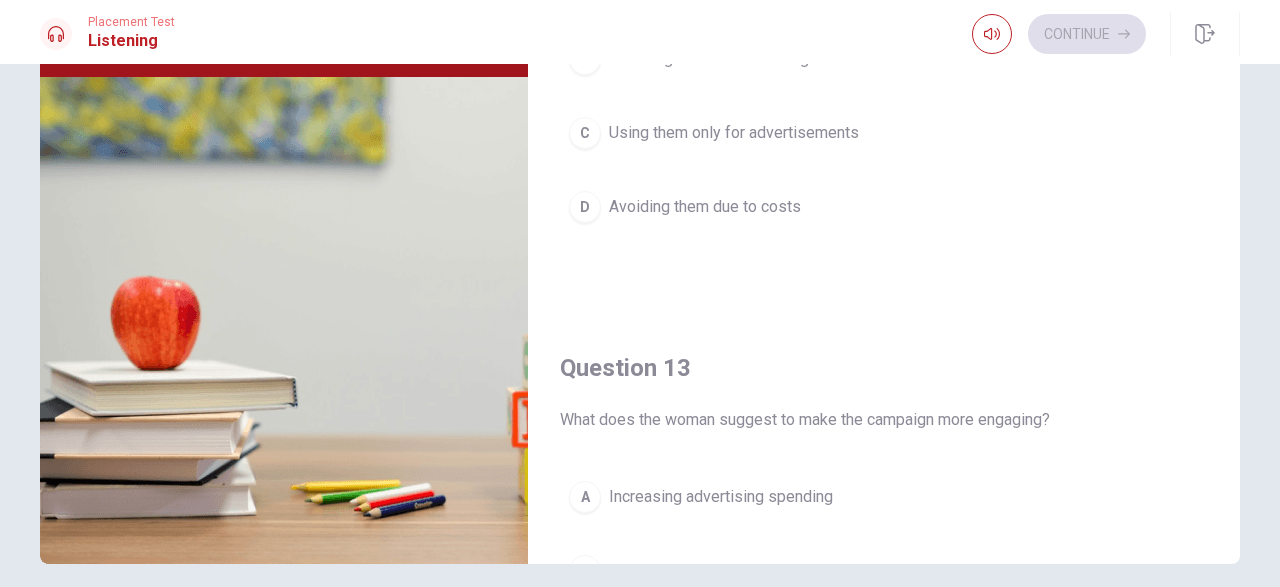 scroll, scrollTop: 495, scrollLeft: 0, axis: vertical 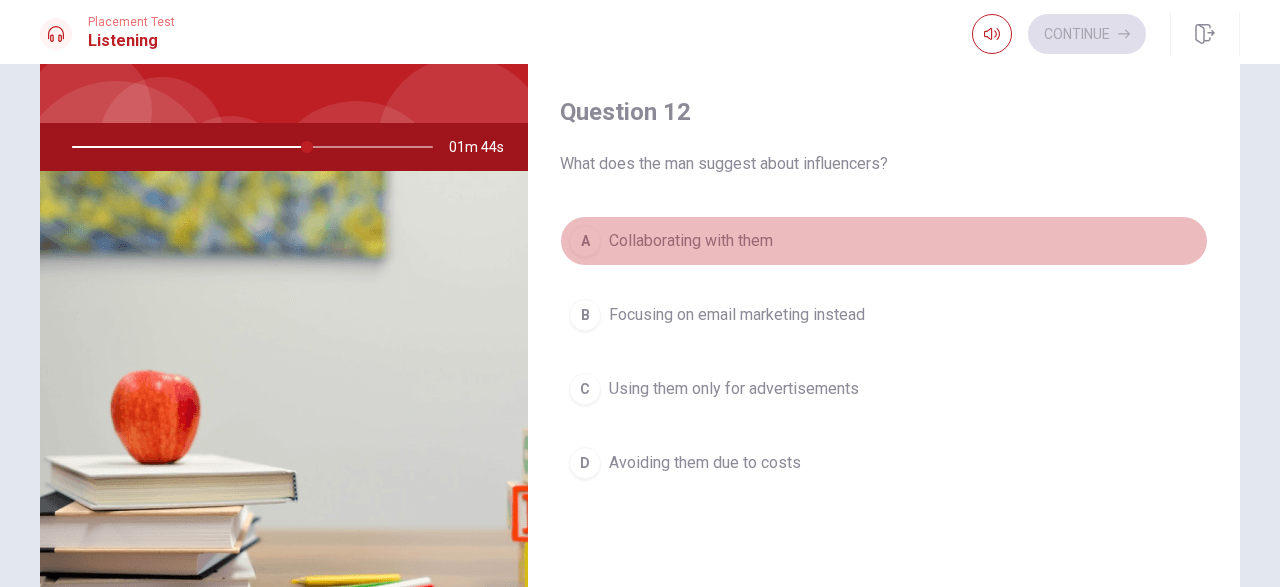 click on "Collaborating with them" at bounding box center (691, 241) 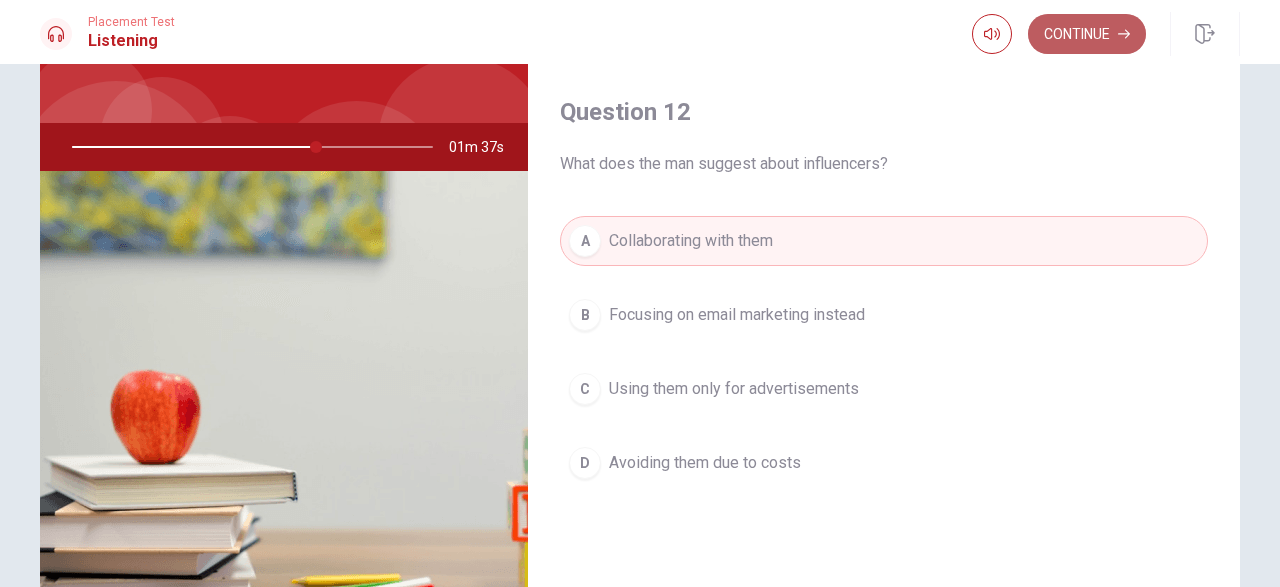 click on "Continue" at bounding box center (1087, 34) 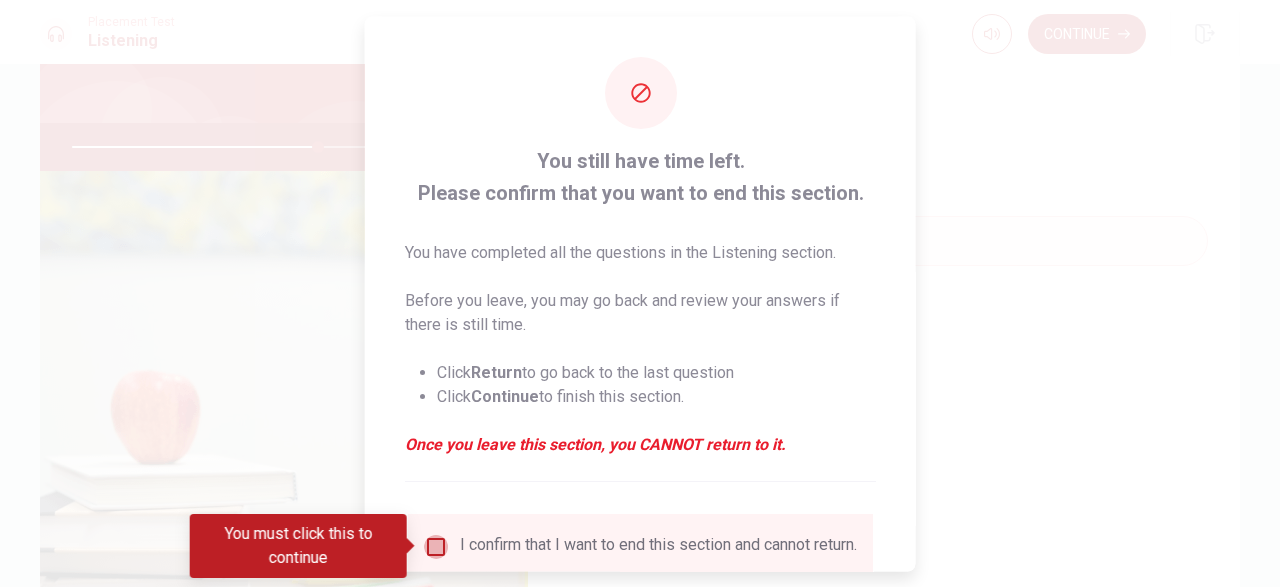 click at bounding box center [436, 546] 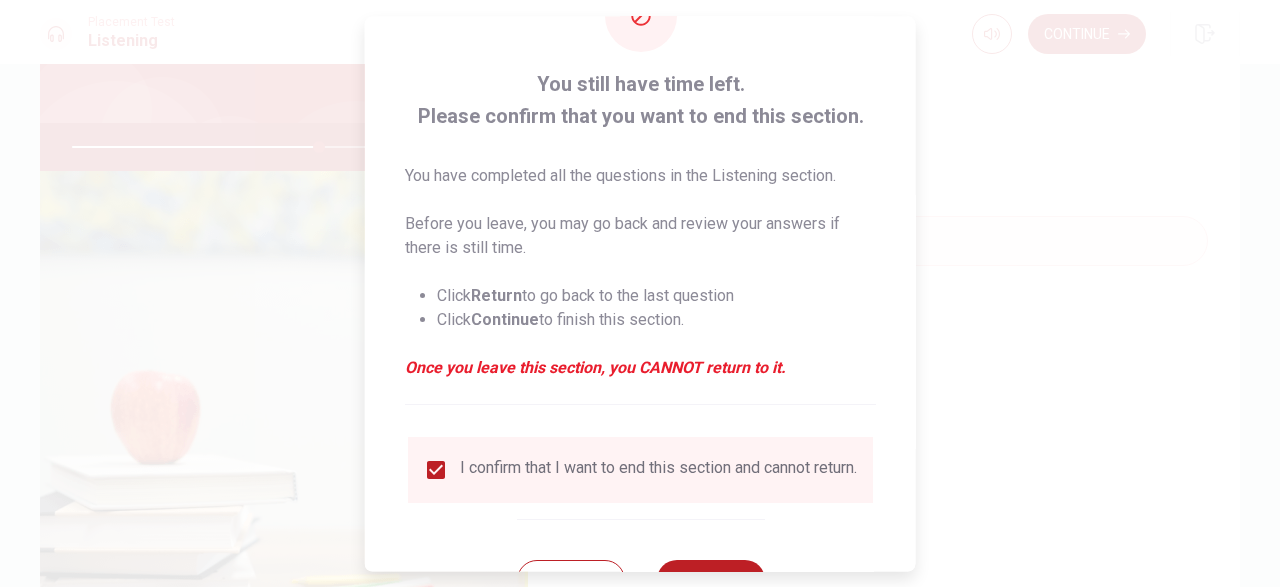 scroll, scrollTop: 159, scrollLeft: 0, axis: vertical 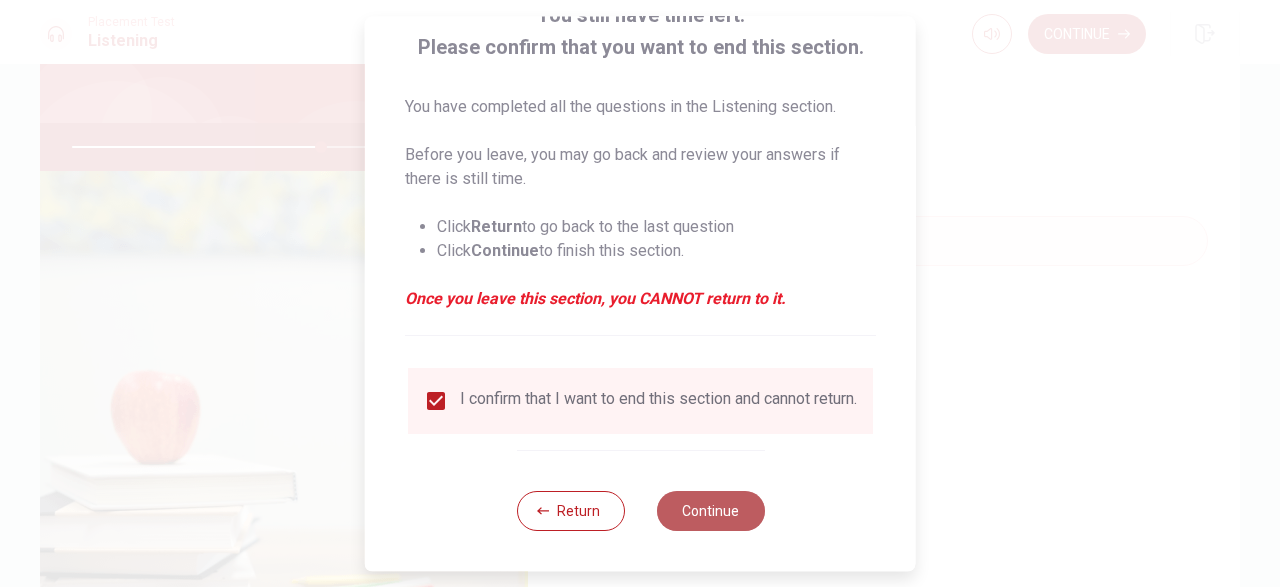 click on "Continue" at bounding box center (710, 511) 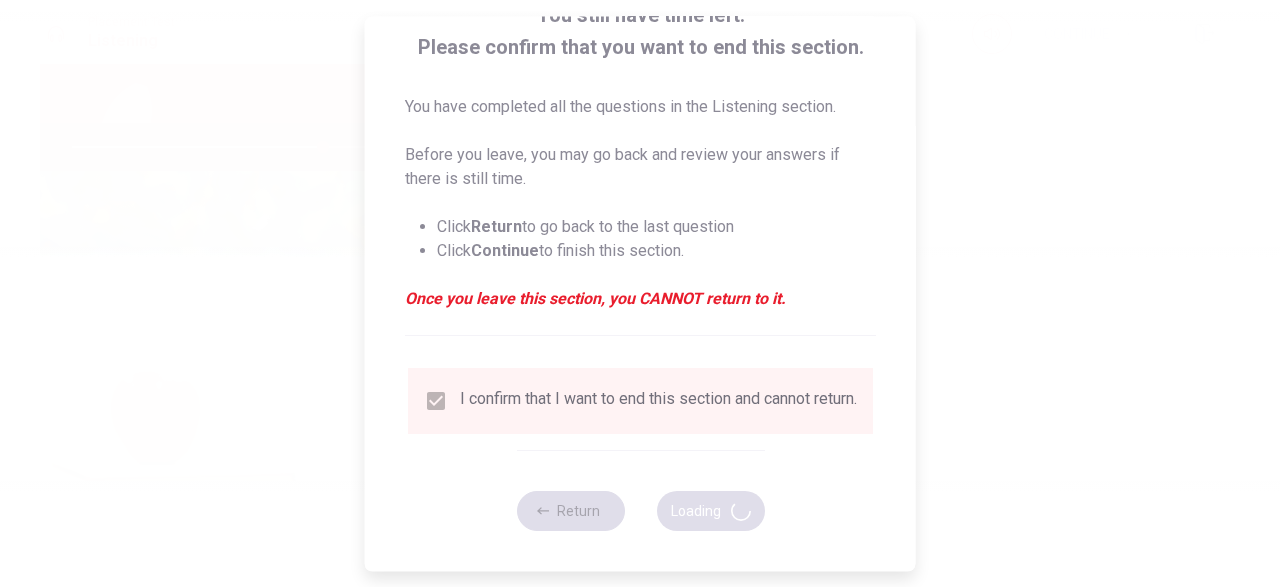 type on "70" 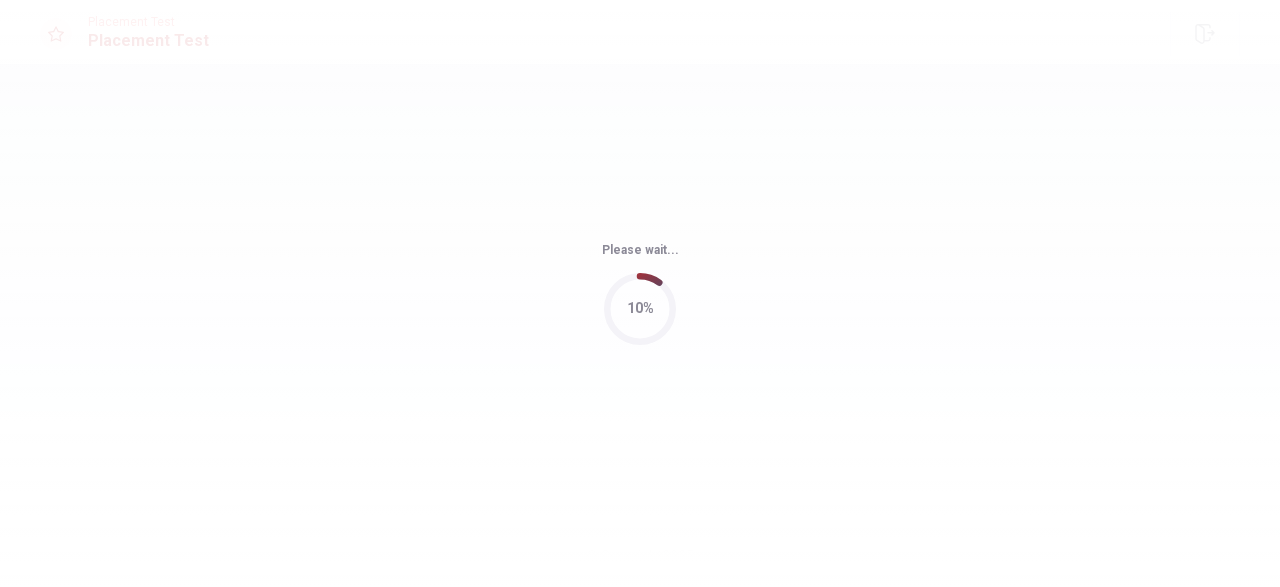 scroll, scrollTop: 0, scrollLeft: 0, axis: both 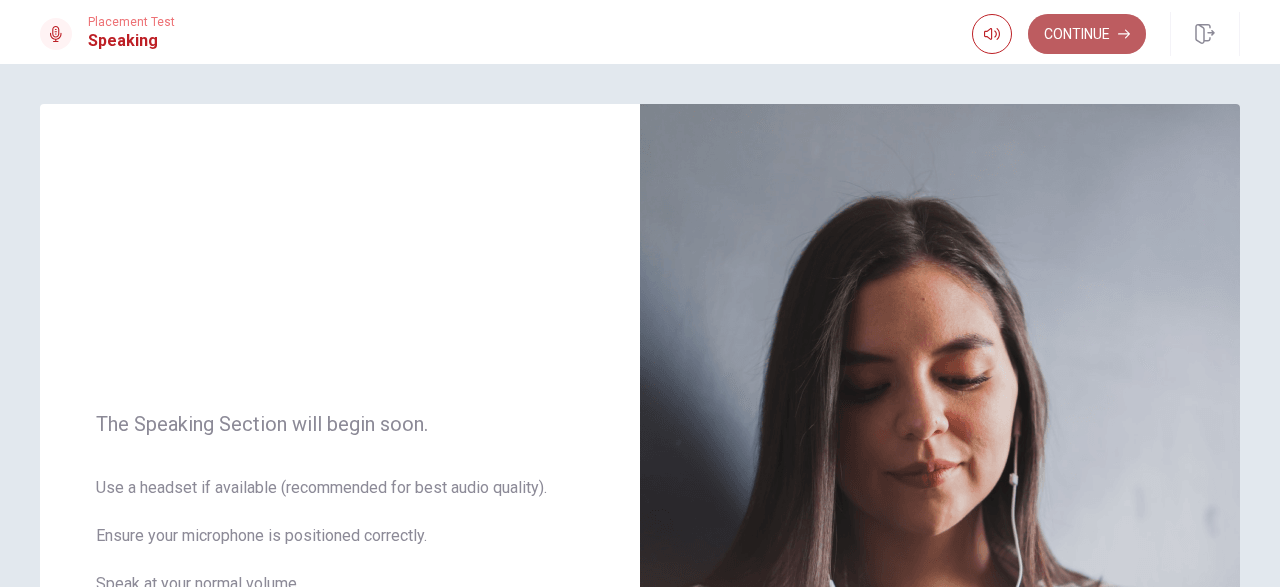 click on "Continue" at bounding box center (1087, 34) 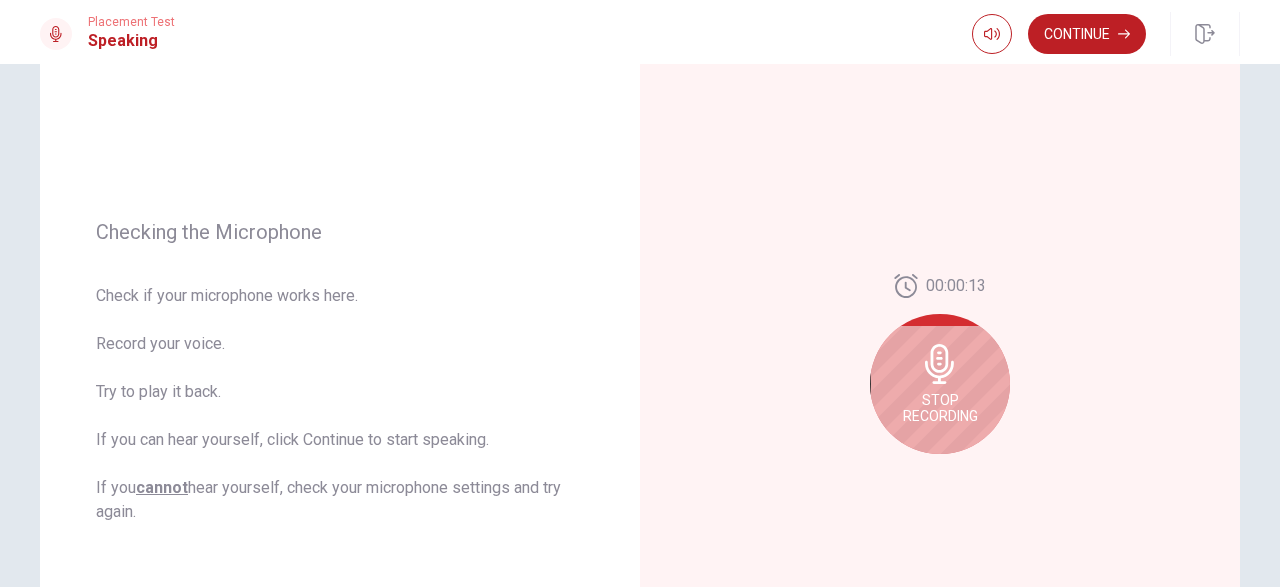 scroll, scrollTop: 175, scrollLeft: 0, axis: vertical 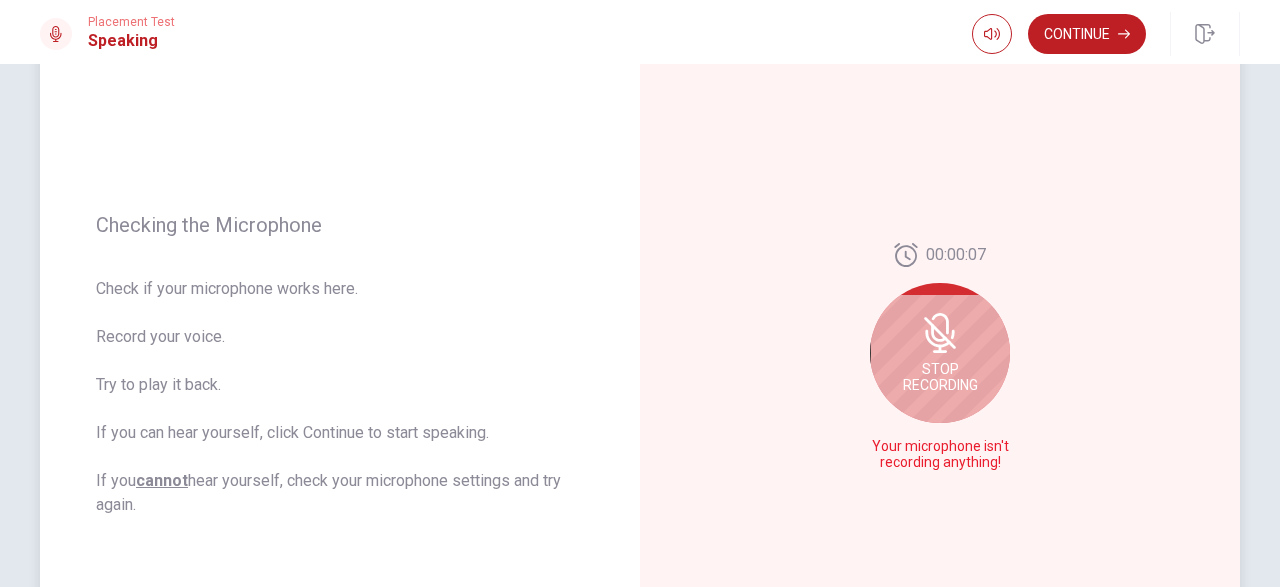 click 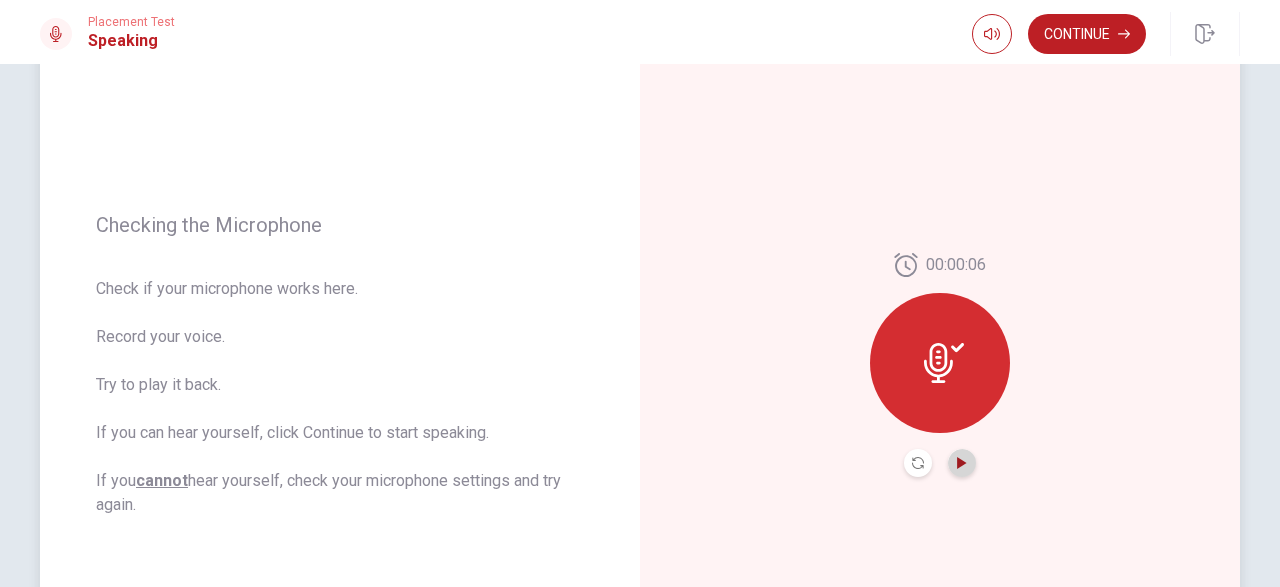 click at bounding box center (962, 463) 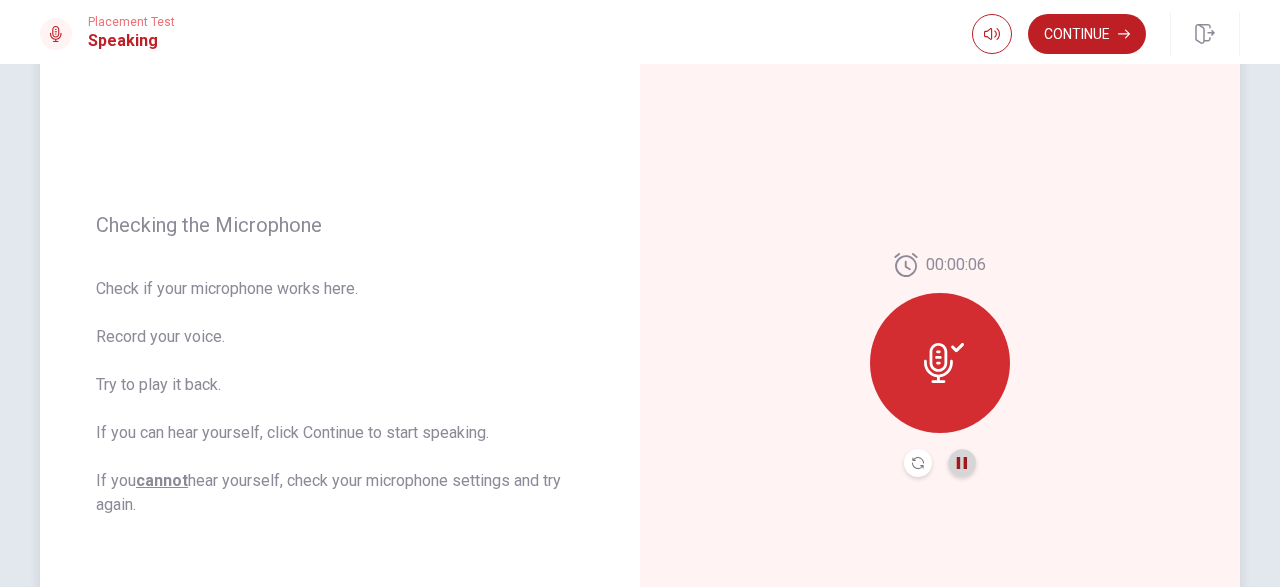 click 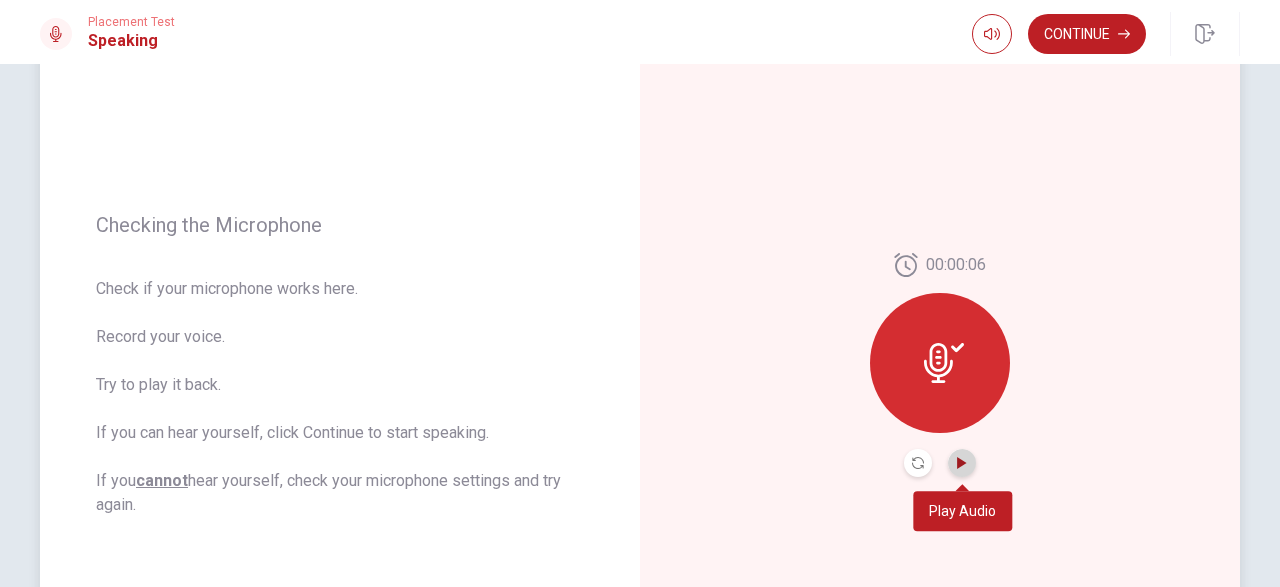 click 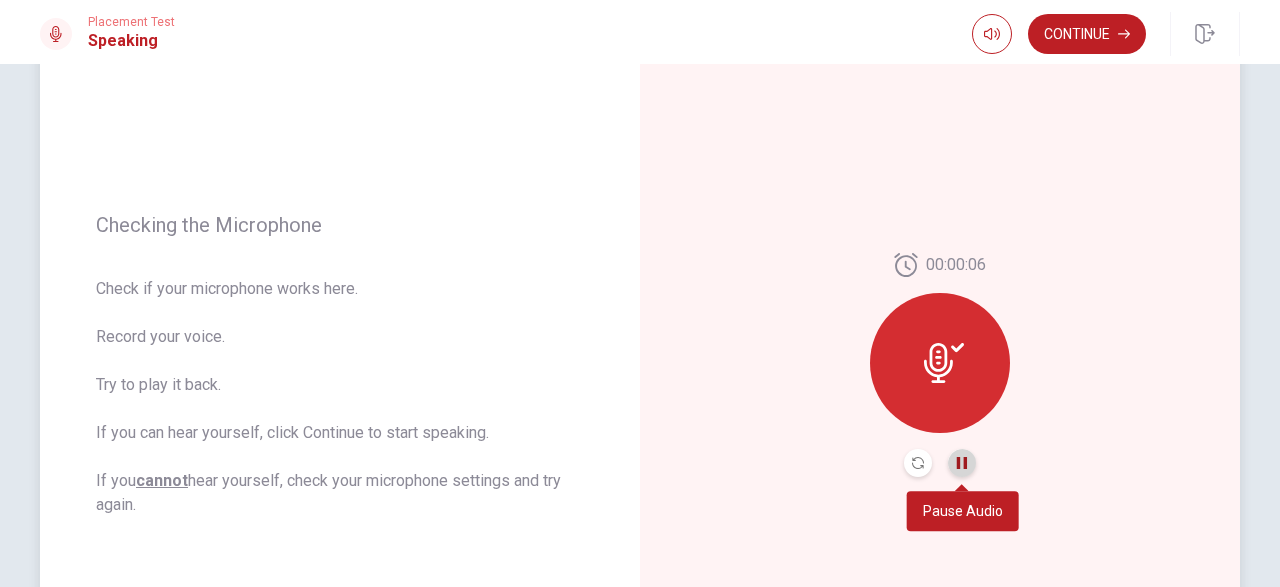click 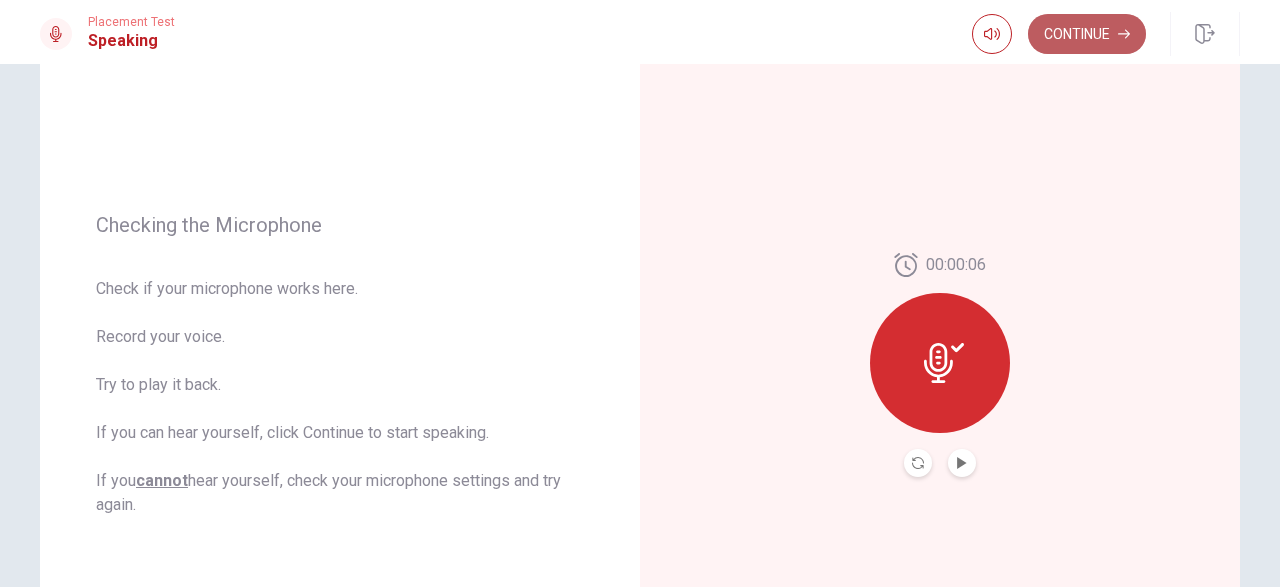 click on "Continue" at bounding box center (1087, 34) 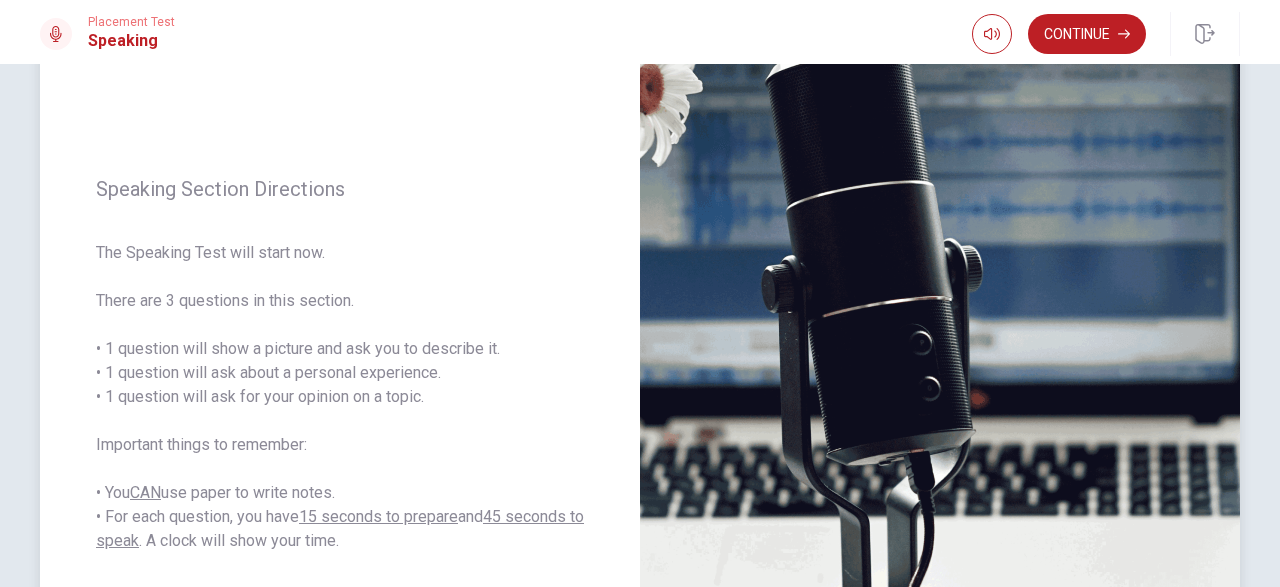 click on "The Speaking Test will start now.
There are 3 questions in this section.
• 1 question will show a picture and ask you to describe it.
• 1 question will ask about a personal experience.
• 1 question will ask for your opinion on a topic.
Important things to remember:
• You  CAN  use paper to write notes.
• For each question, you have  15 seconds to prepare  and  45 seconds to speak . A clock will show your time." at bounding box center [340, 397] 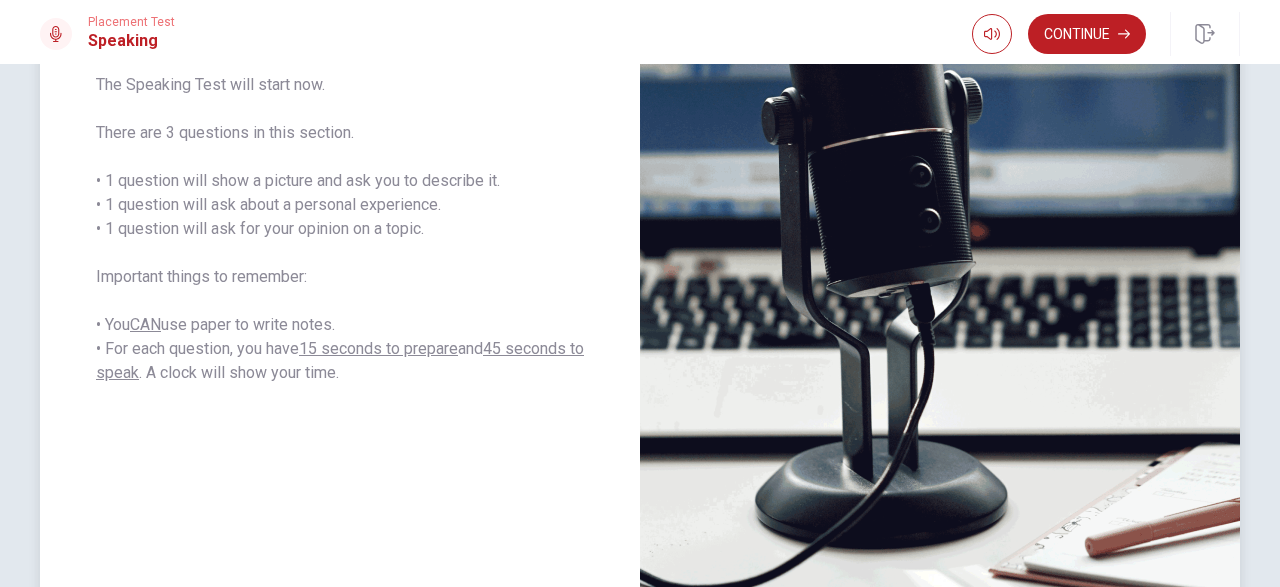 scroll, scrollTop: 349, scrollLeft: 0, axis: vertical 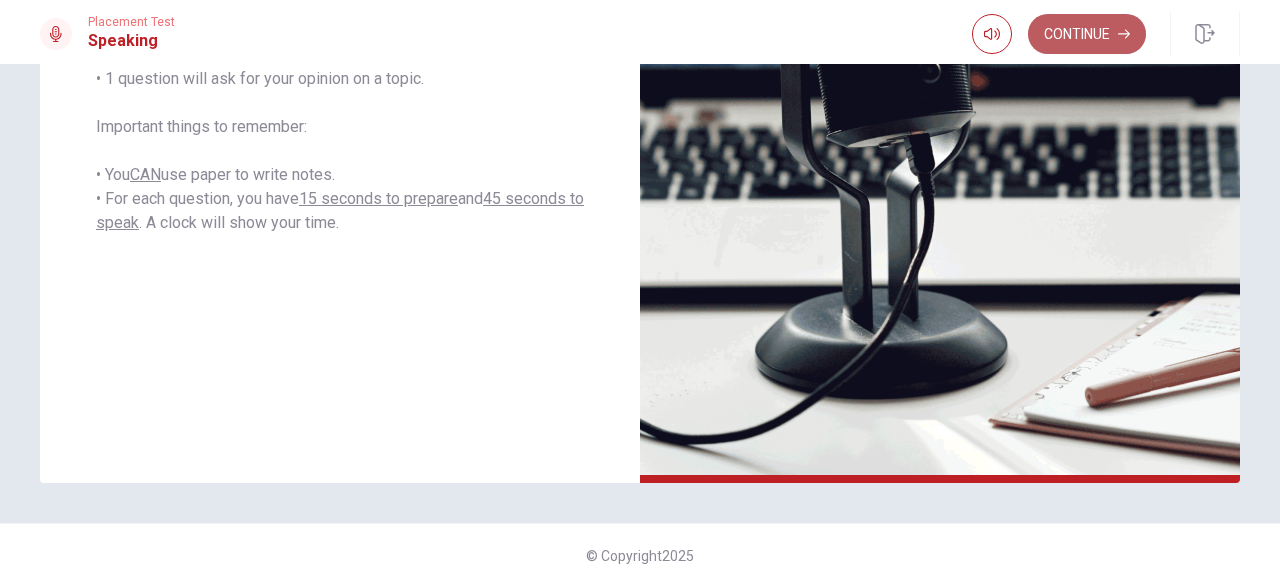 click on "Continue" at bounding box center [1087, 34] 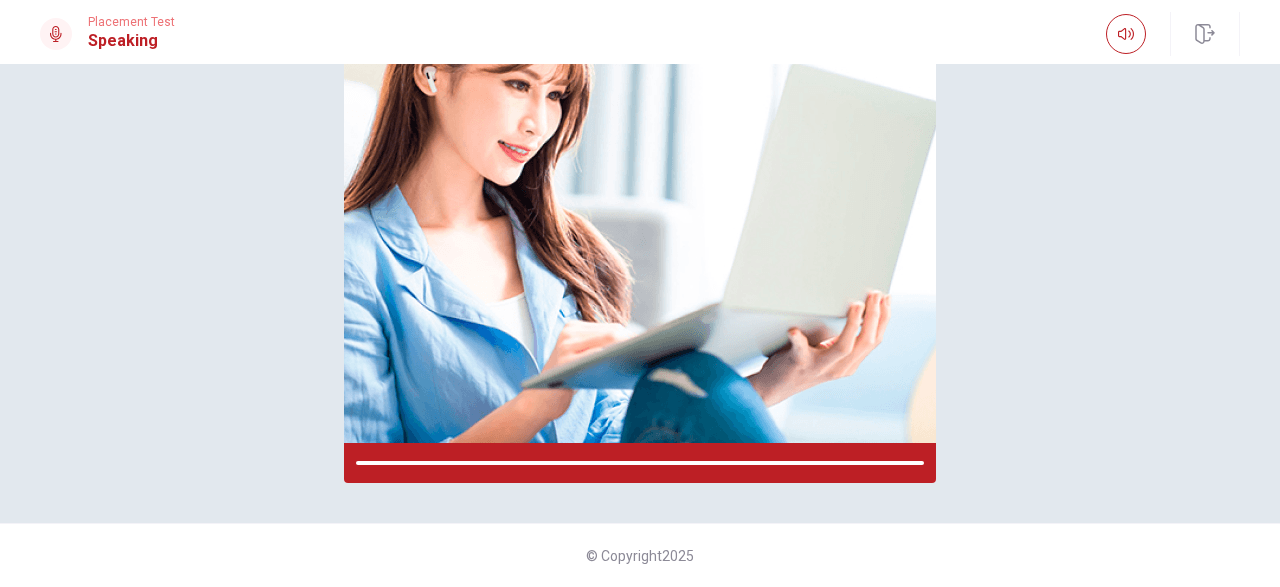 scroll, scrollTop: 290, scrollLeft: 0, axis: vertical 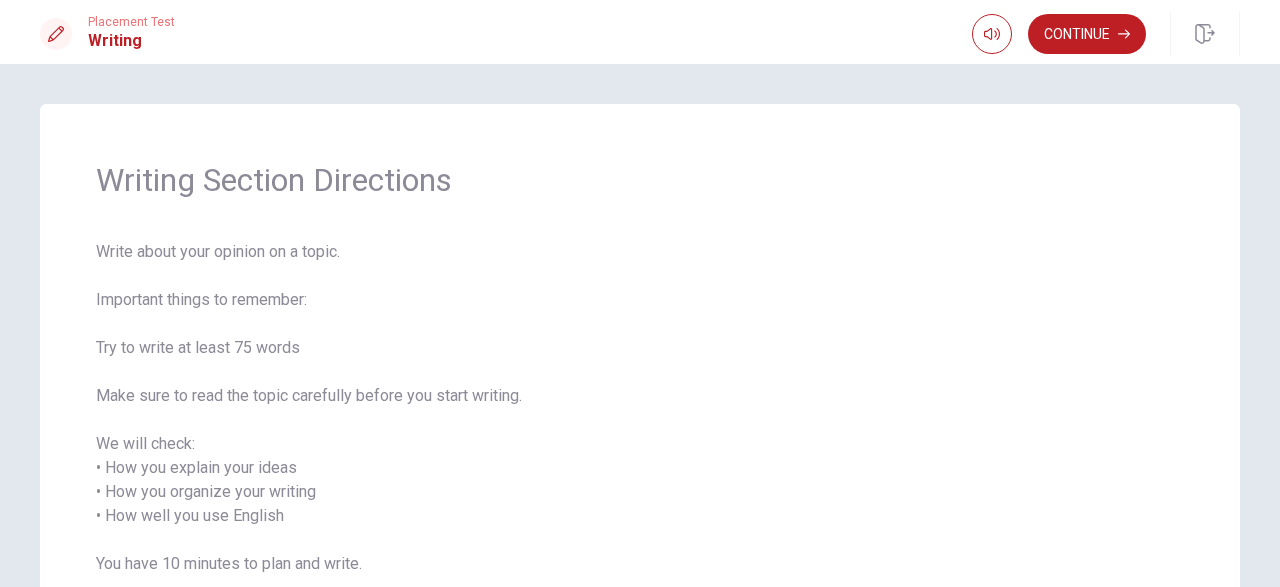 click on "Write about your opinion on a topic.
Important things to remember:
Try to write at least 75 words
Make sure to read the topic carefully before you start writing.
We will check:
• How you explain your ideas
• How you organize your writing
• How well you use English
You have 10 minutes to plan and write.
After you submit your writing, you cannot change it." at bounding box center (640, 444) 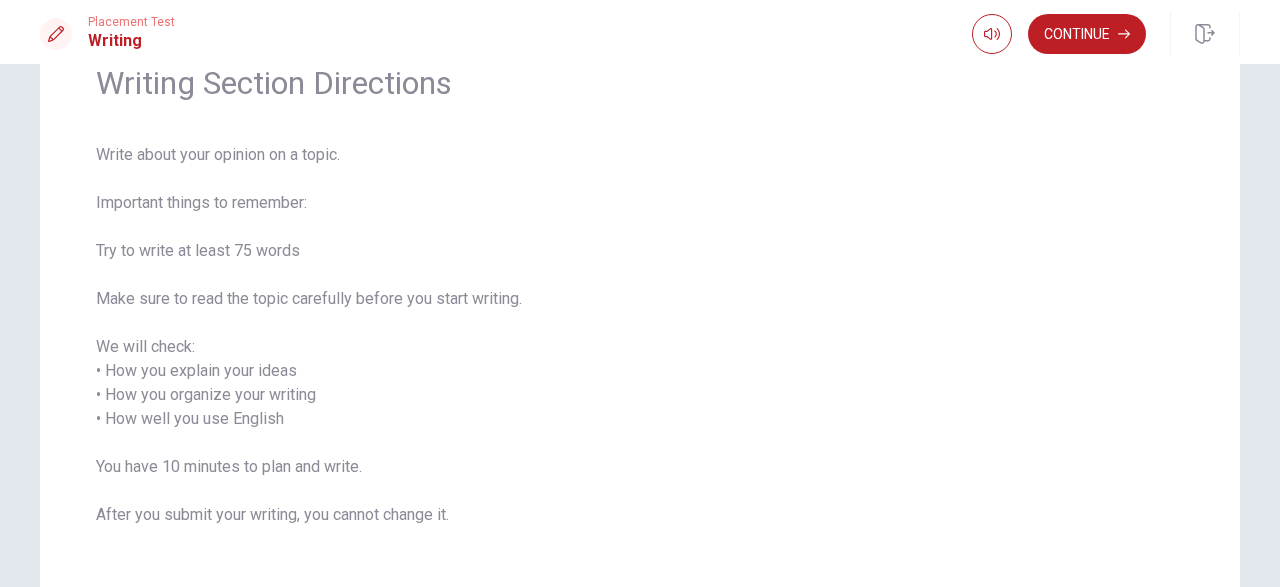 scroll, scrollTop: 105, scrollLeft: 0, axis: vertical 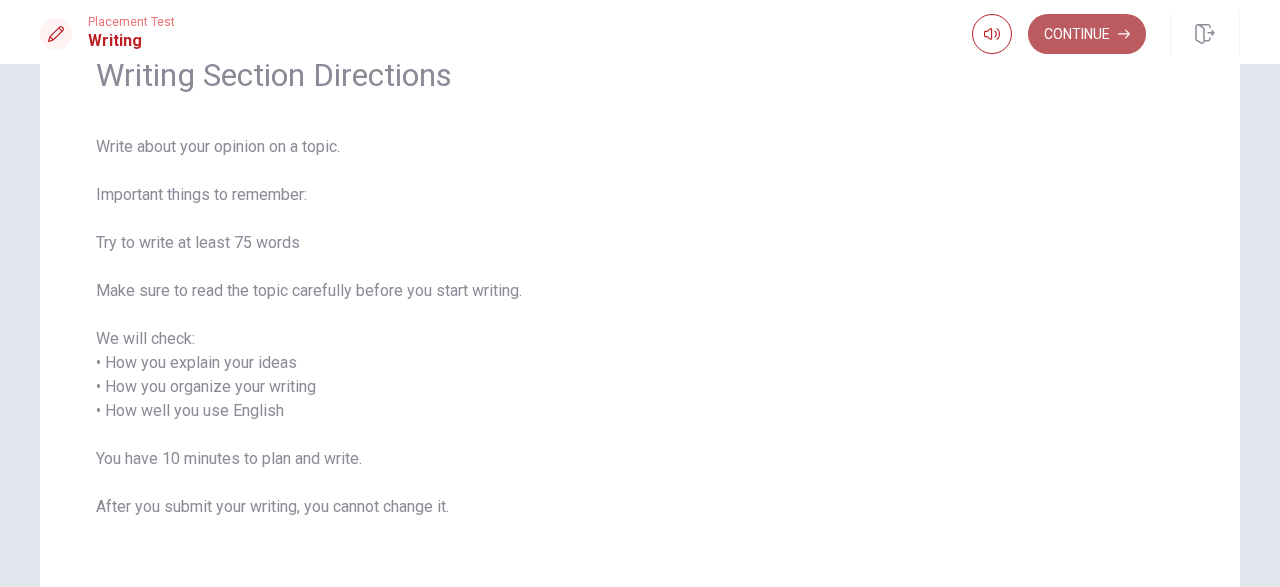 click on "Continue" at bounding box center [1087, 34] 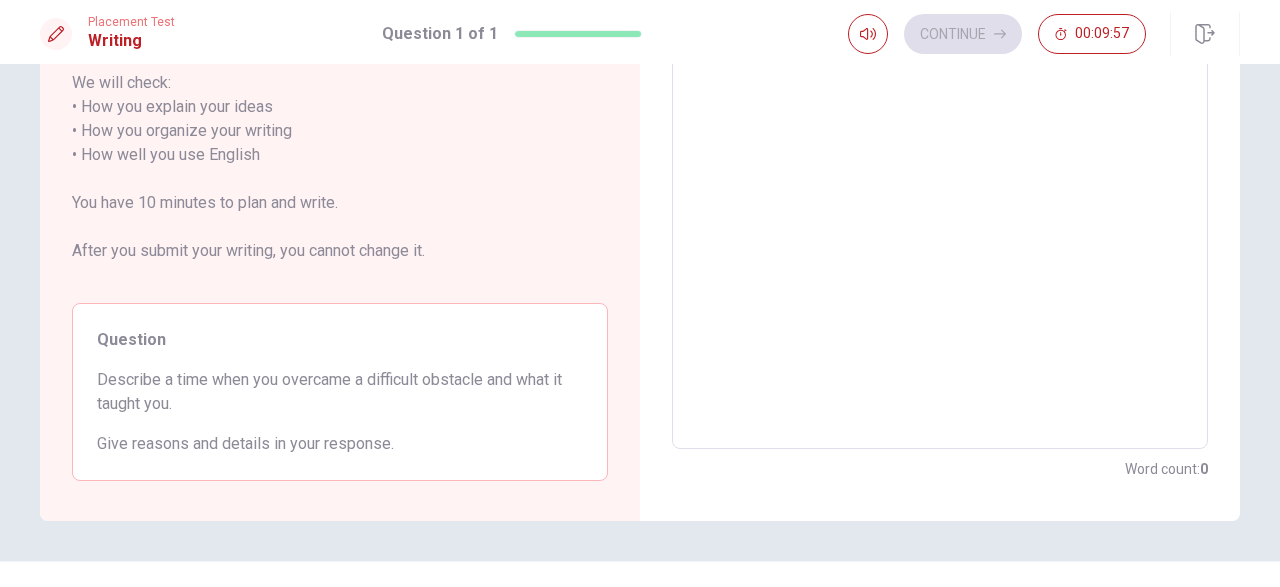scroll, scrollTop: 350, scrollLeft: 0, axis: vertical 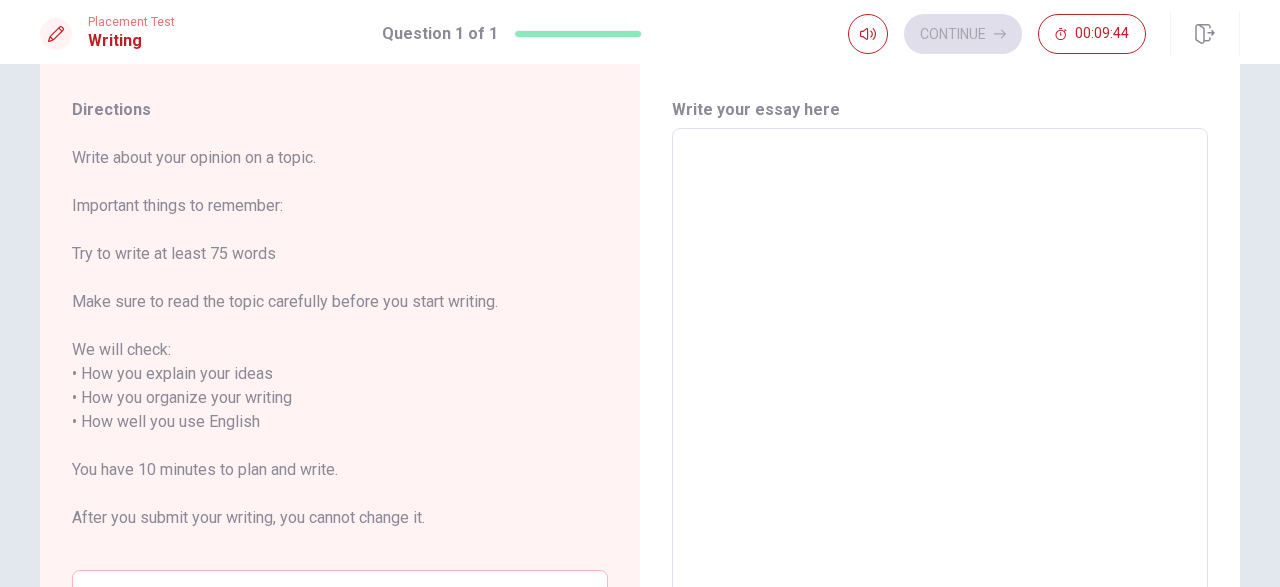 click at bounding box center (940, 422) 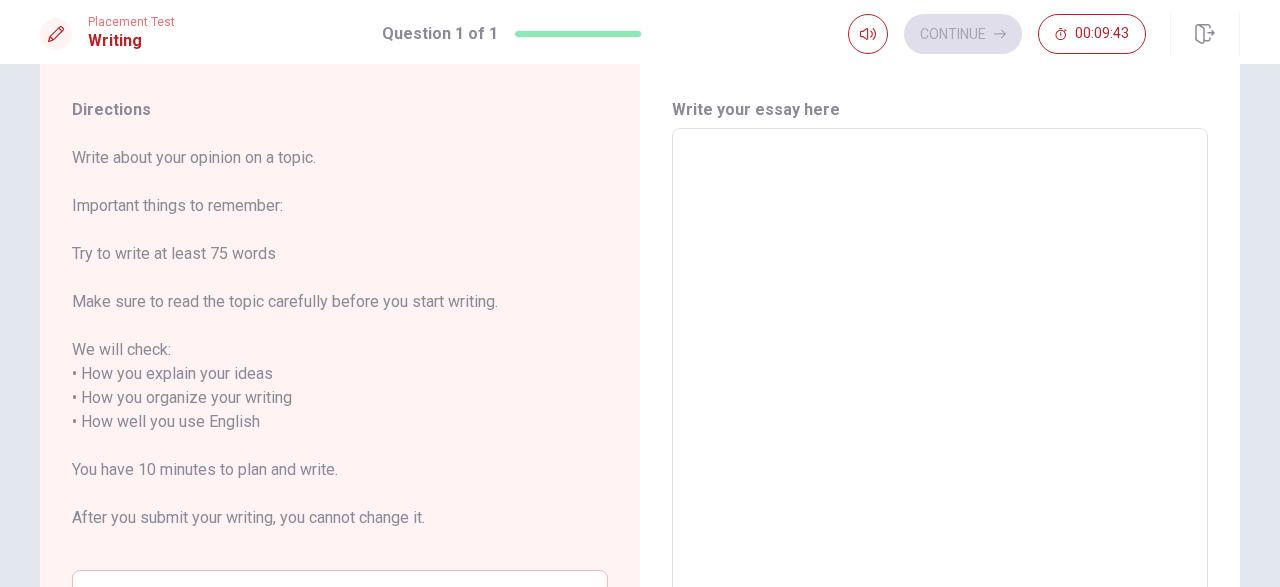 type on "T" 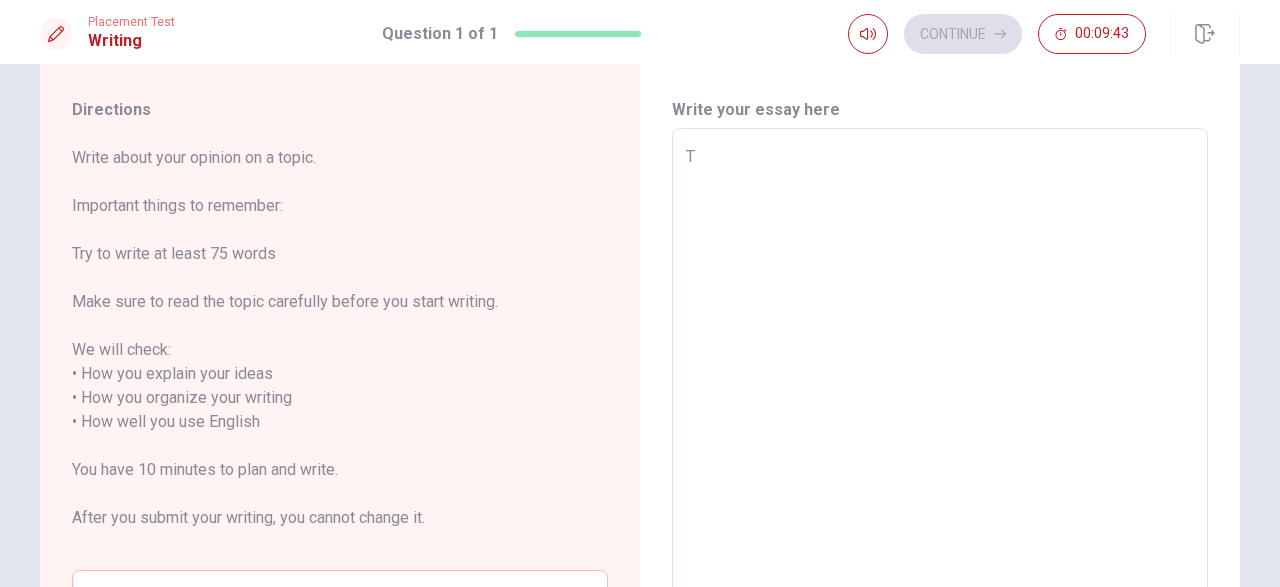 type on "x" 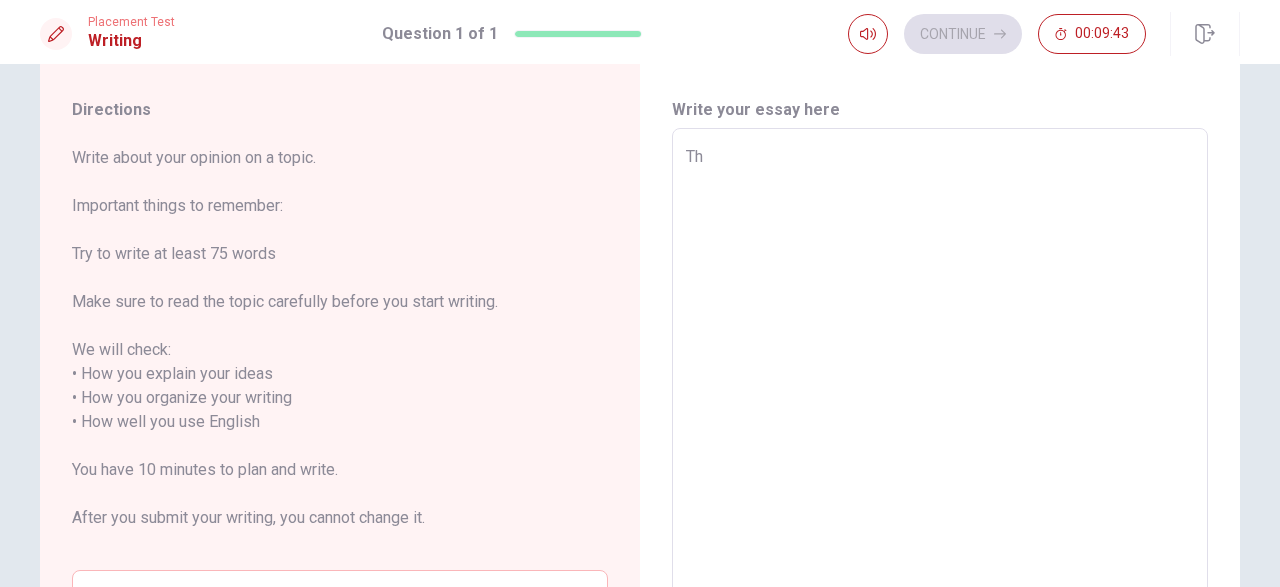 type on "x" 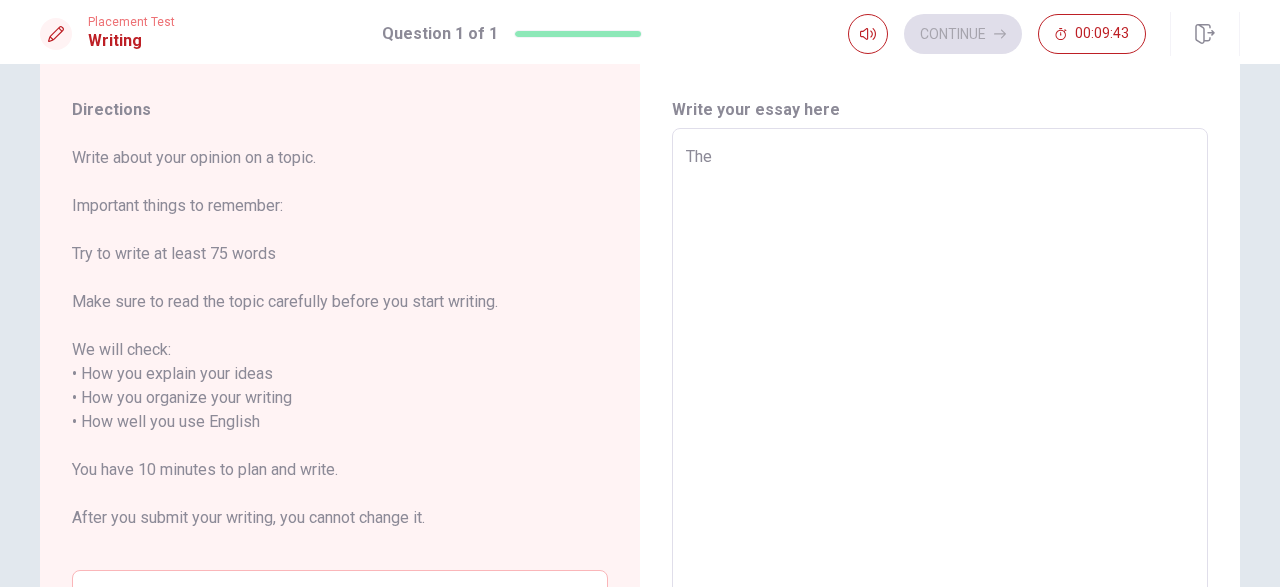 type on "x" 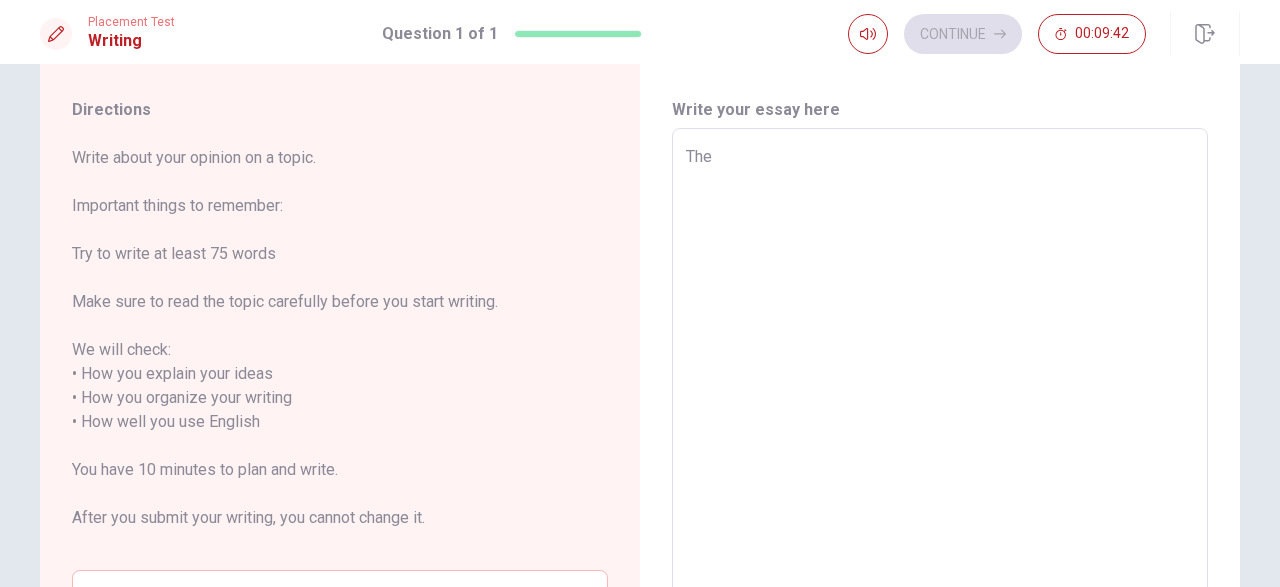 type on "Ther" 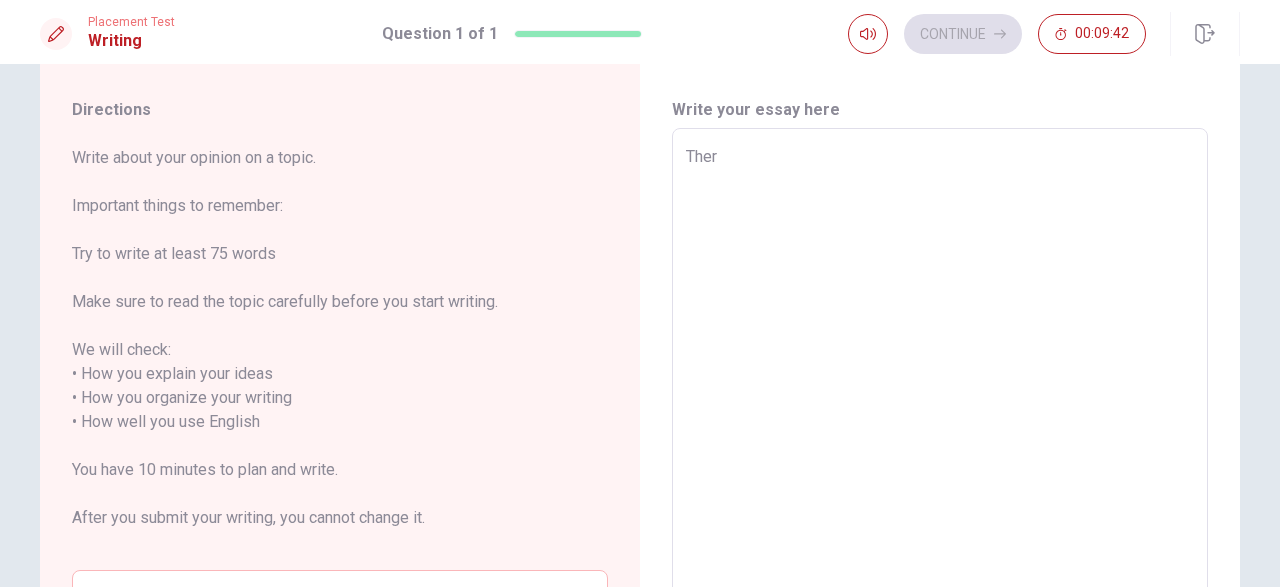 type on "There" 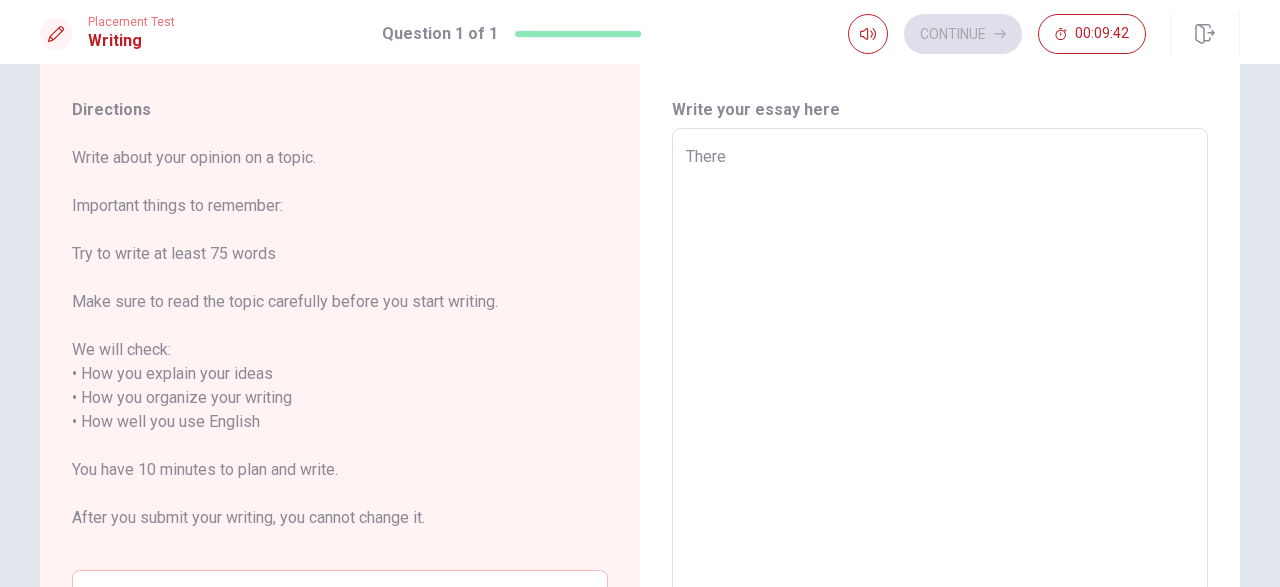 type on "x" 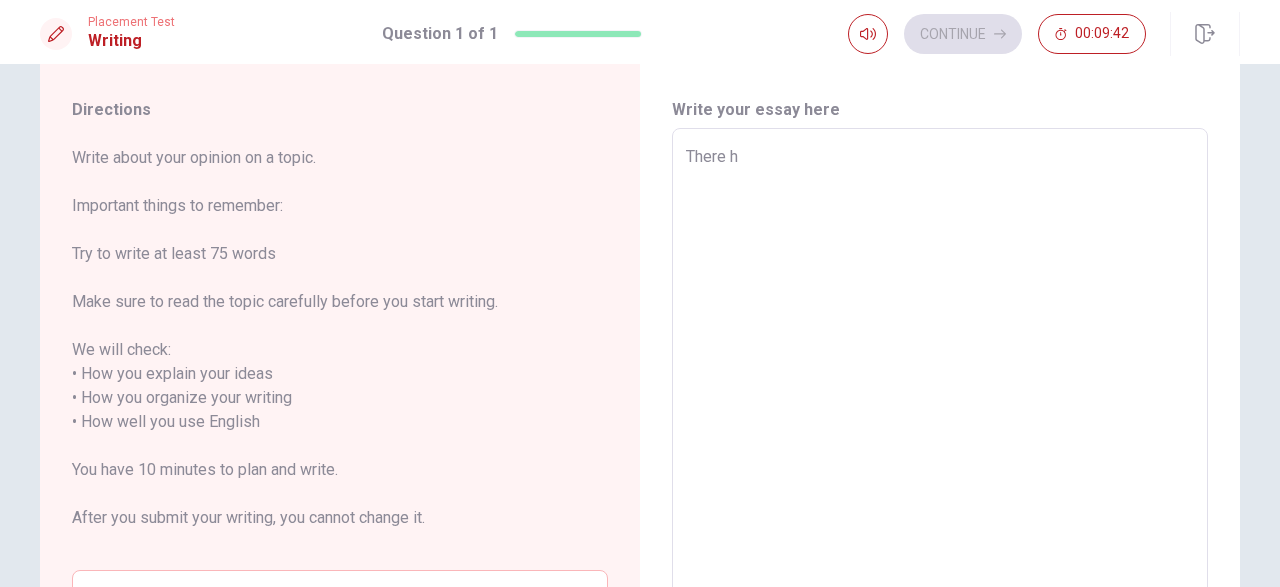 type on "x" 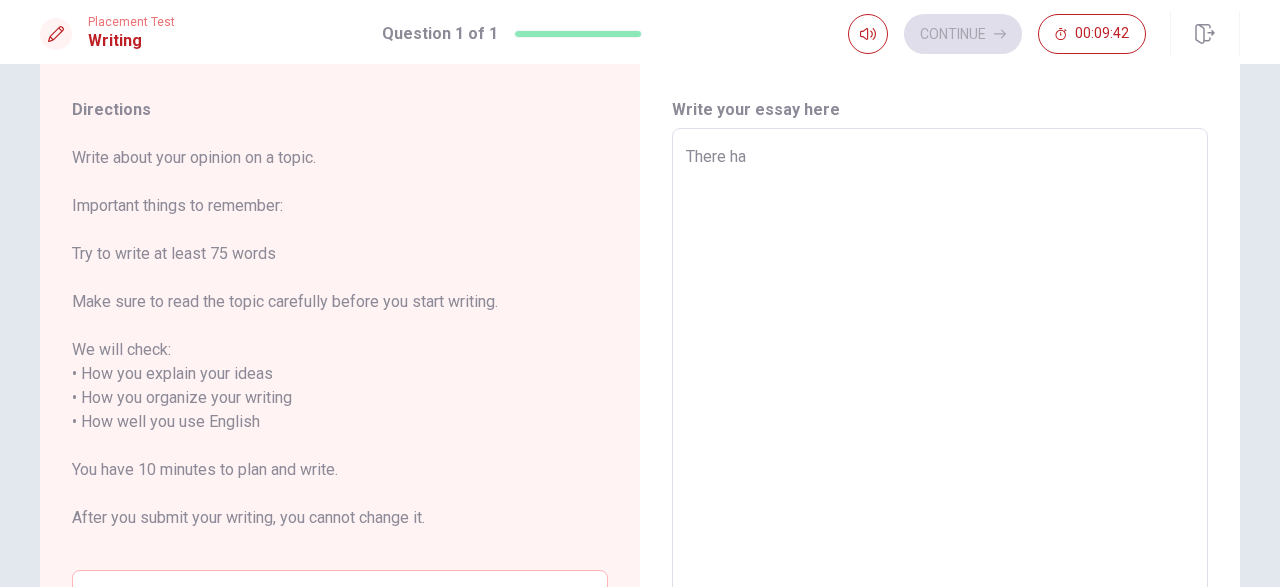 type on "x" 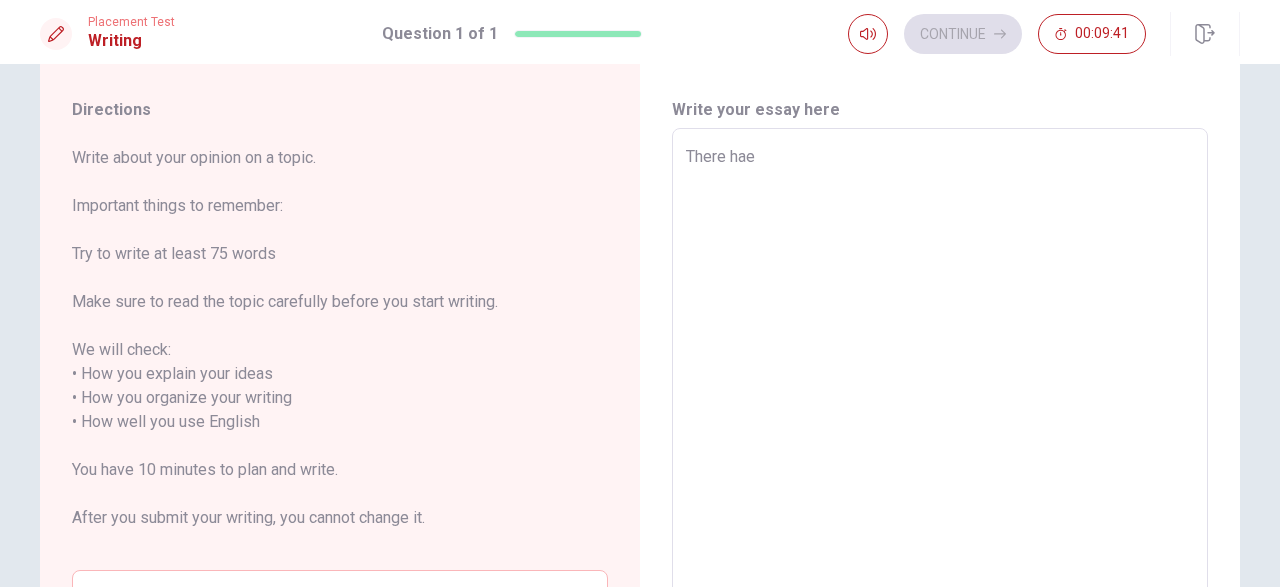 type on "x" 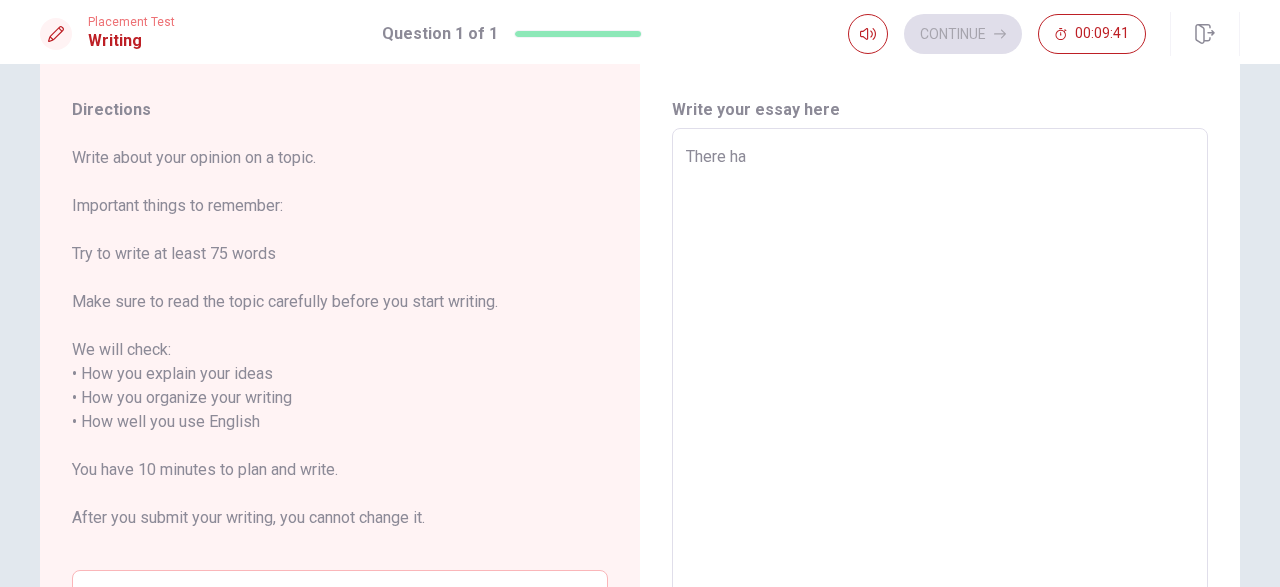 type on "x" 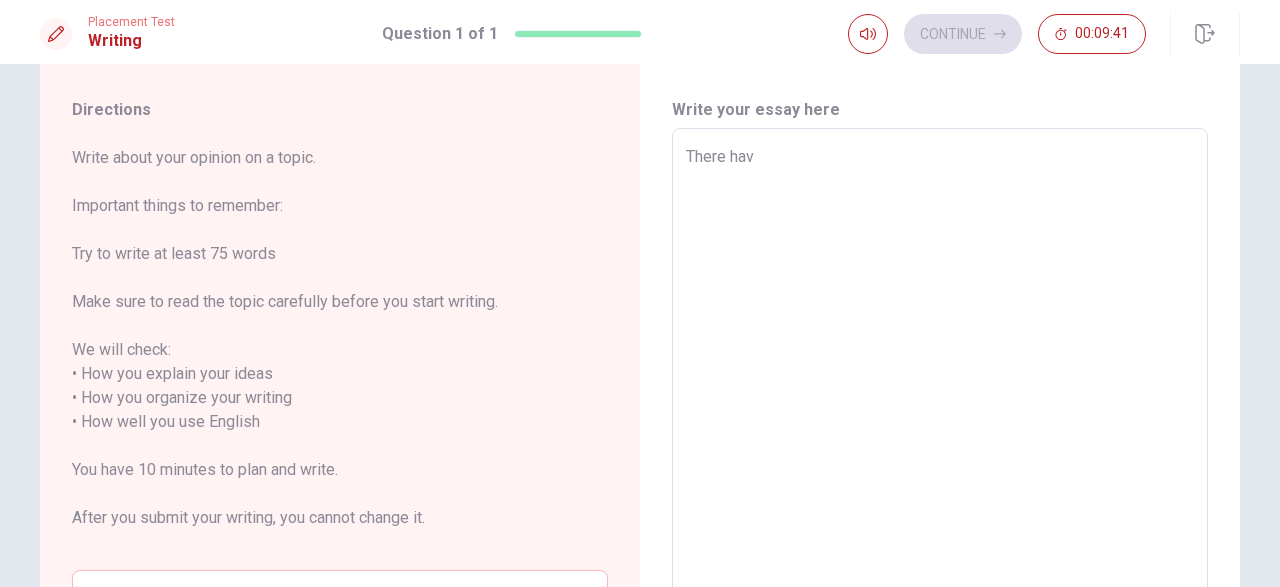 type on "x" 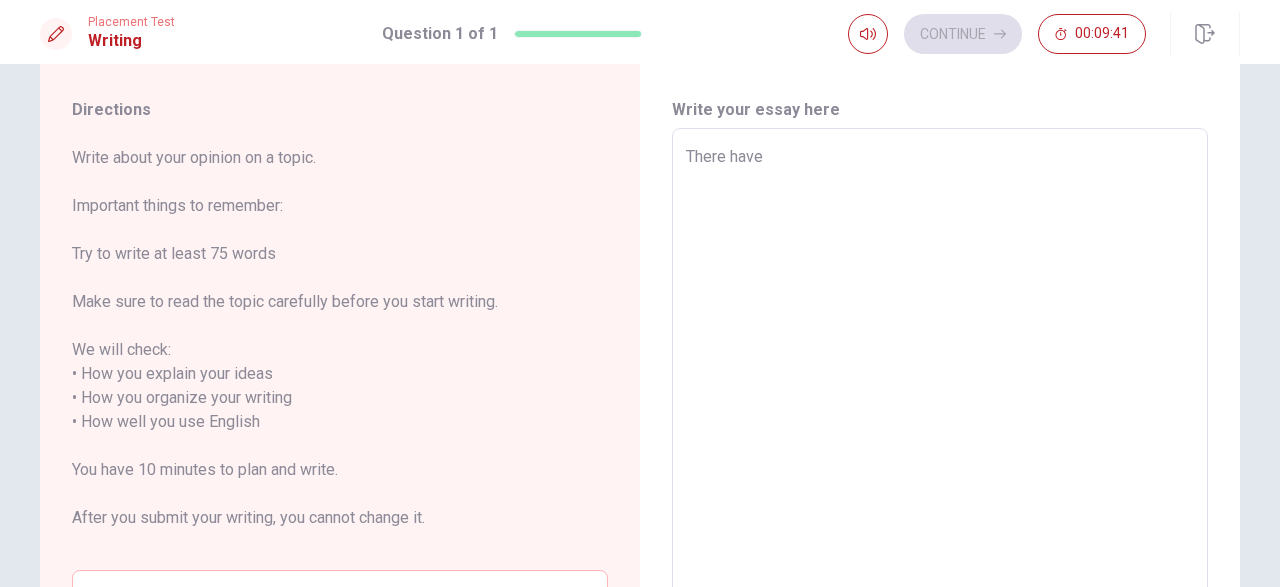 type on "x" 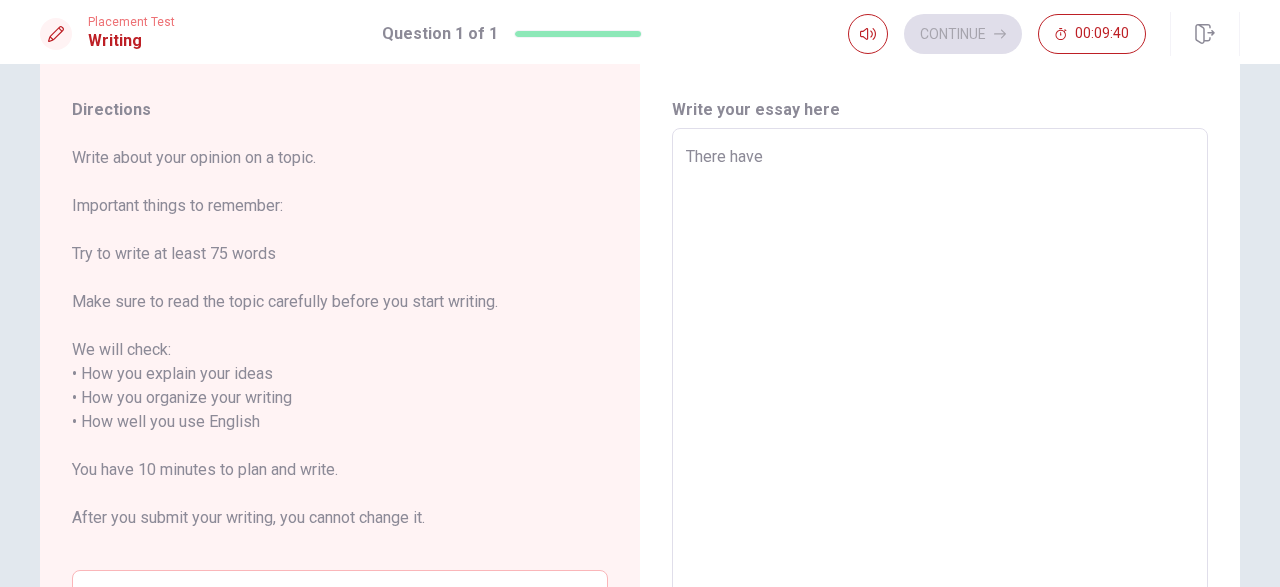 type on "There have b" 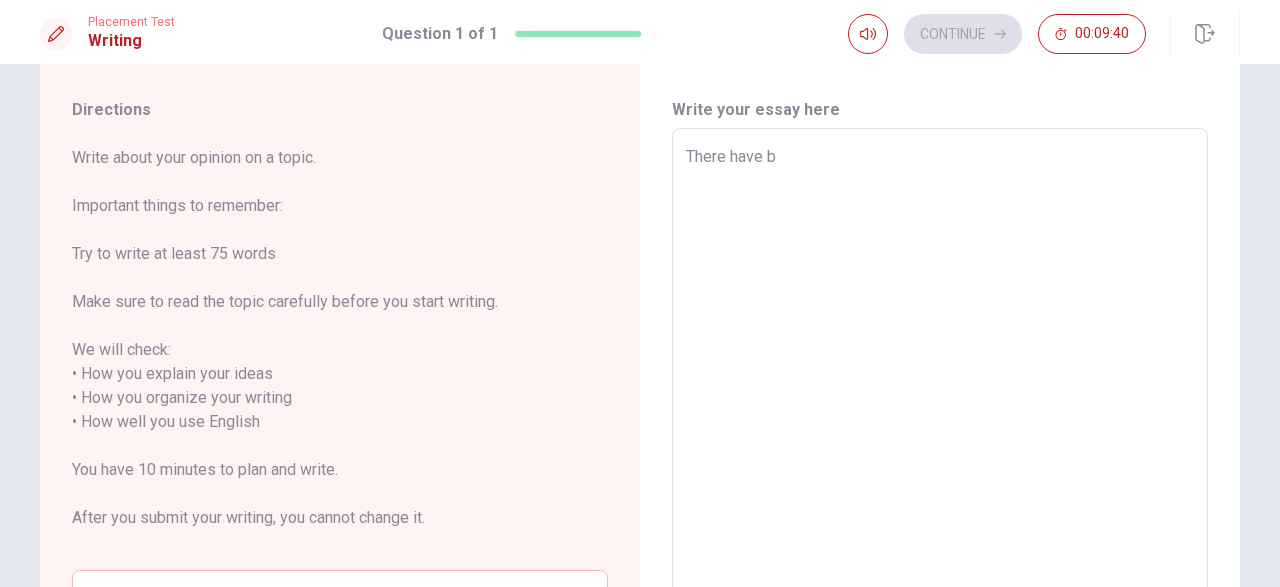 type on "x" 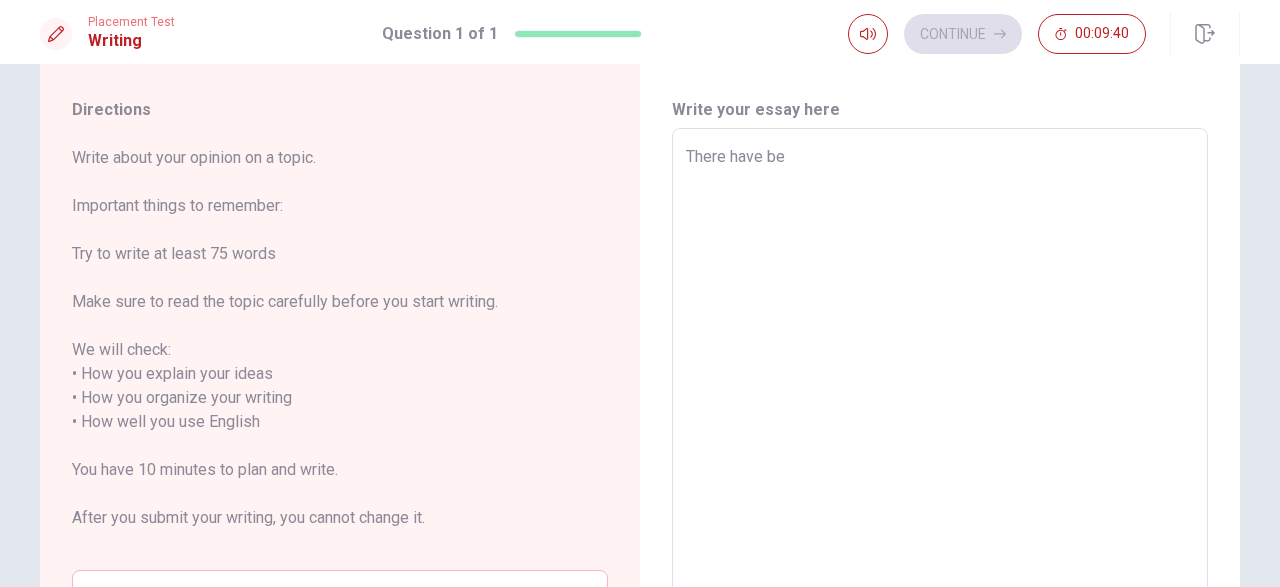 type on "x" 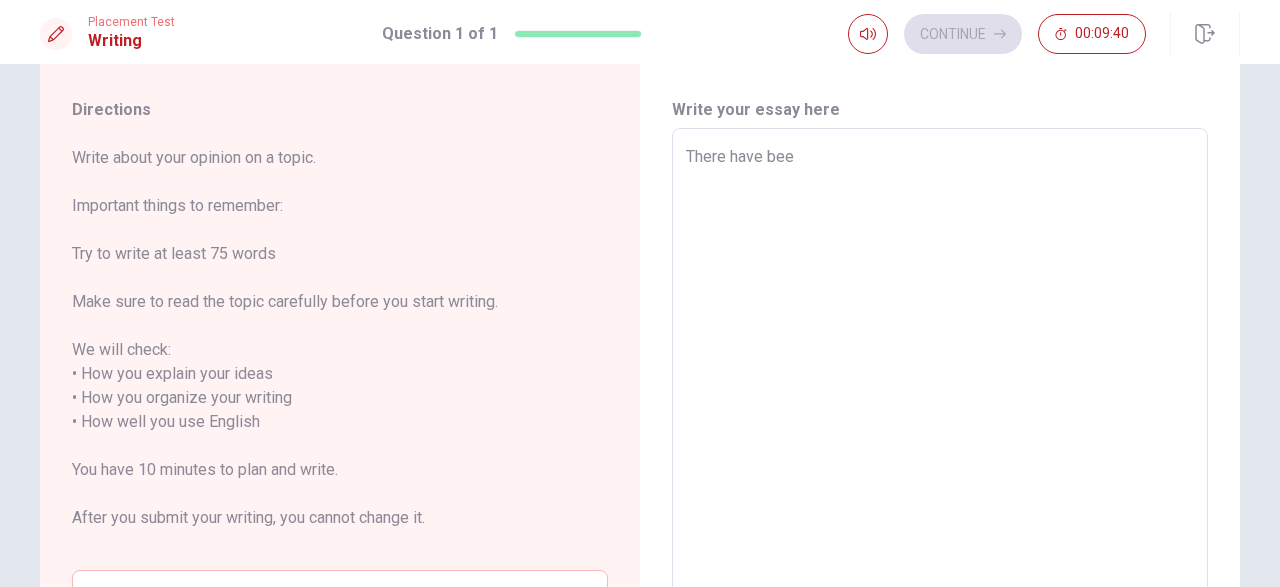 type on "There have been" 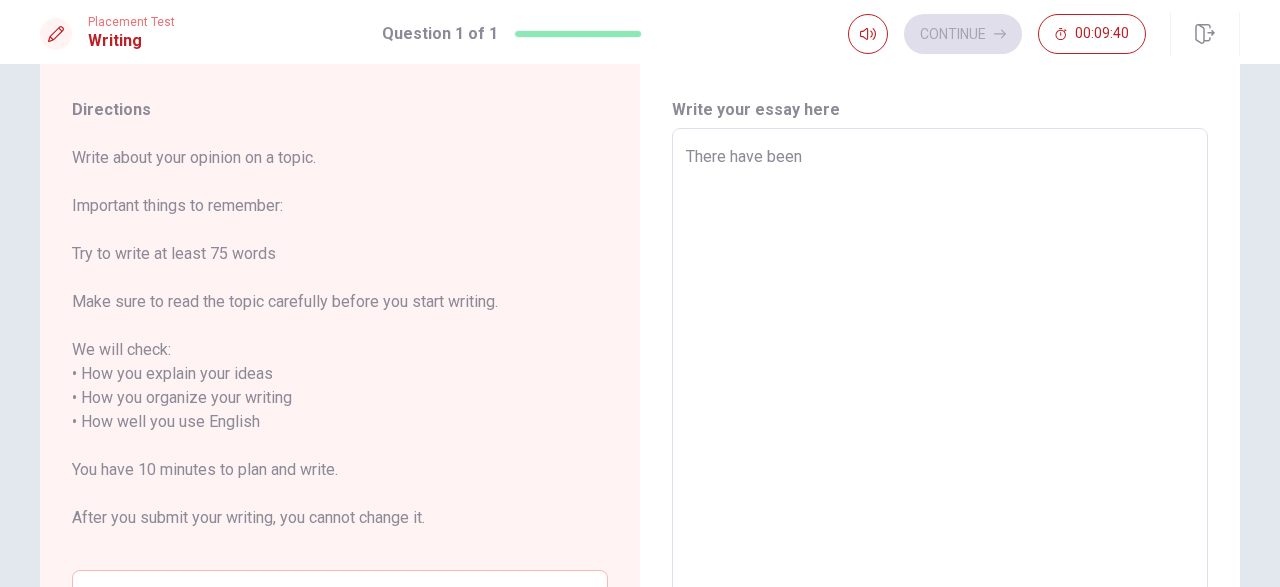 type on "x" 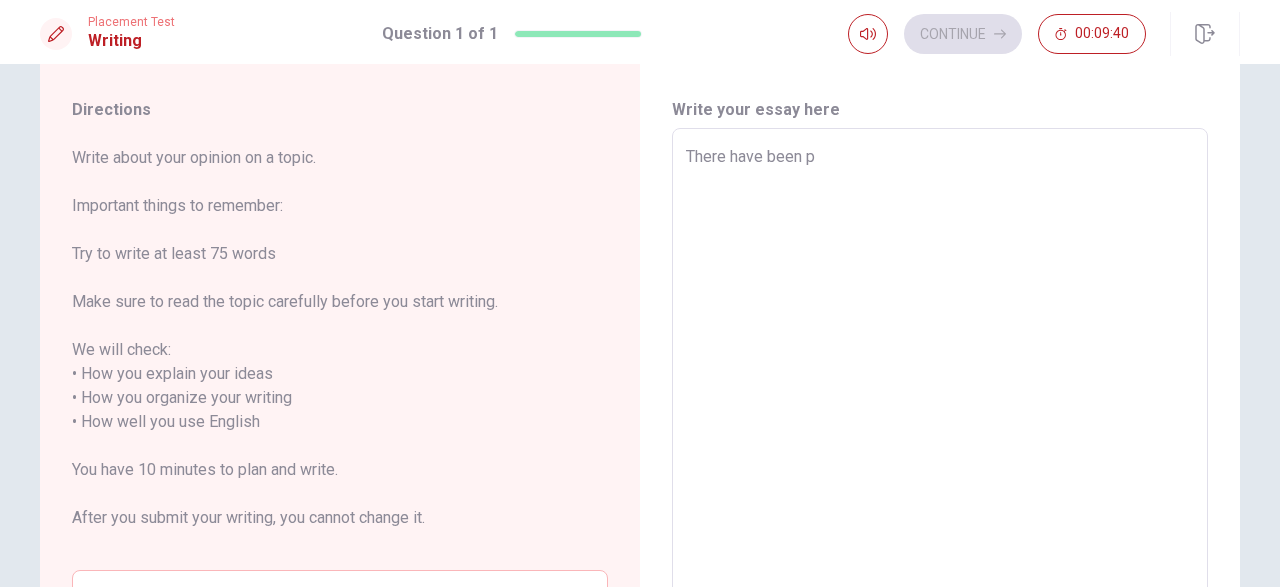 type on "x" 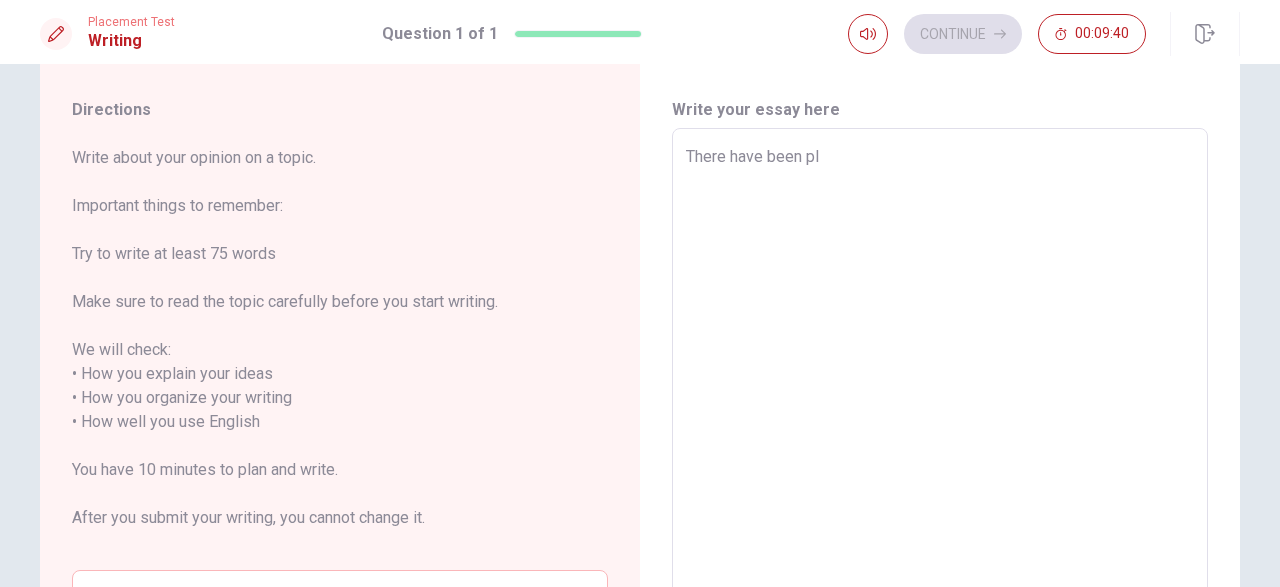 type on "x" 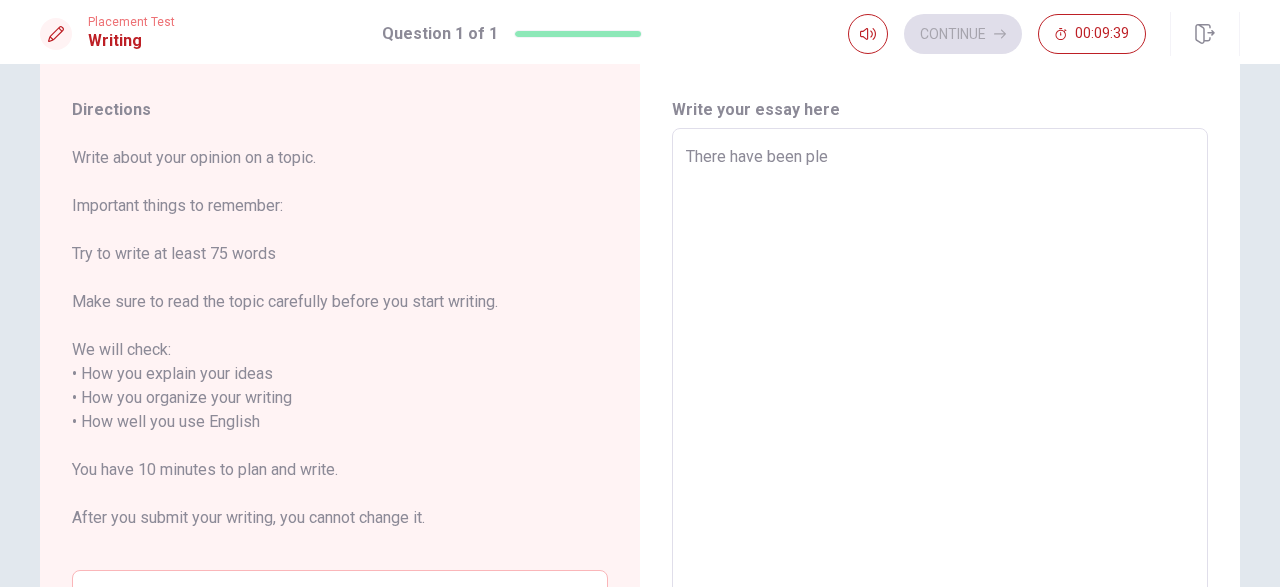 type on "x" 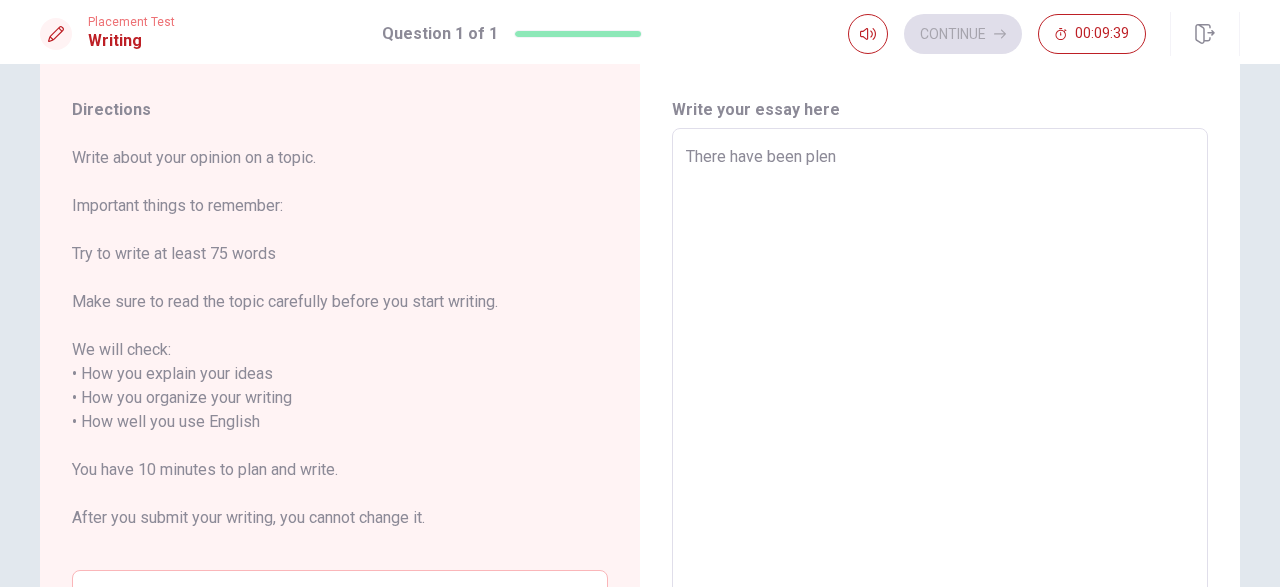 type on "x" 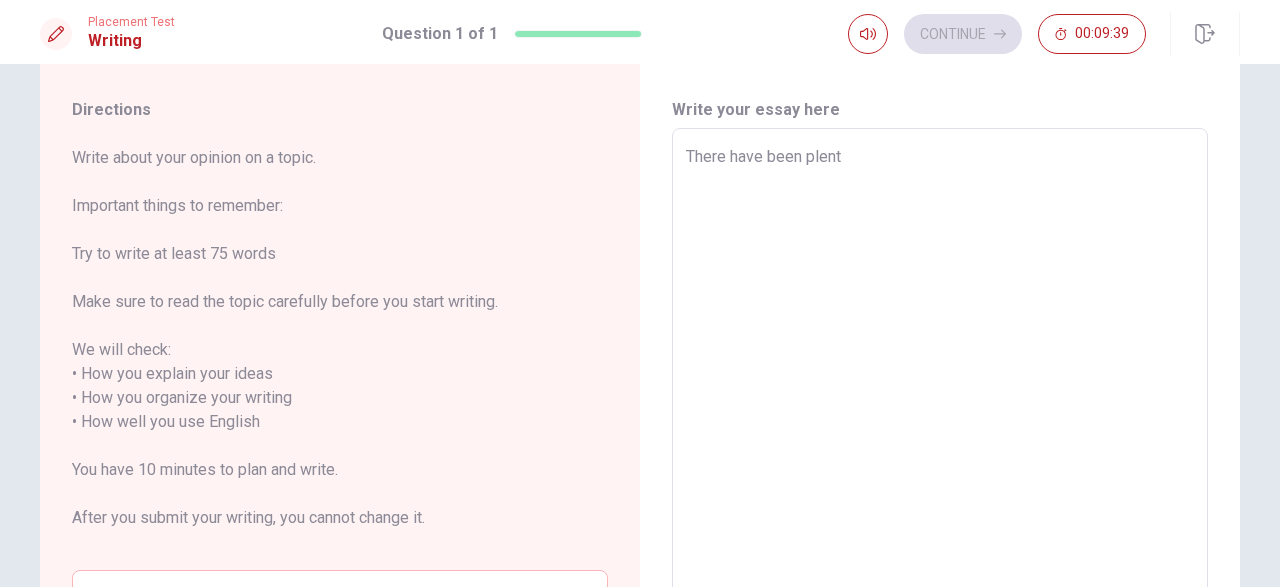 type on "x" 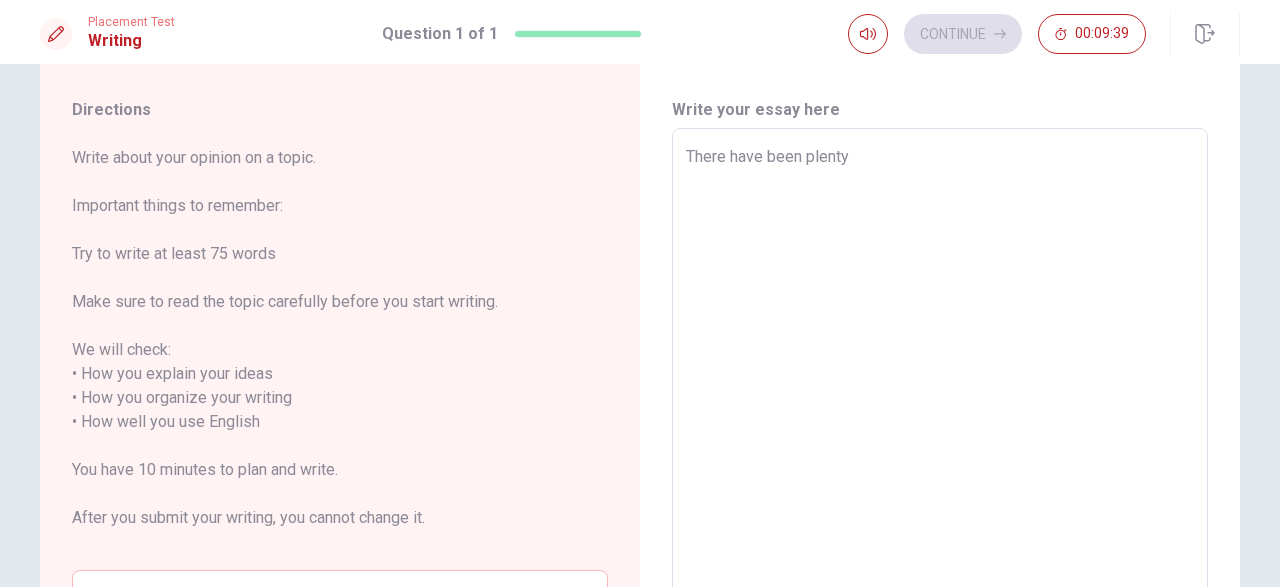 type on "x" 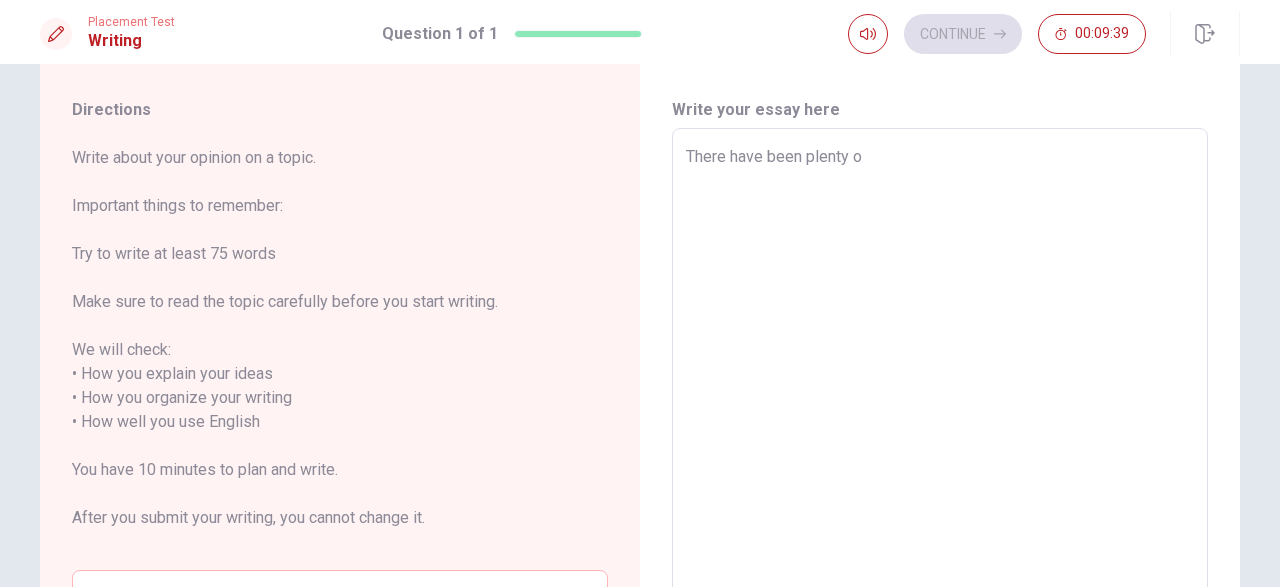 type on "x" 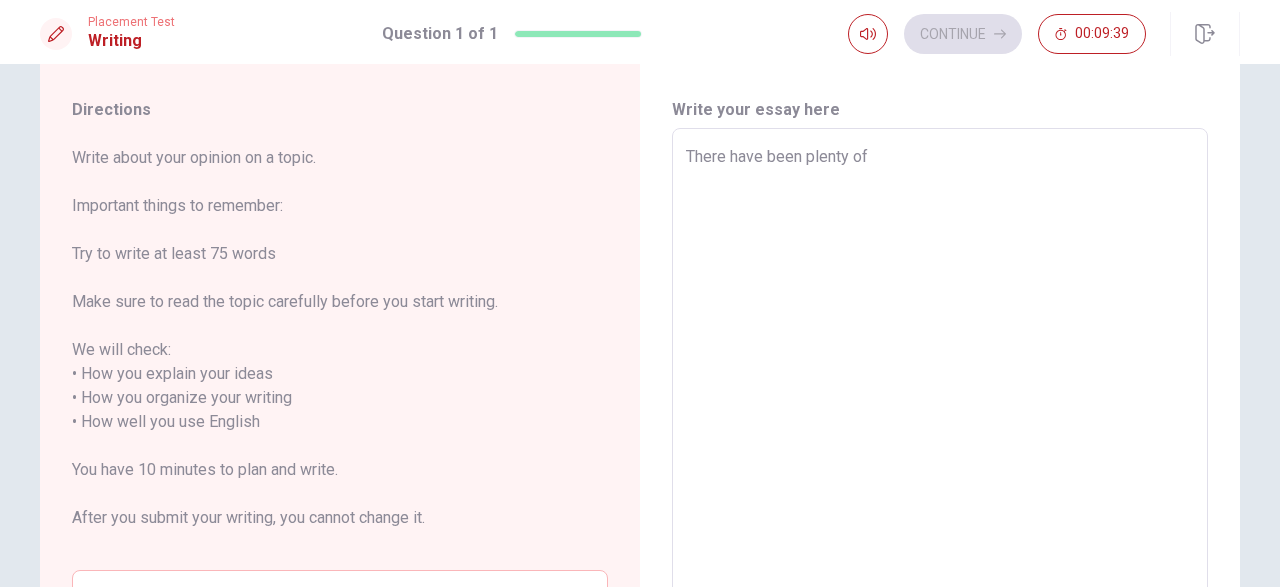 type on "x" 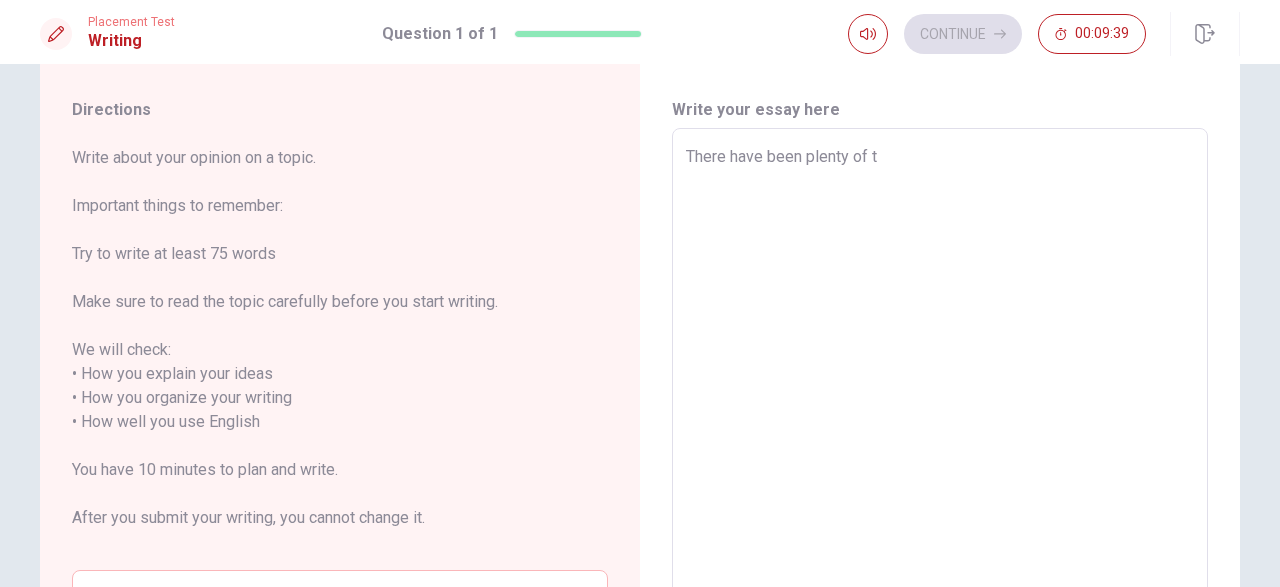 type on "x" 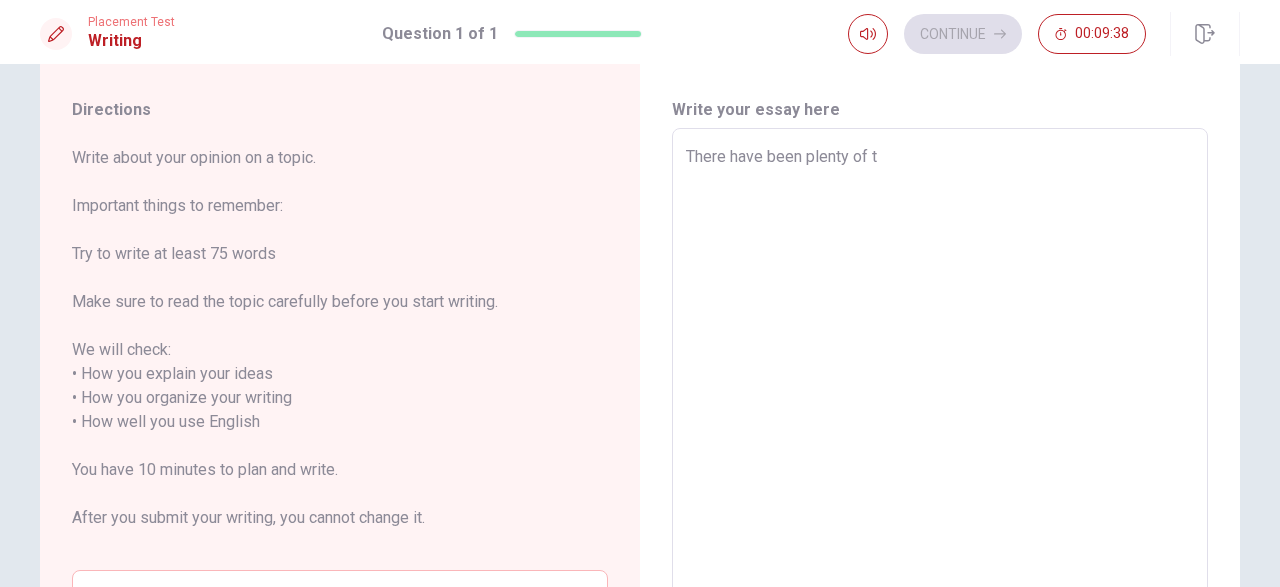 type on "There have been plenty of ti" 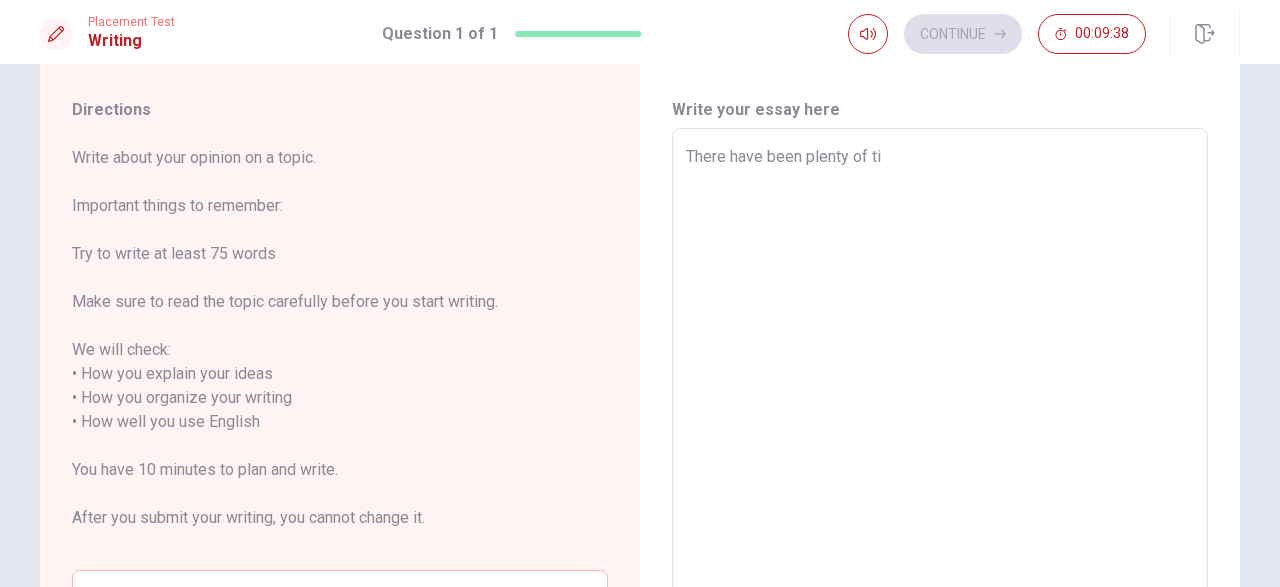 type on "x" 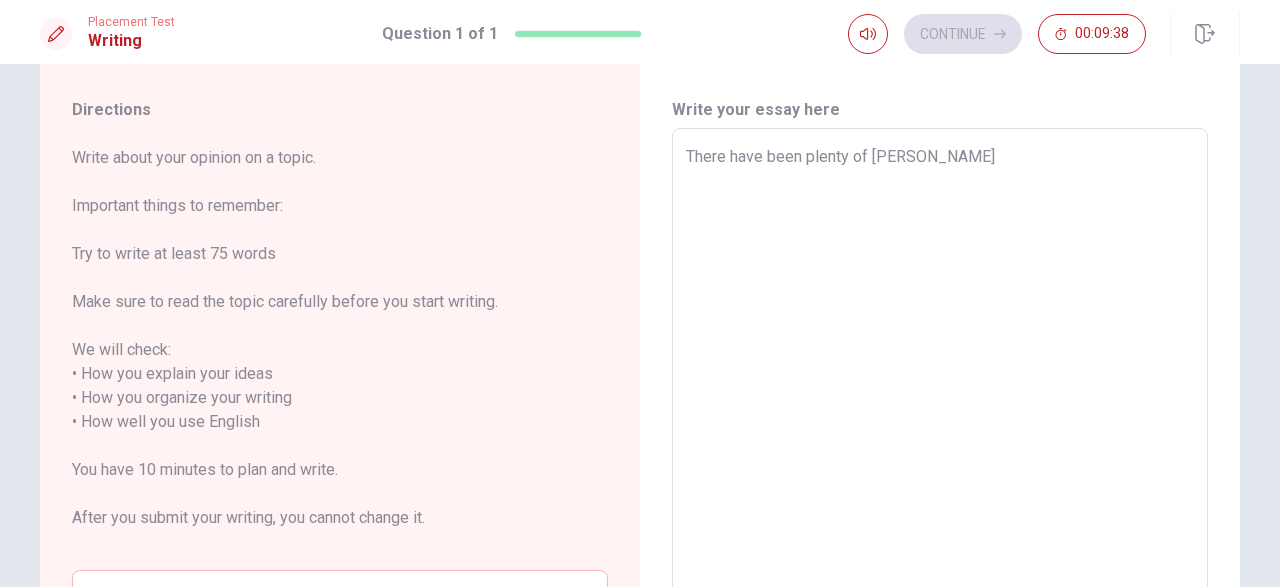 type on "x" 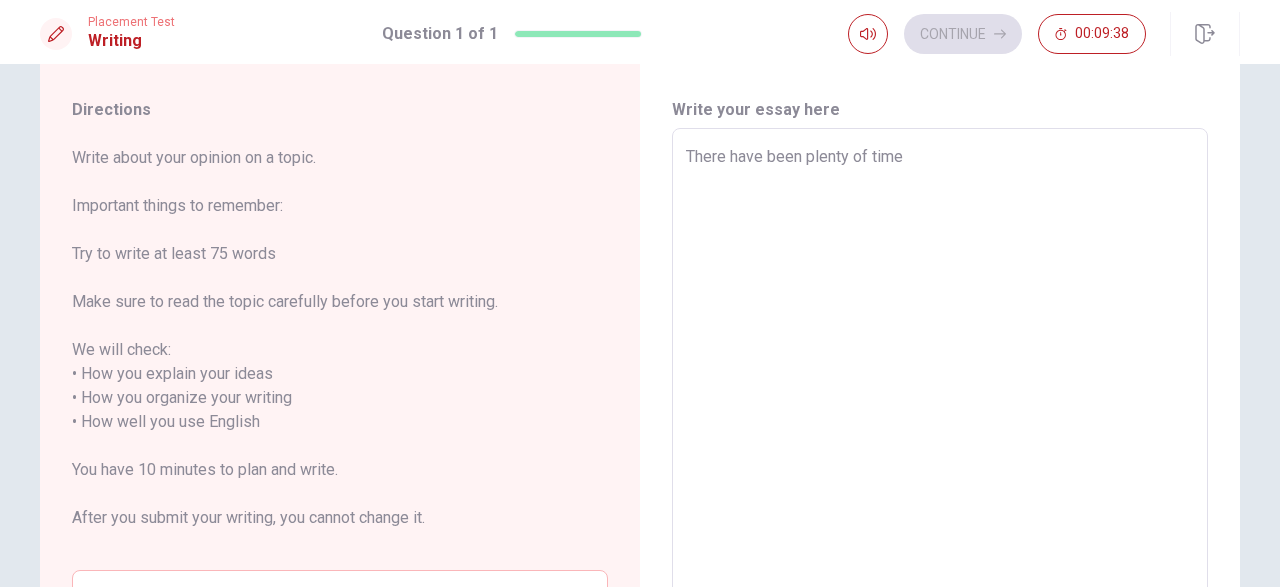type on "x" 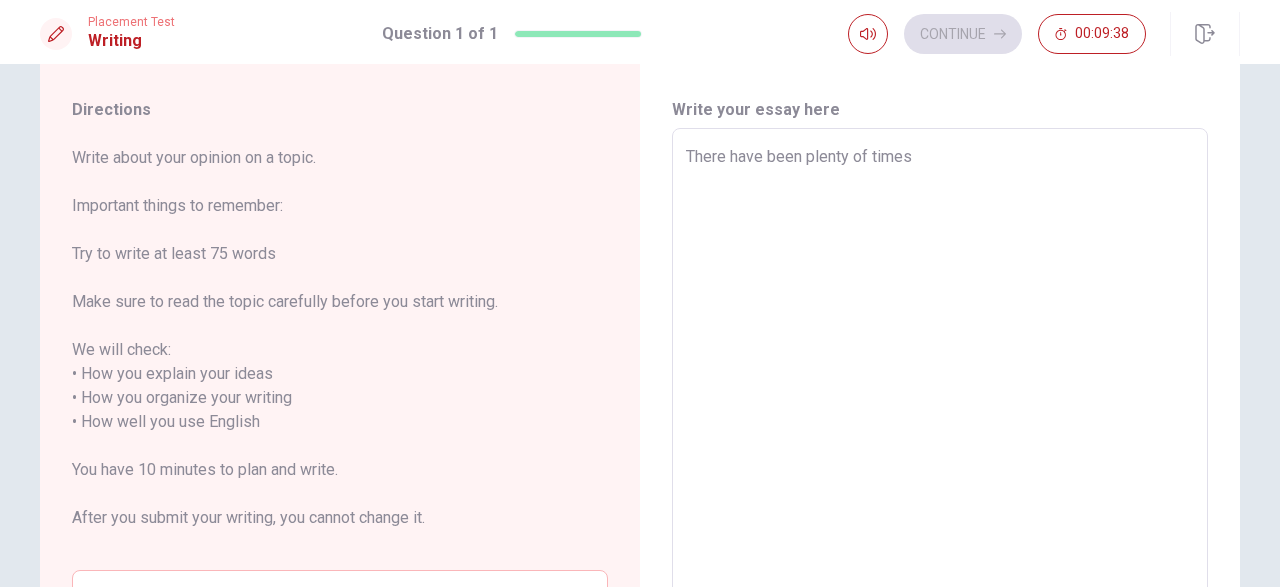 type on "x" 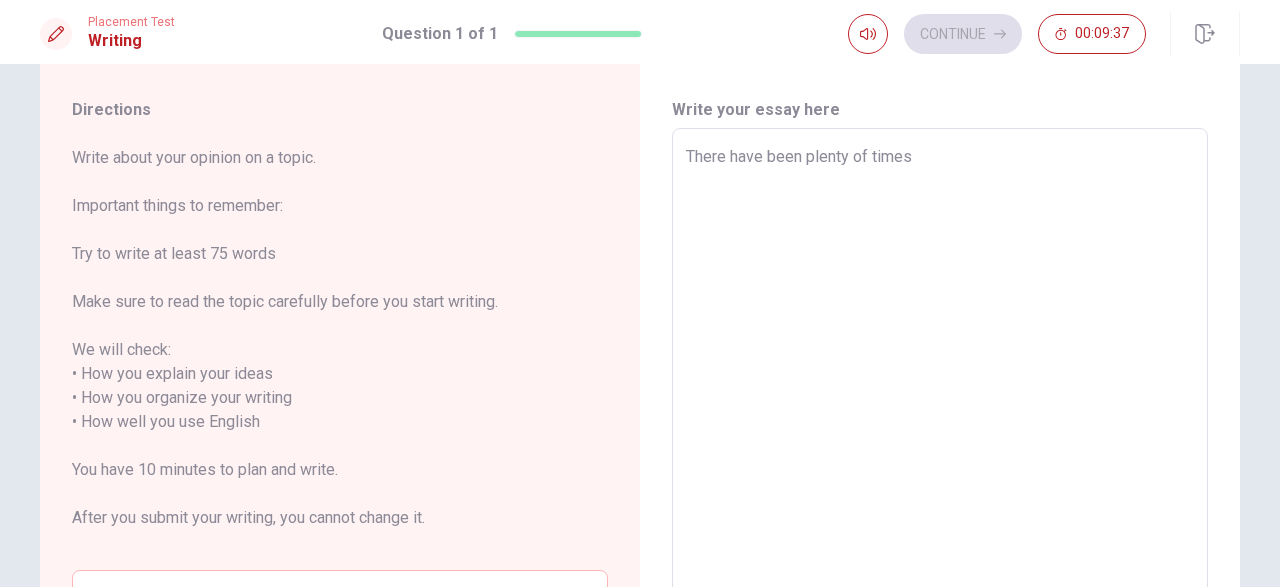 type on "There have been plenty of times I" 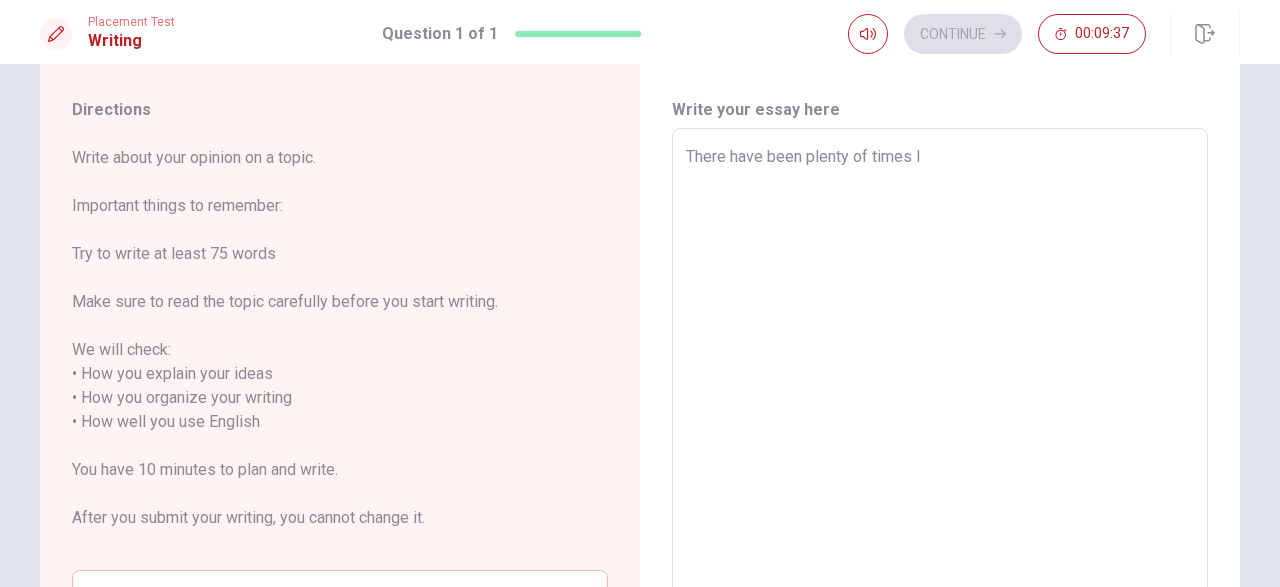 type on "x" 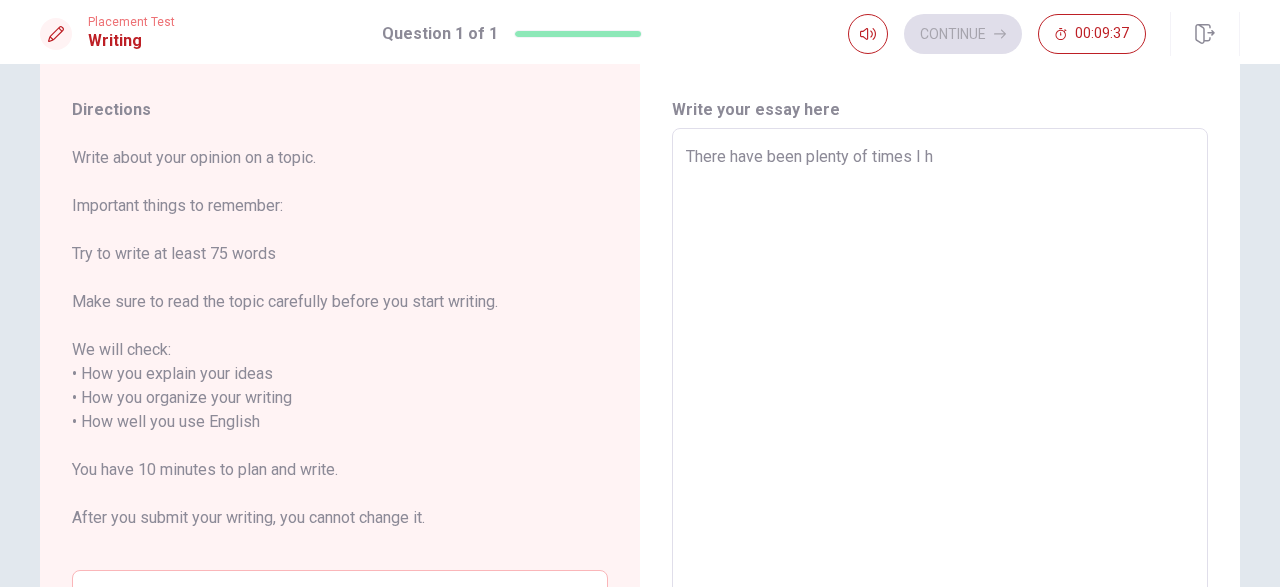 type on "There have been plenty of times I ha" 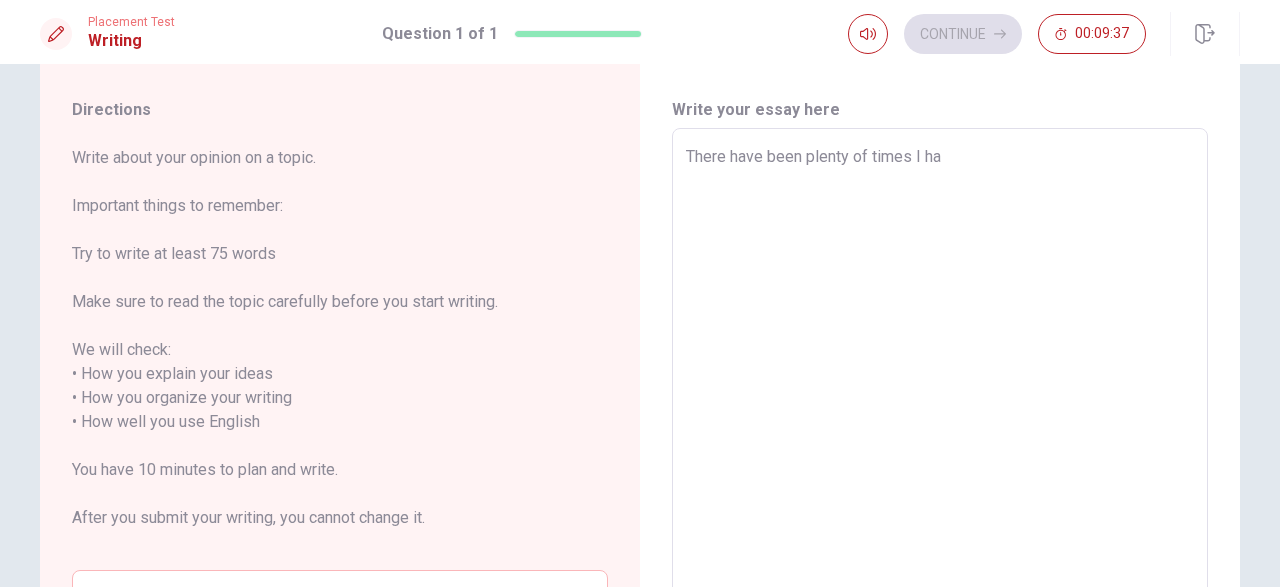 type on "x" 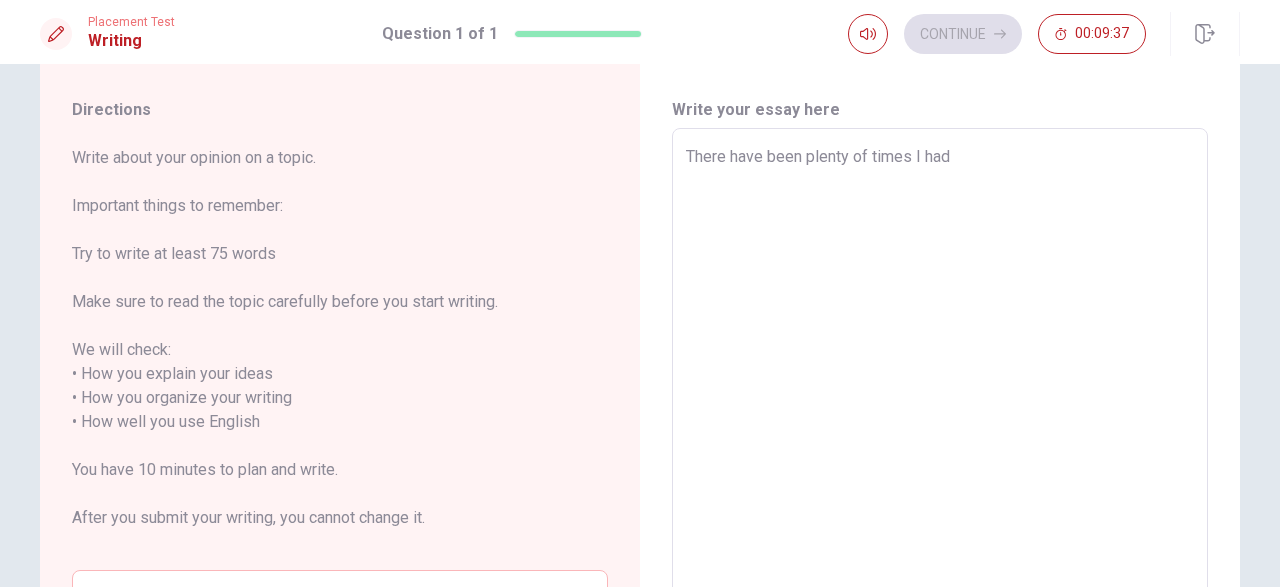 type on "x" 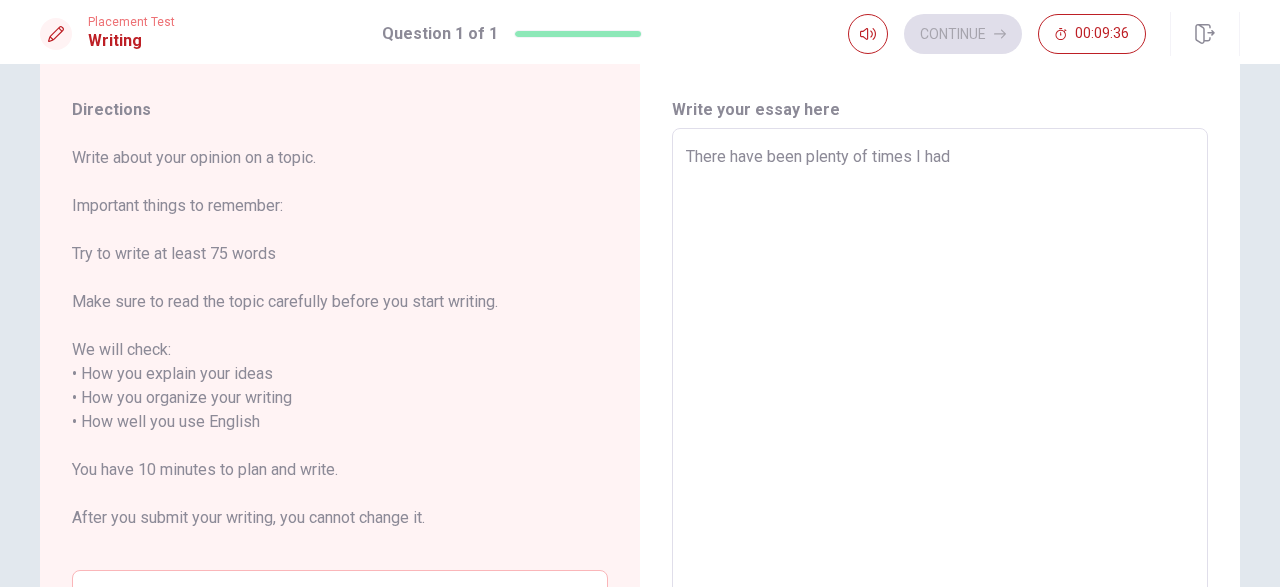 type on "There have been plenty of times I had" 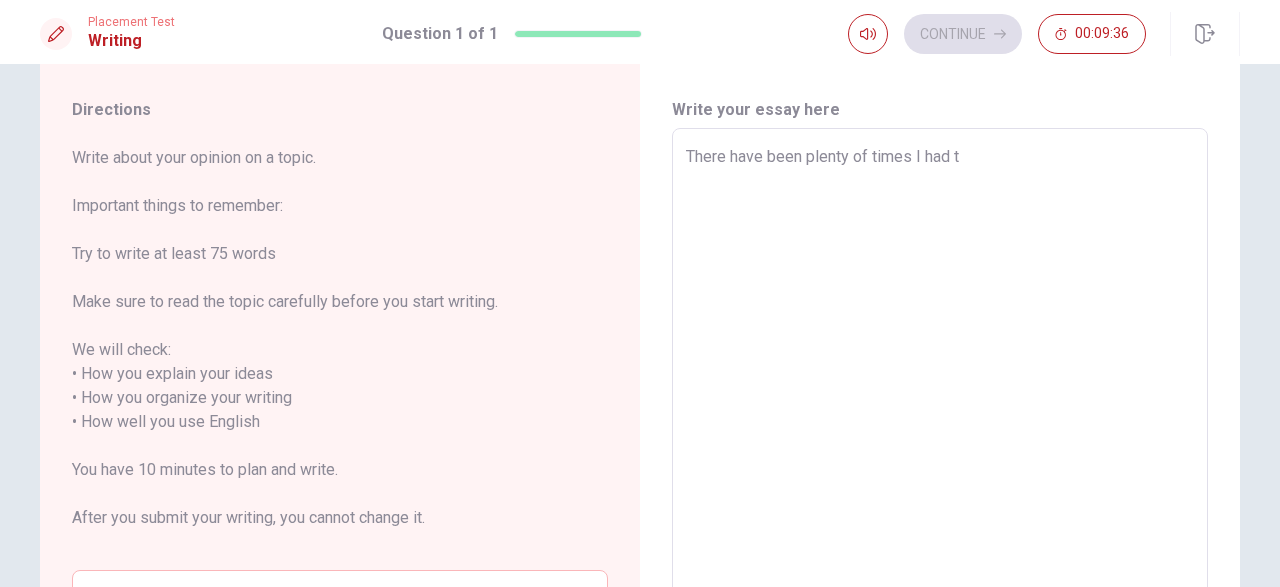 type on "x" 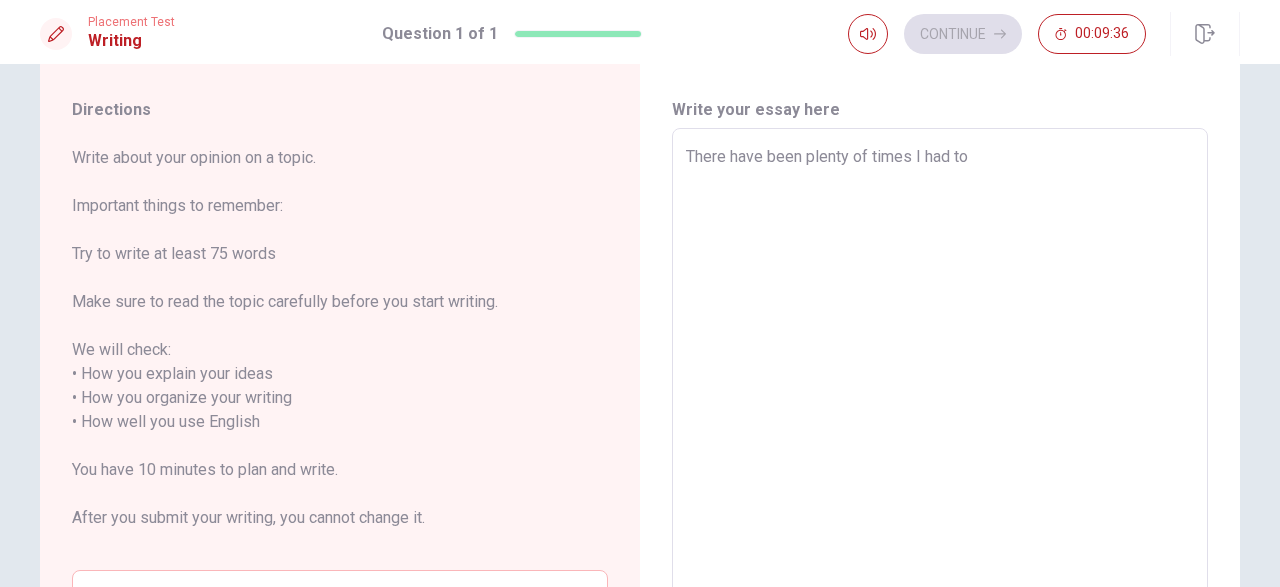 type on "There have been plenty of times I had to" 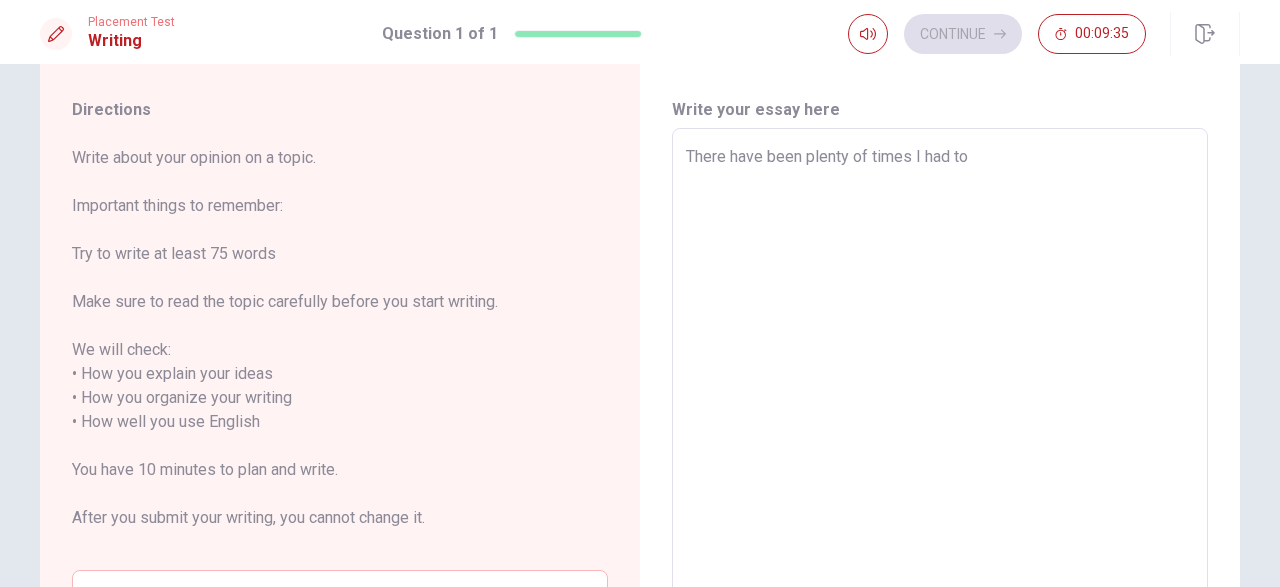 type on "There have been plenty of times I had to o" 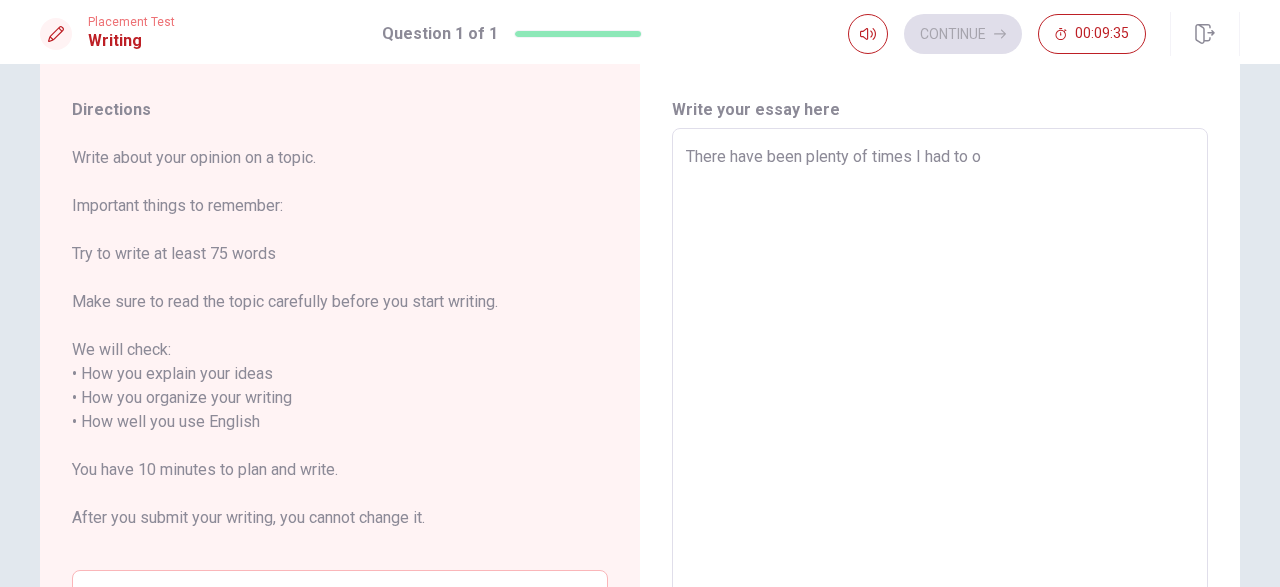 type on "There have been plenty of times I had to ov" 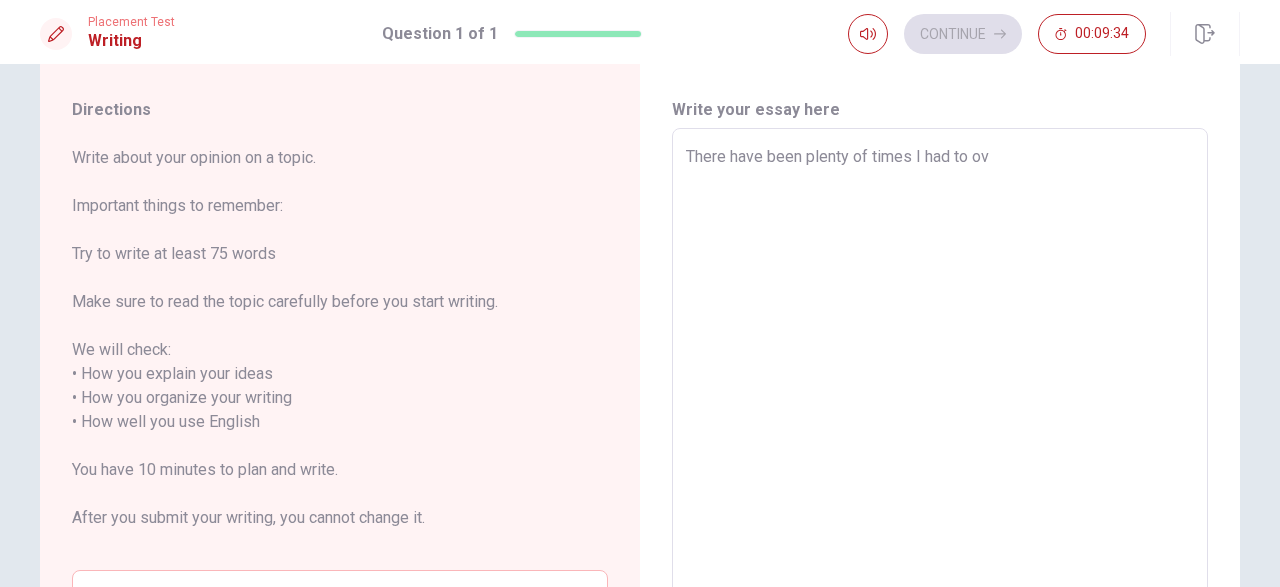 type on "x" 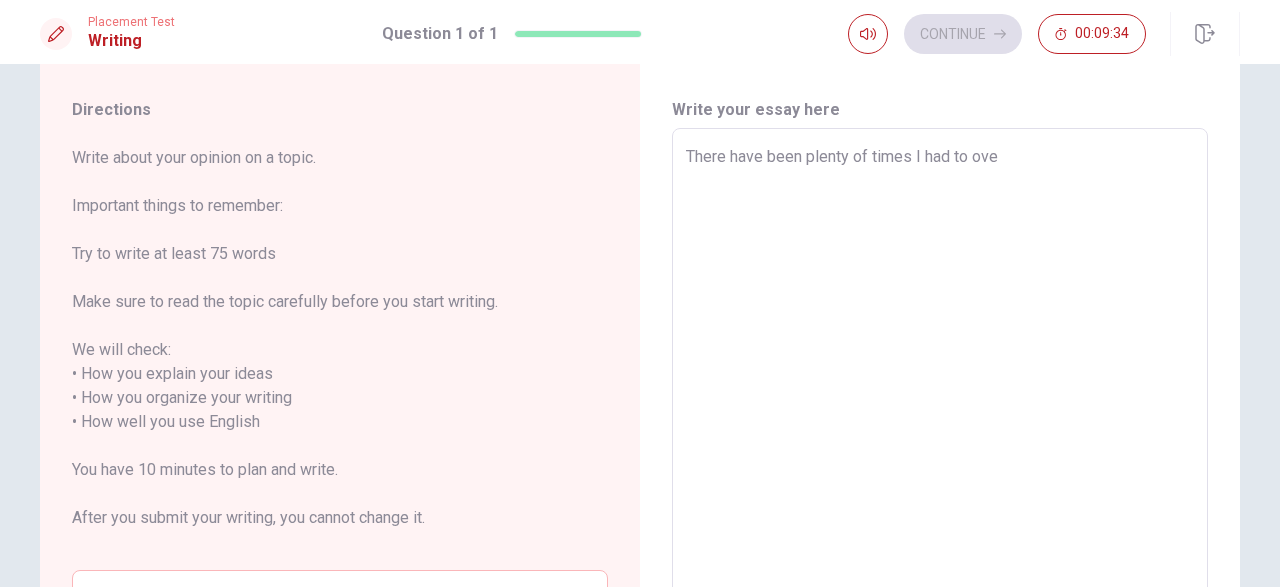 type on "x" 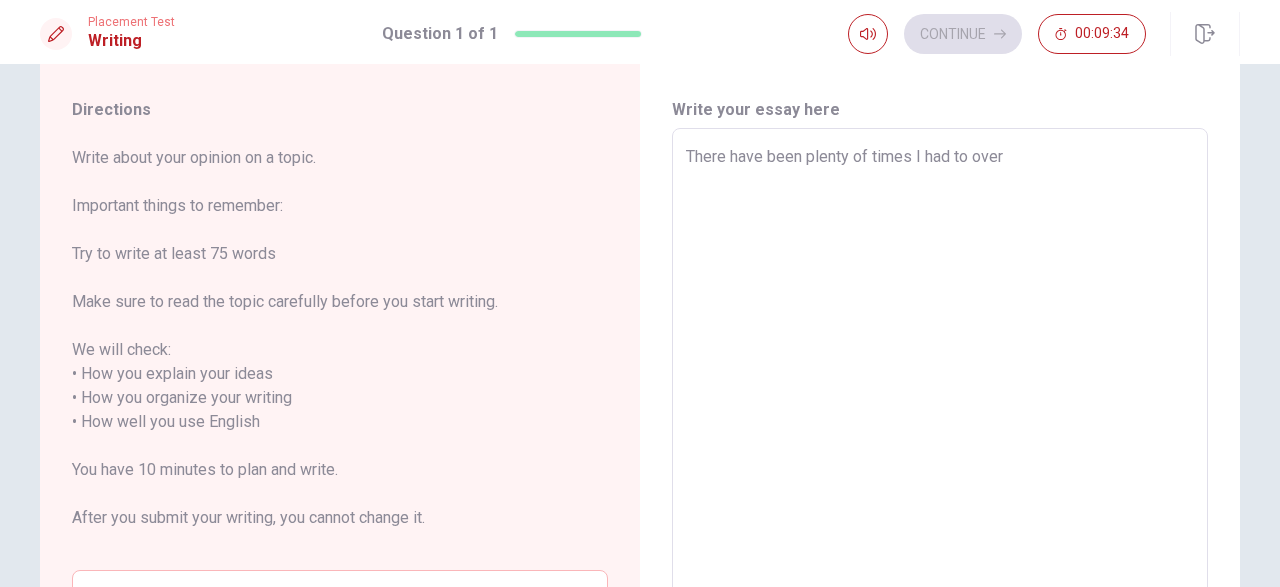 type on "x" 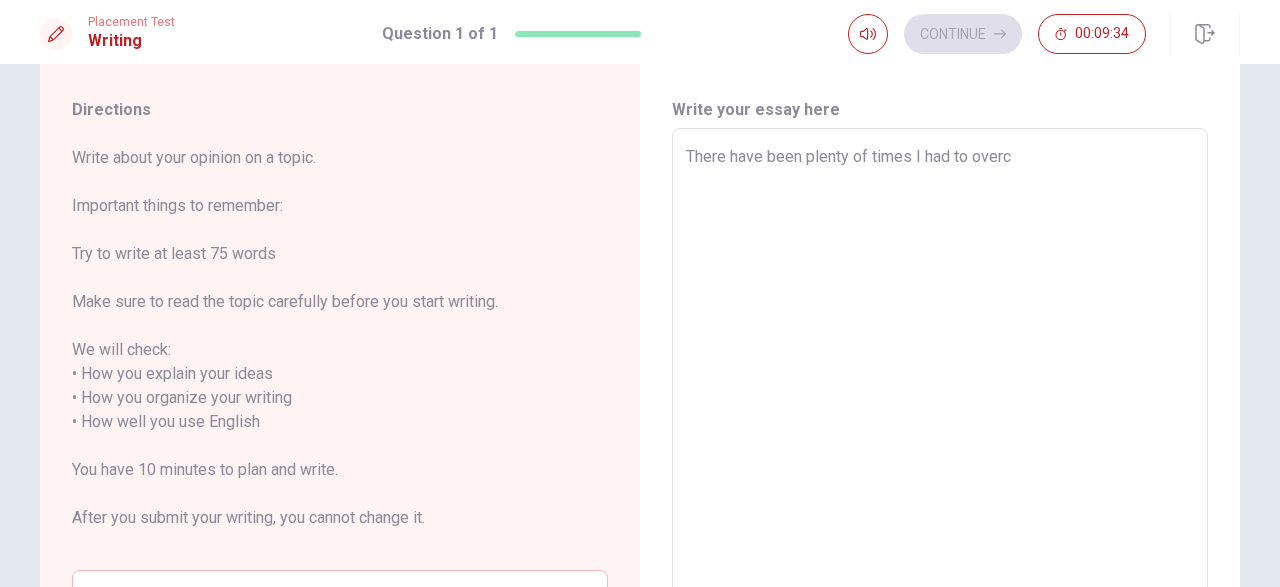 type on "x" 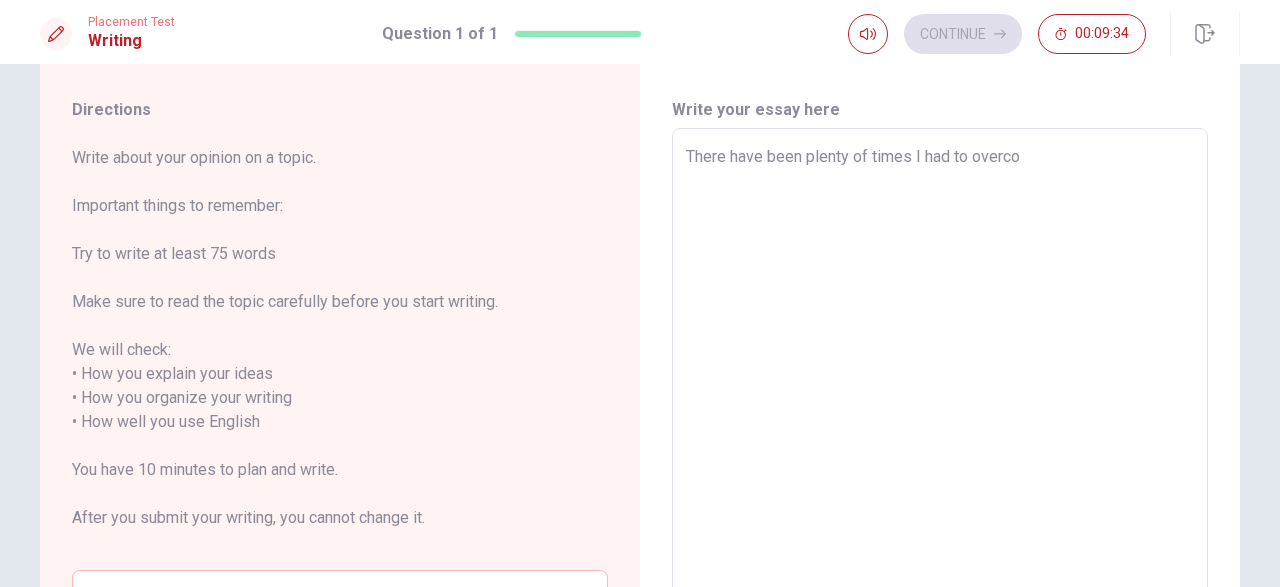 type on "x" 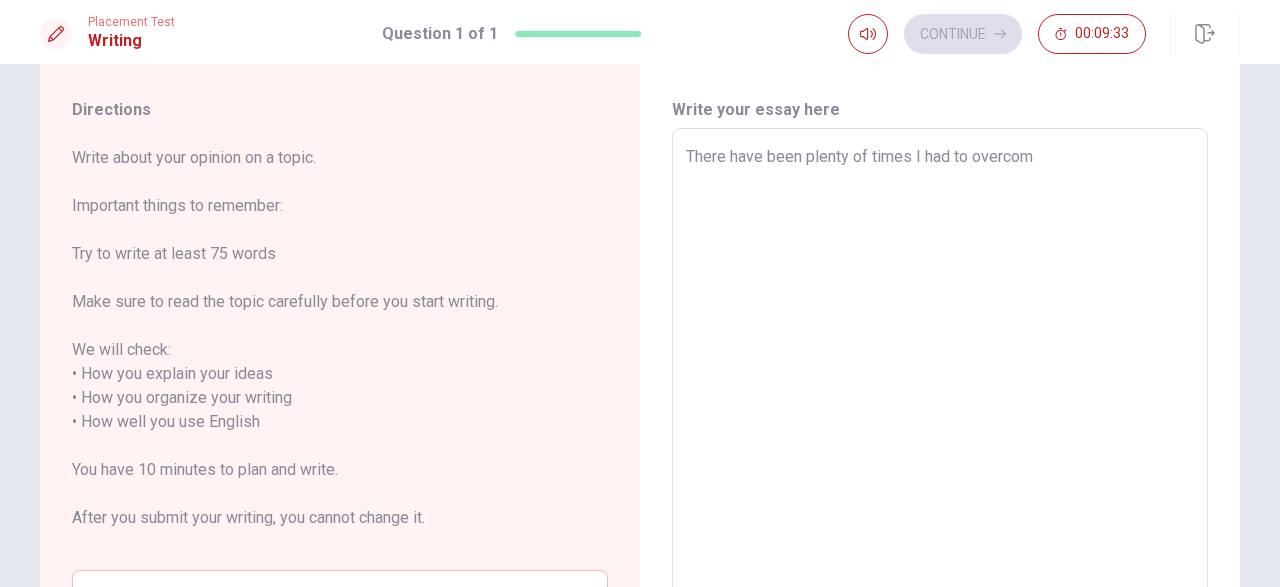 type on "There have been plenty of times I had to overcome" 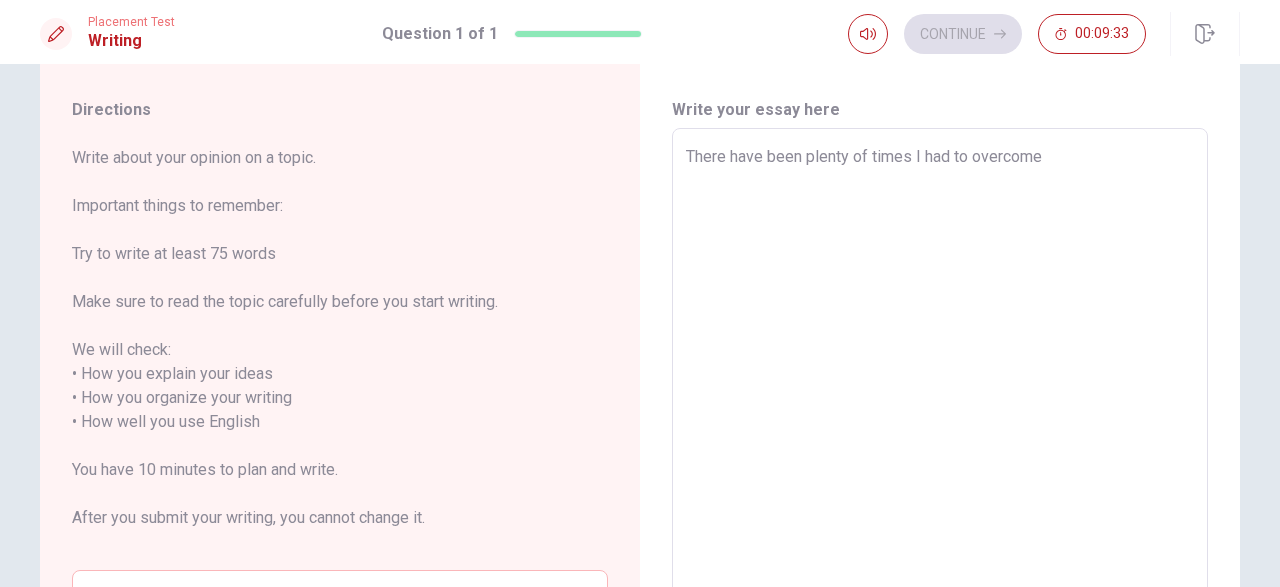 type on "There have been plenty of times I had to overcome" 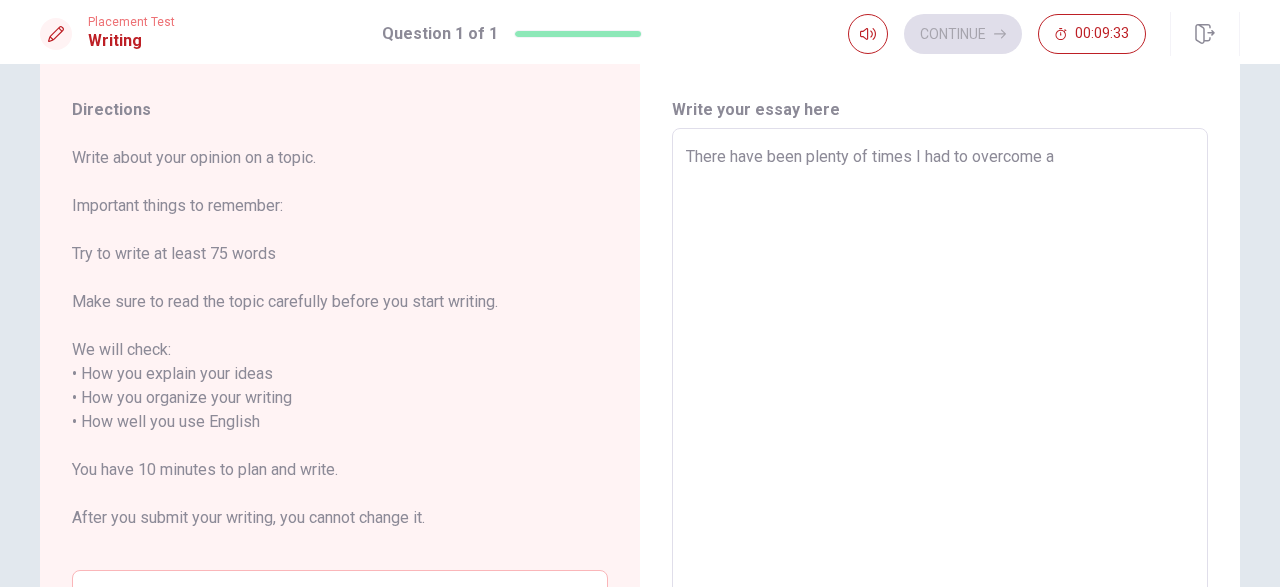 type on "x" 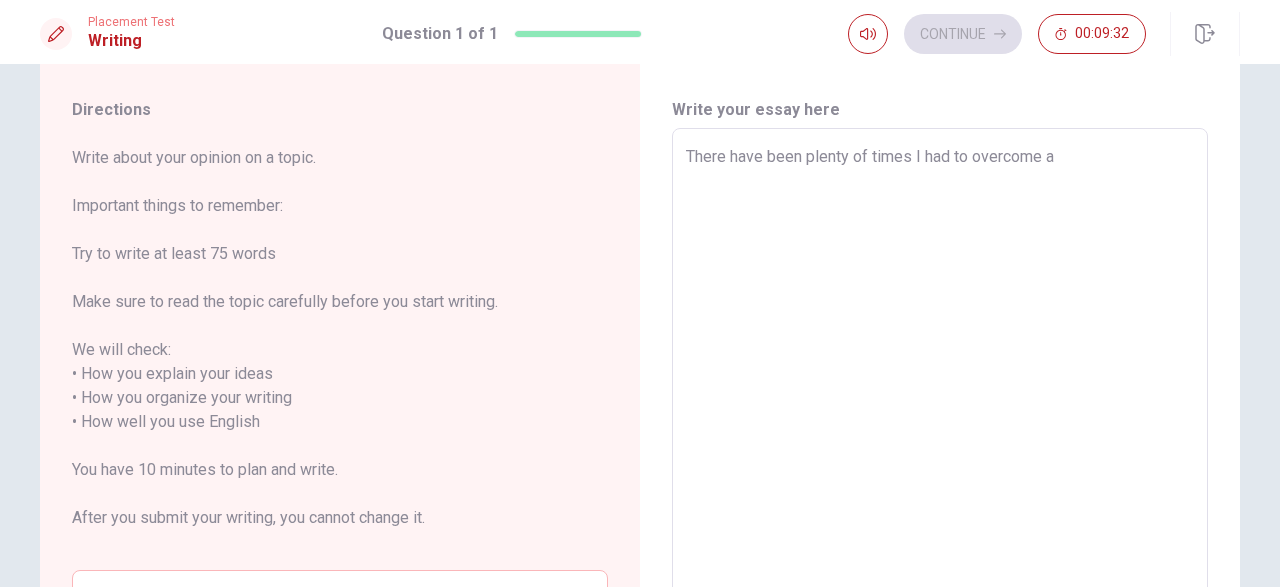 scroll, scrollTop: 350, scrollLeft: 0, axis: vertical 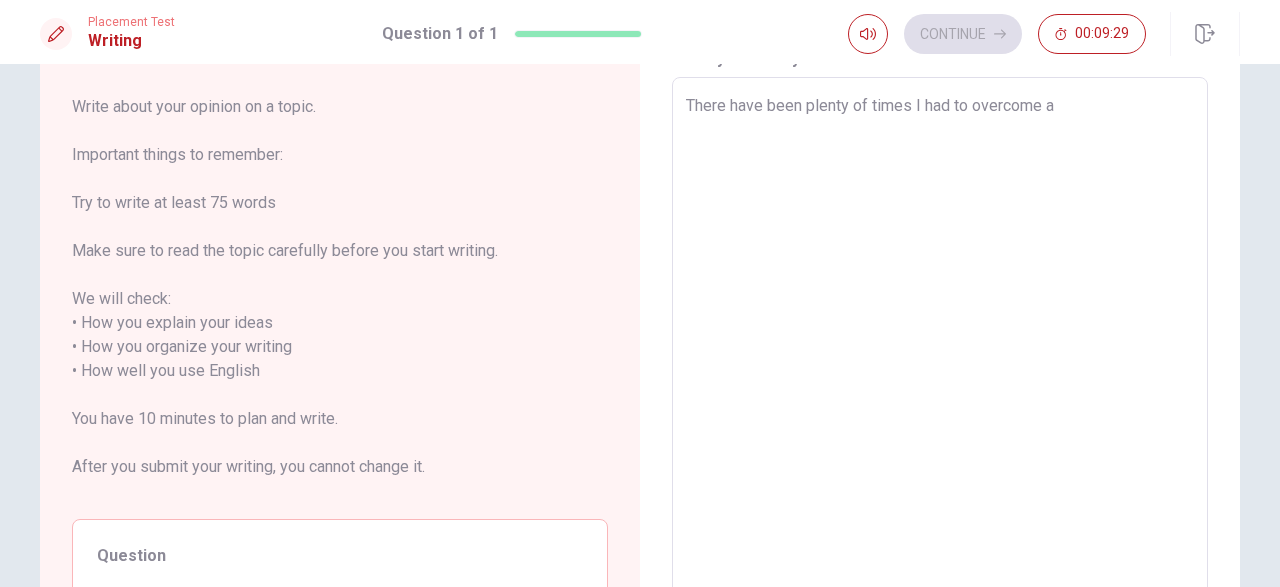 type on "x" 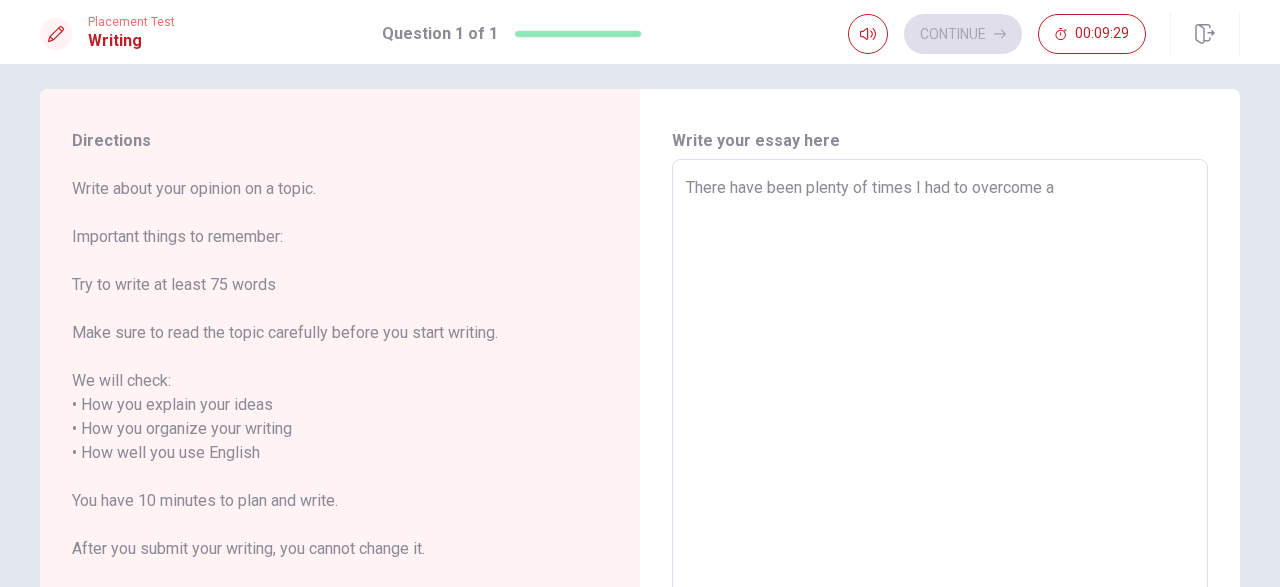 scroll, scrollTop: 13, scrollLeft: 0, axis: vertical 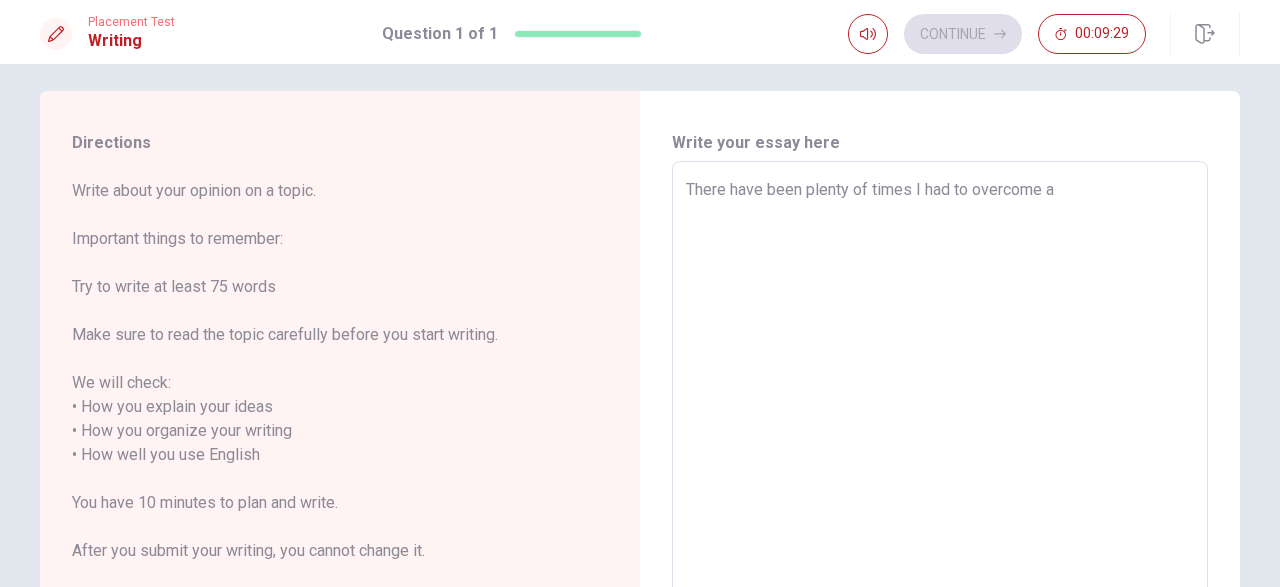 type on "There have been plenty of times I had to overcome a d" 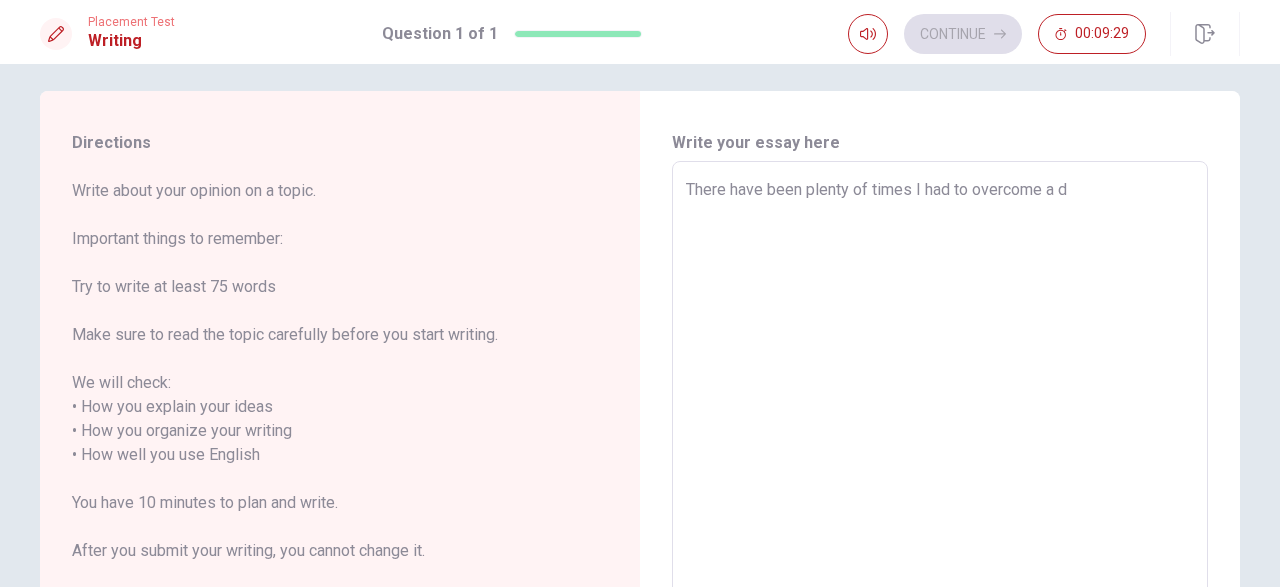 type on "x" 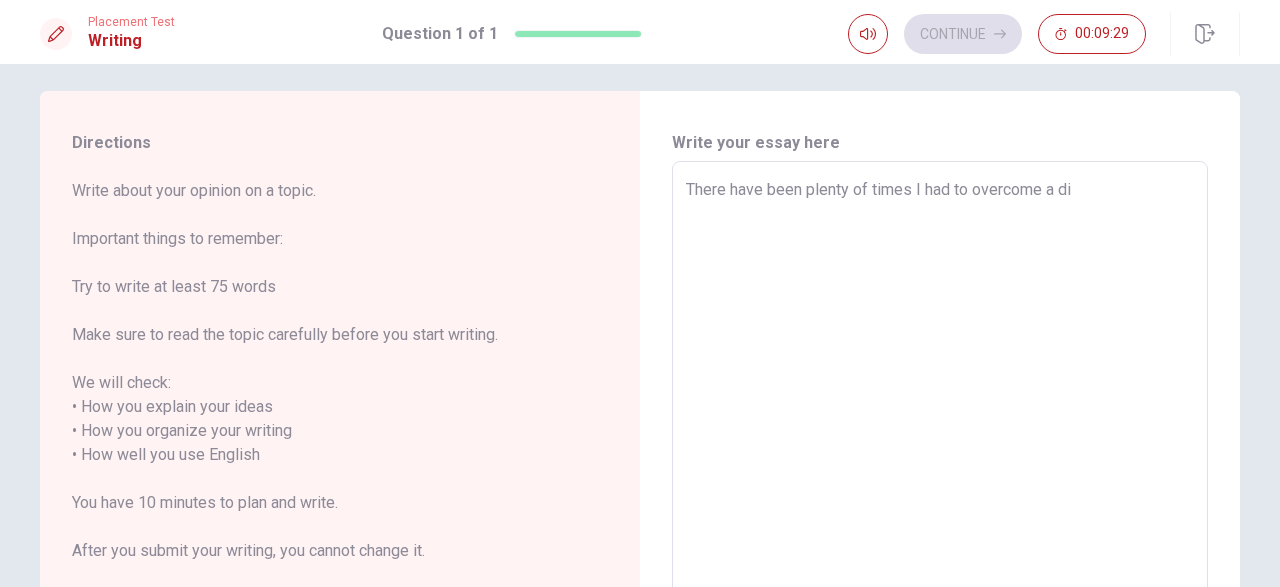 type on "x" 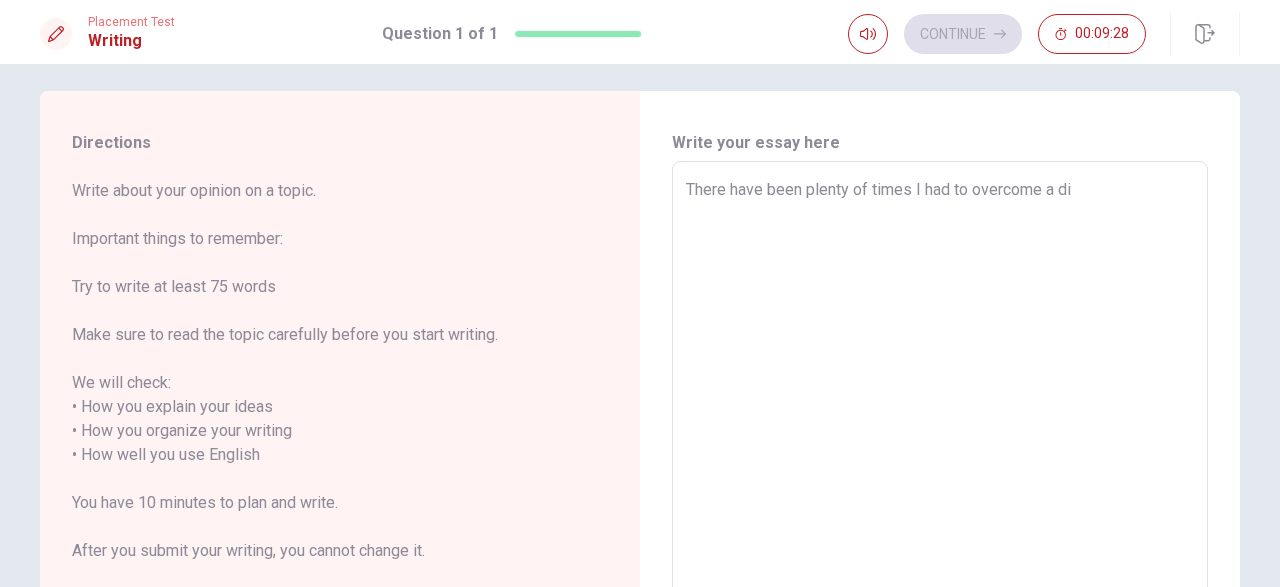 type on "There have been plenty of times I had to overcome a dif" 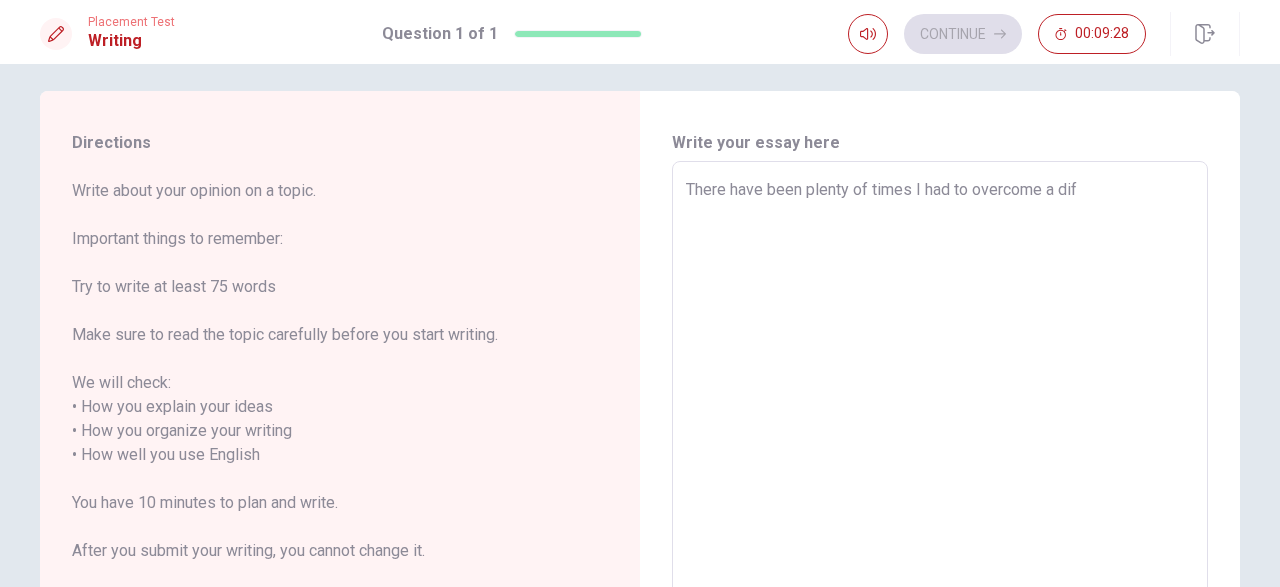 type on "x" 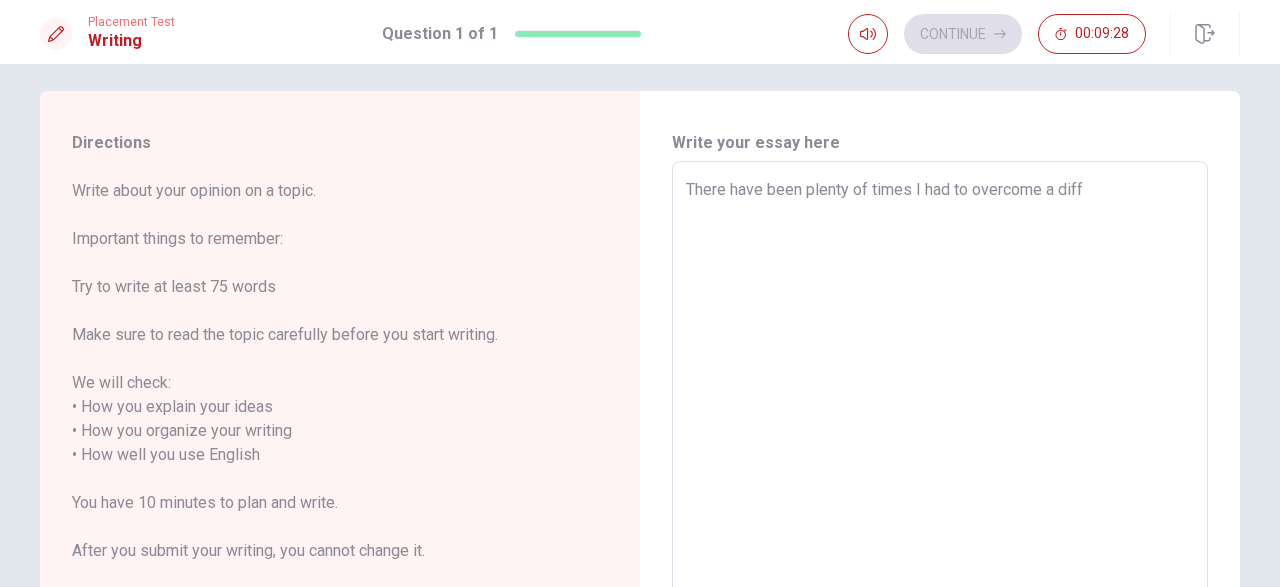 type on "x" 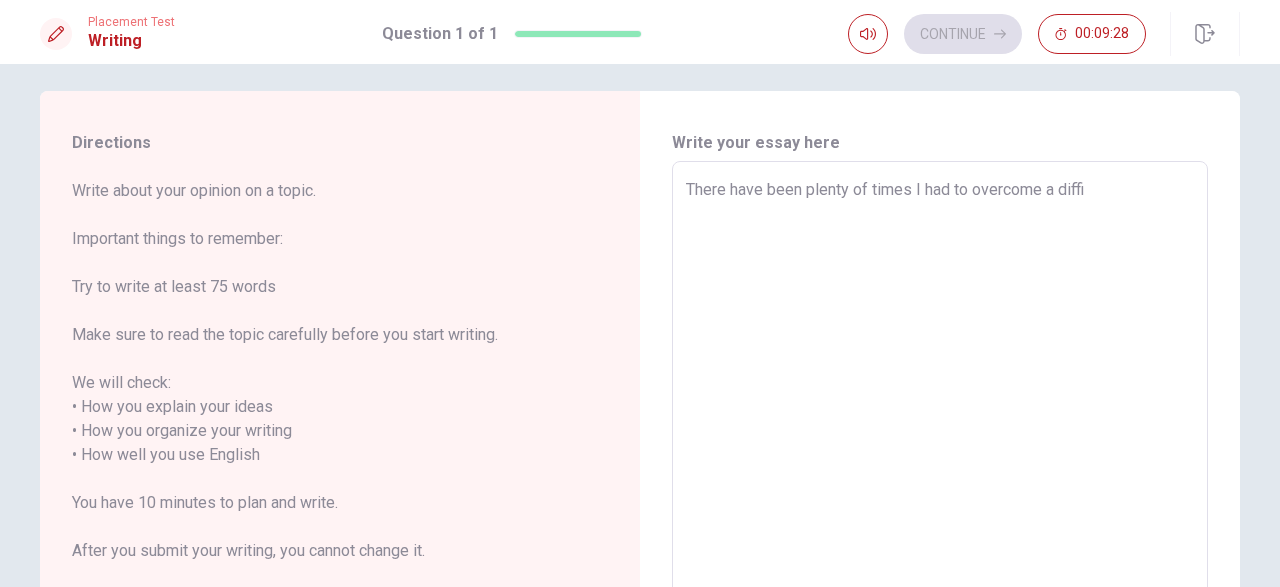 type on "There have been plenty of times I had to overcome a diffic" 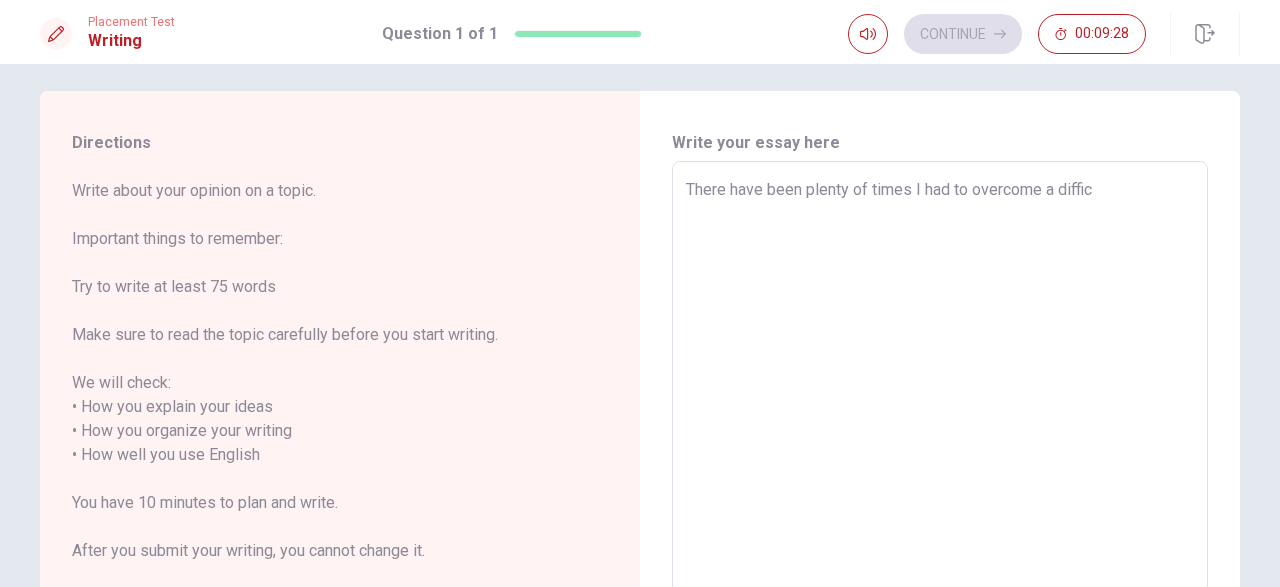 type on "x" 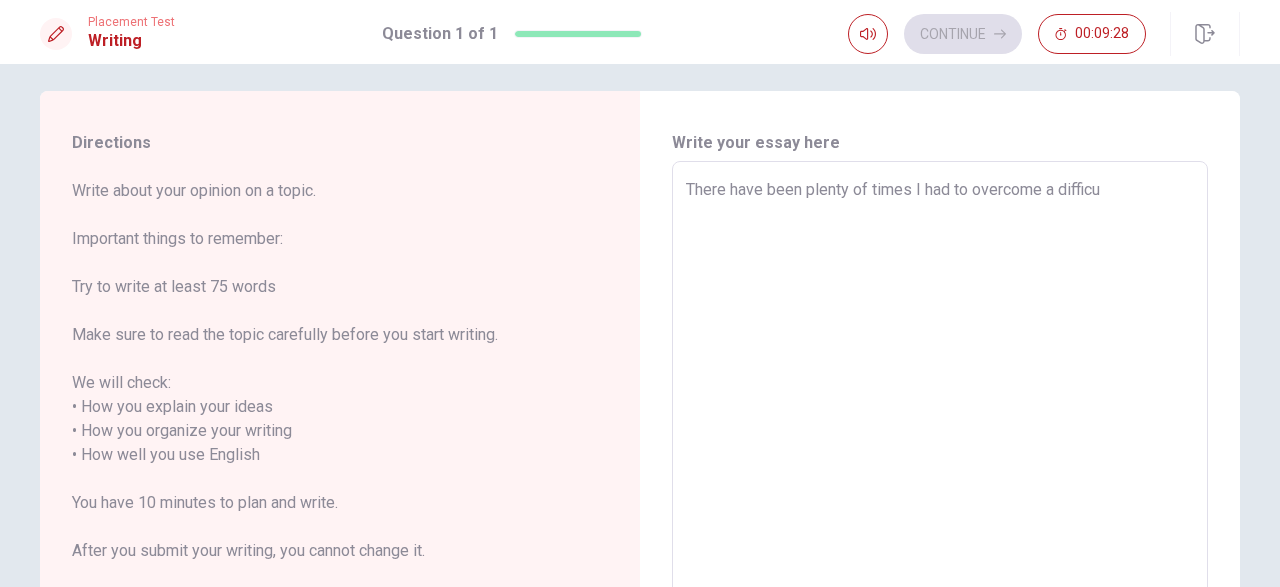 type on "There have been plenty of times I had to overcome a difficul" 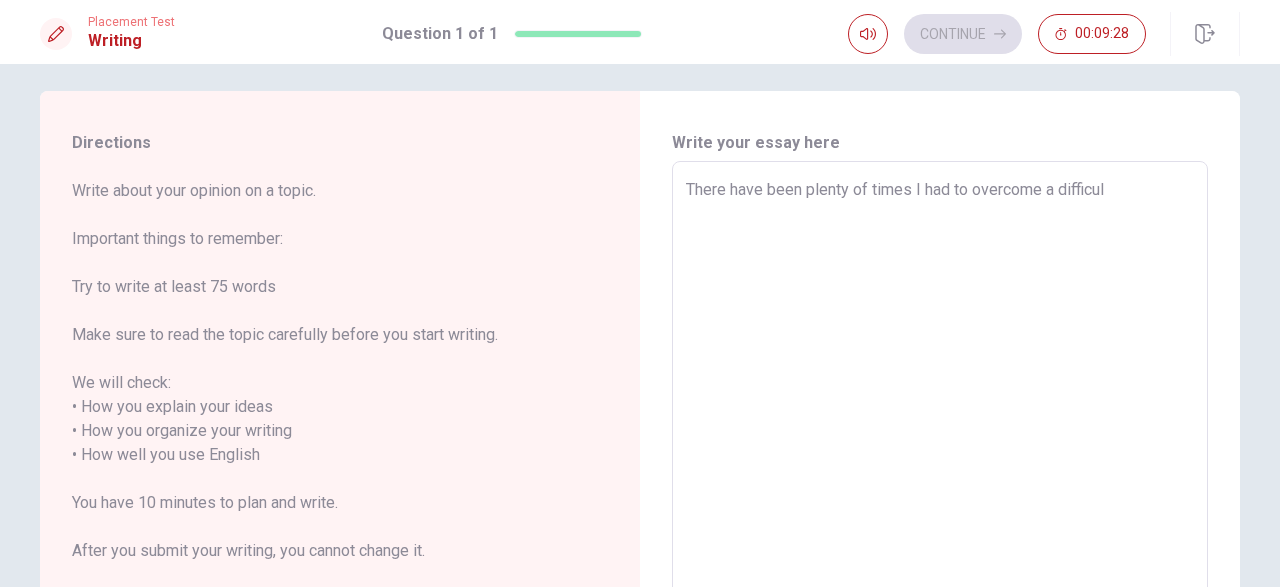 type on "x" 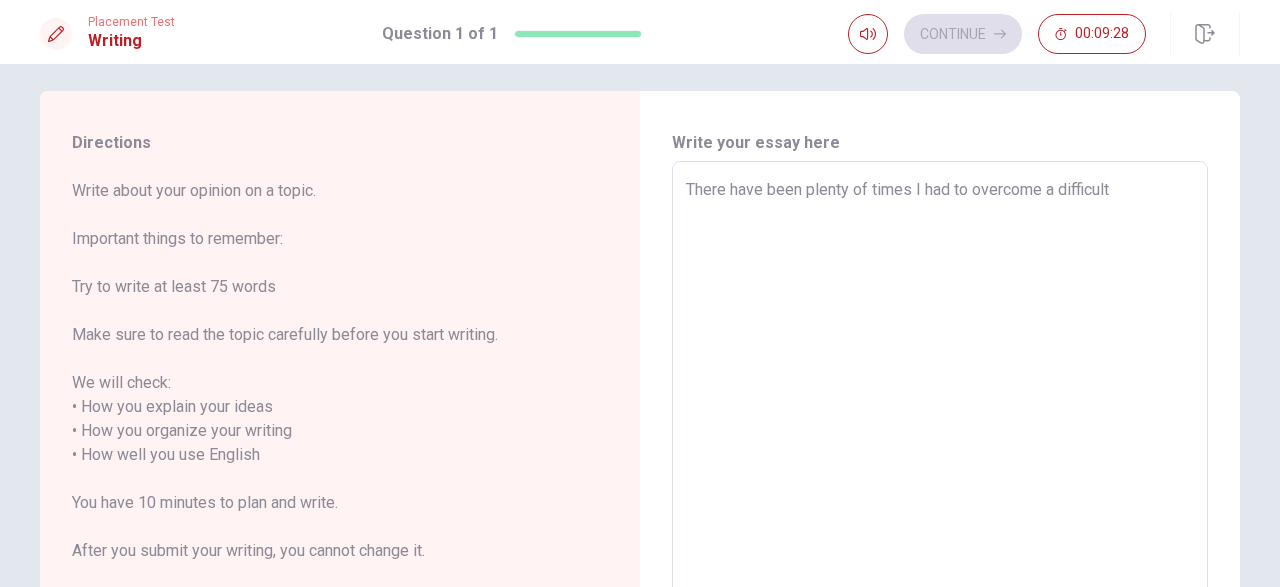 type on "x" 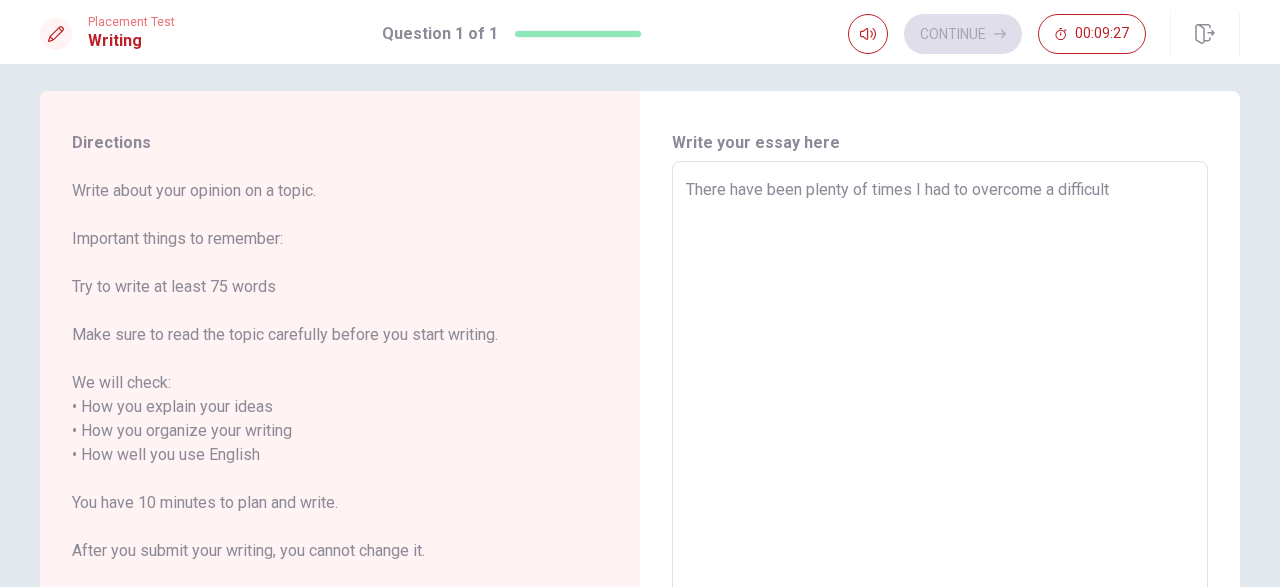 type on "There have been plenty of times I had to overcome a difficult o" 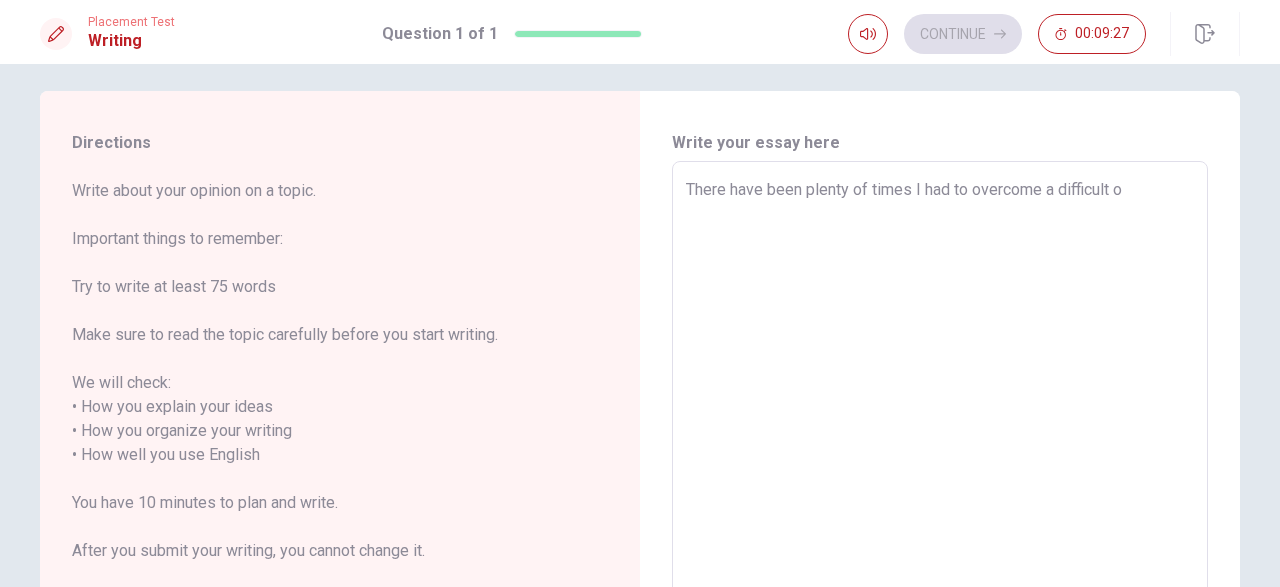type on "x" 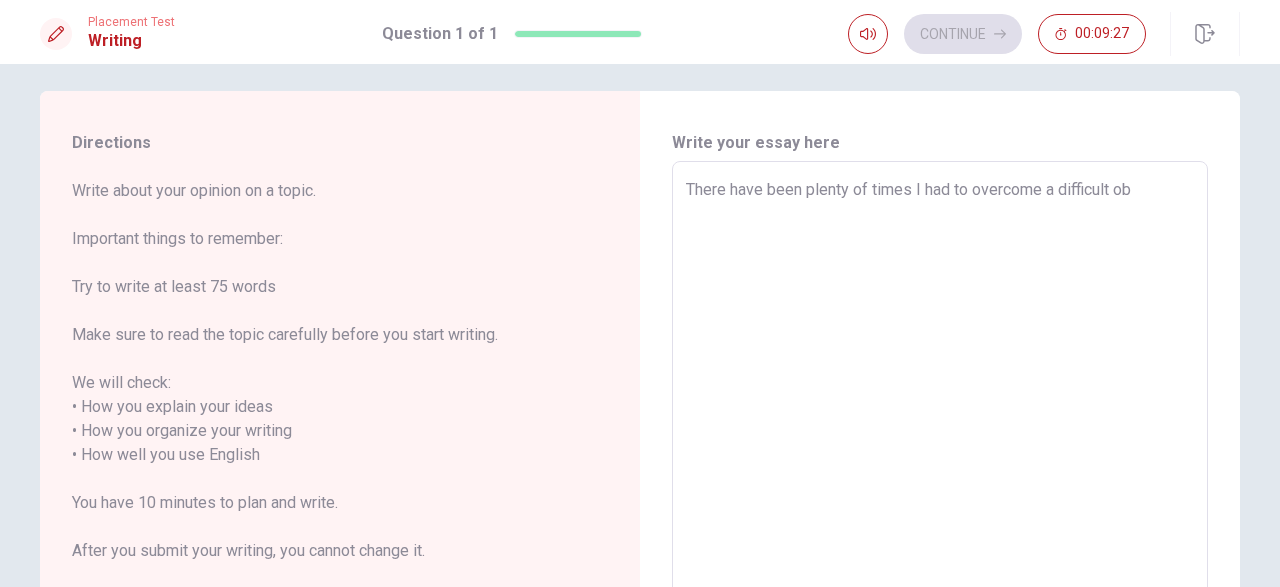type on "x" 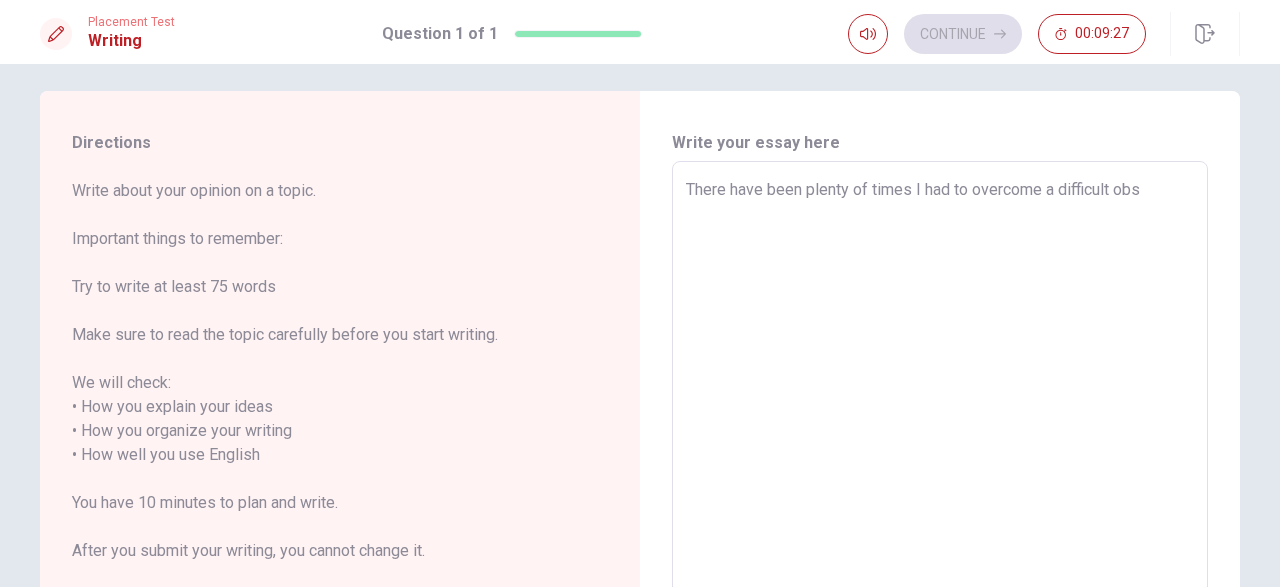 type on "x" 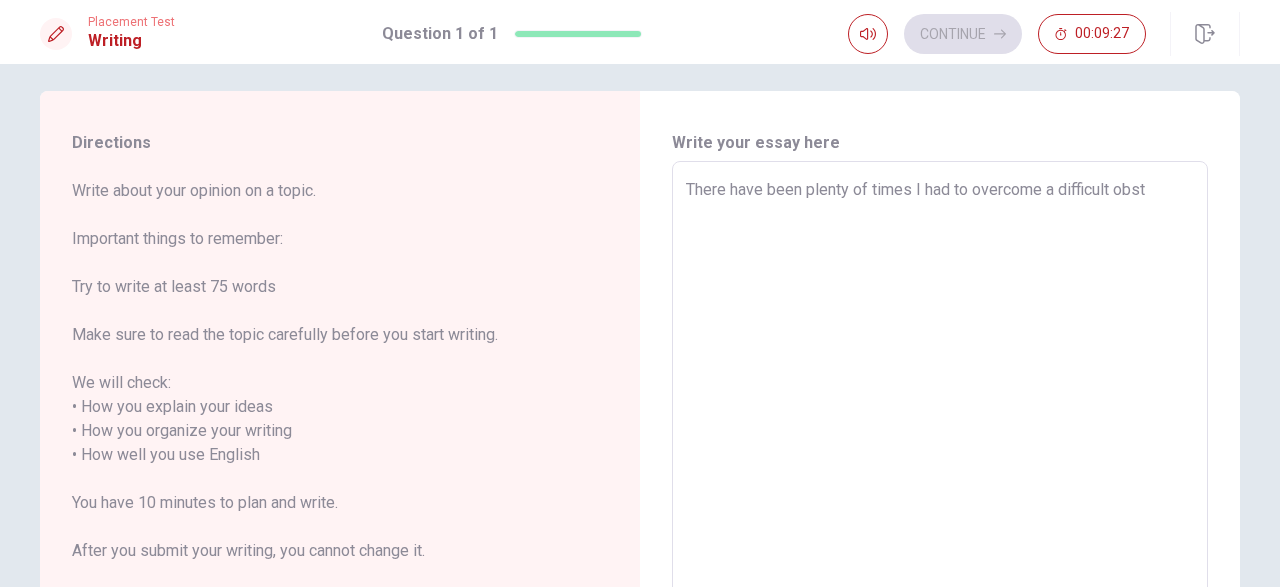 type on "There have been plenty of times I had to overcome a difficult obsta" 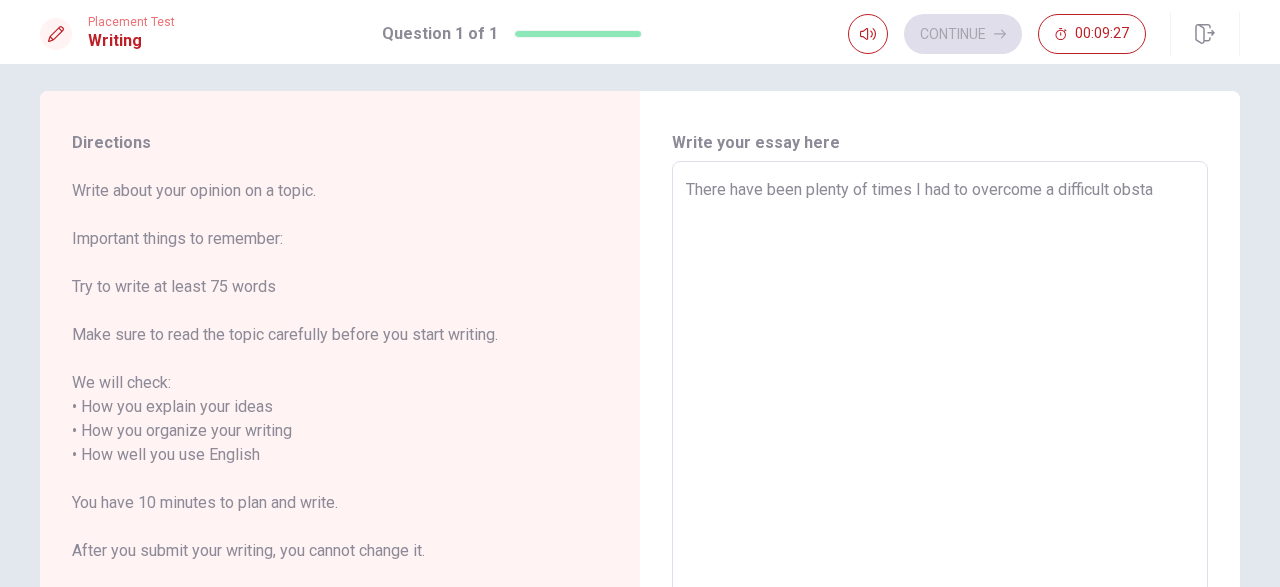 type on "x" 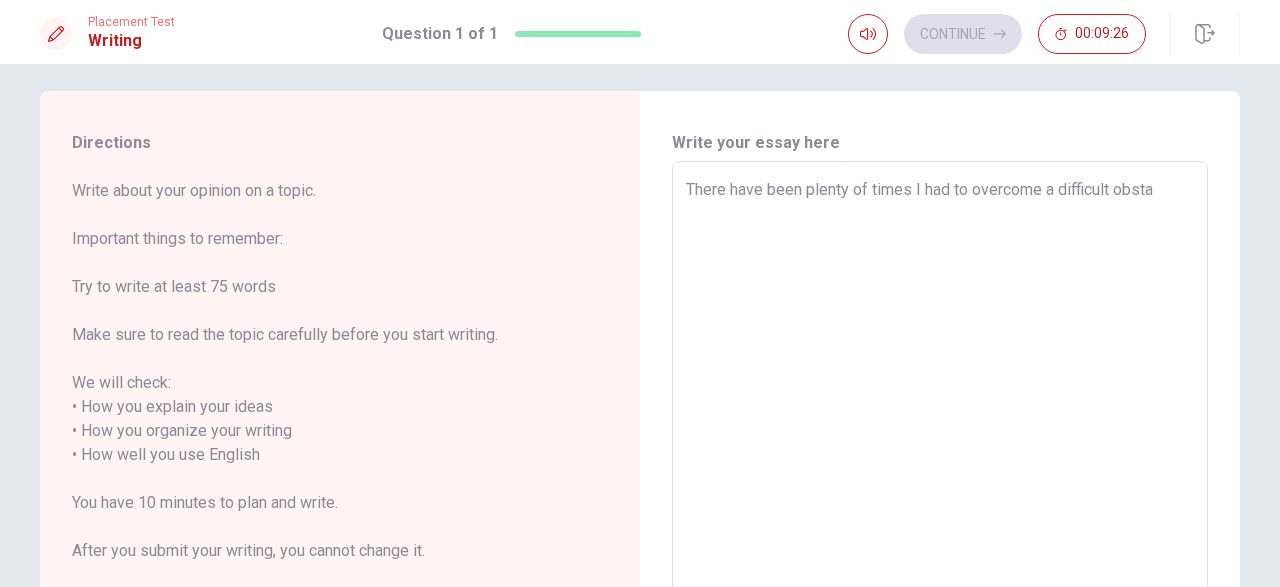 type on "There have been plenty of times I had to overcome a difficult obstac" 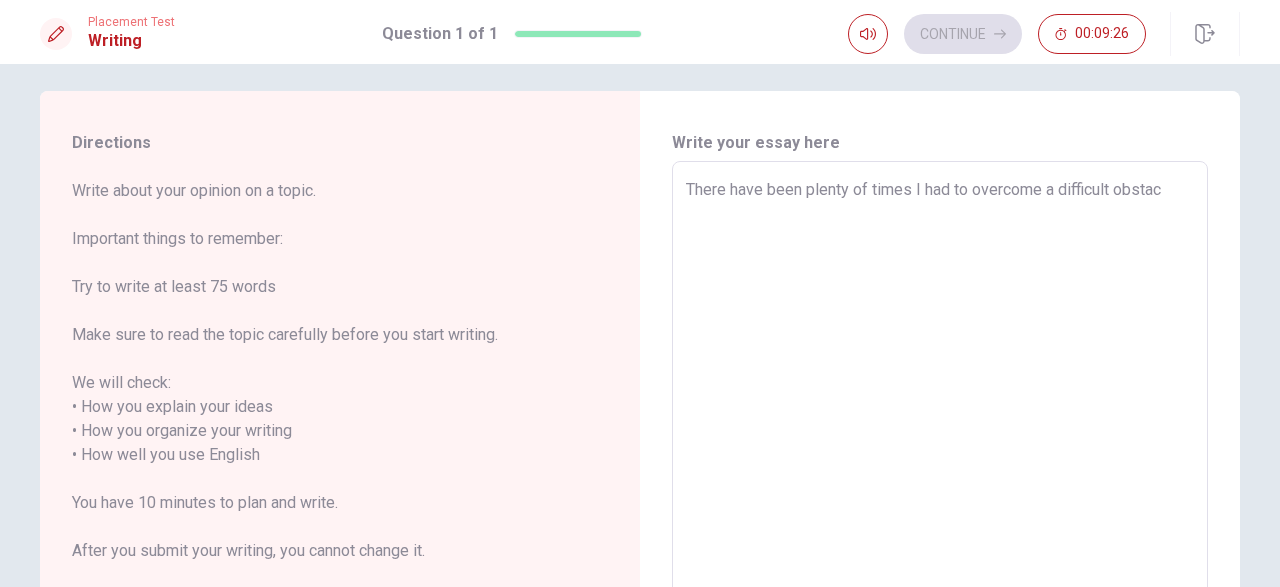type on "x" 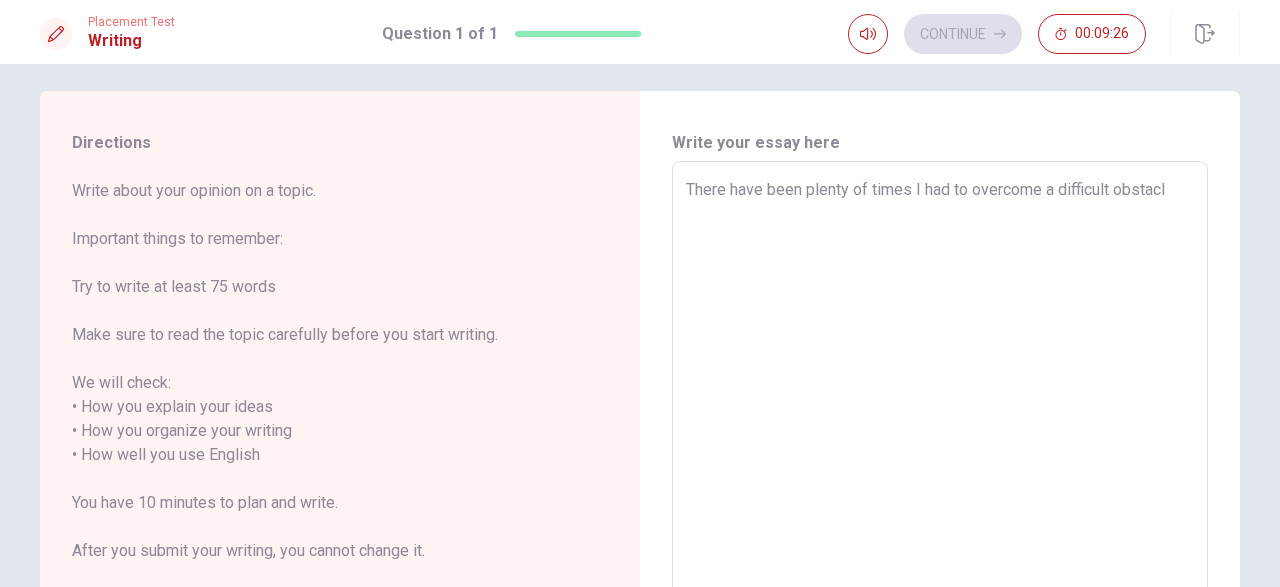type on "x" 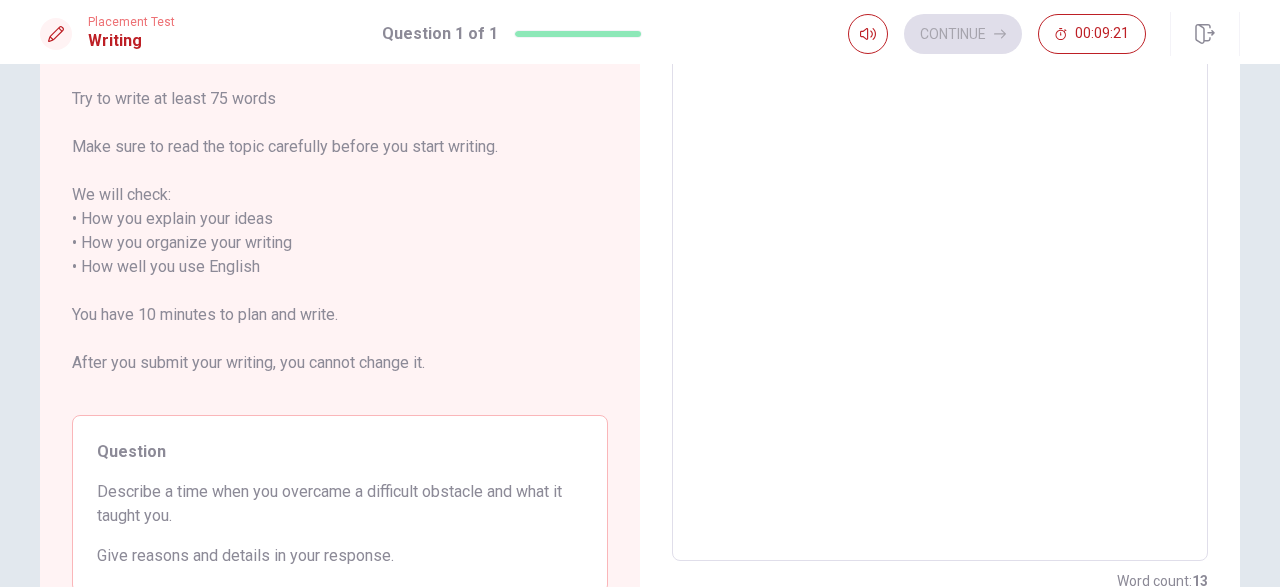 scroll, scrollTop: 0, scrollLeft: 0, axis: both 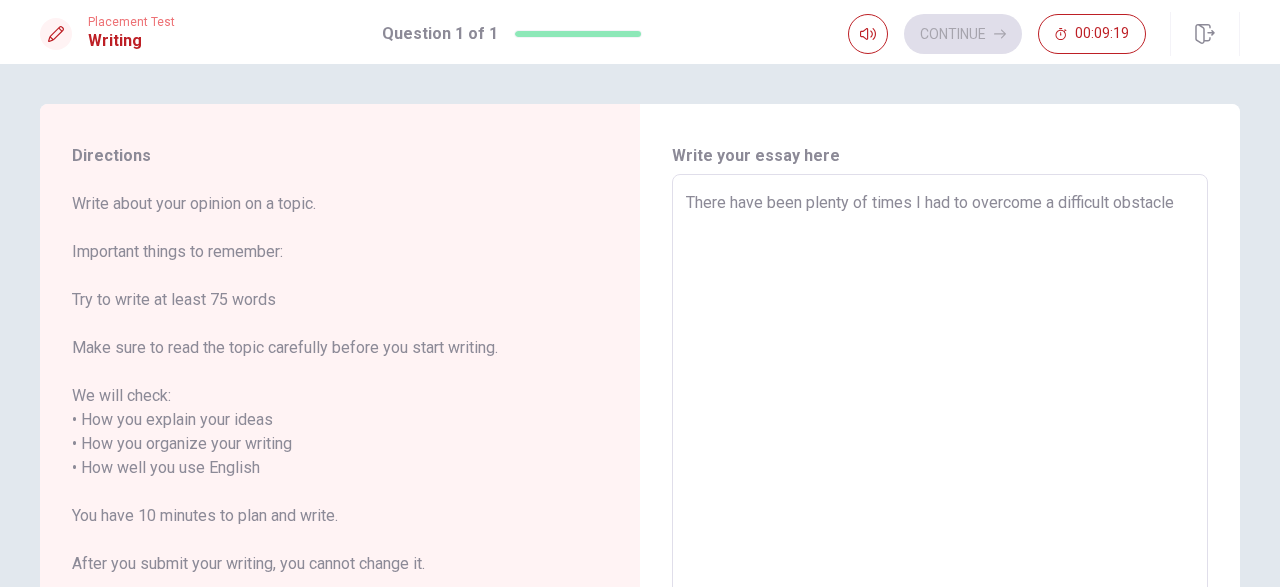click on "There have been plenty of times I had to overcome a difficult obstacle" at bounding box center (940, 468) 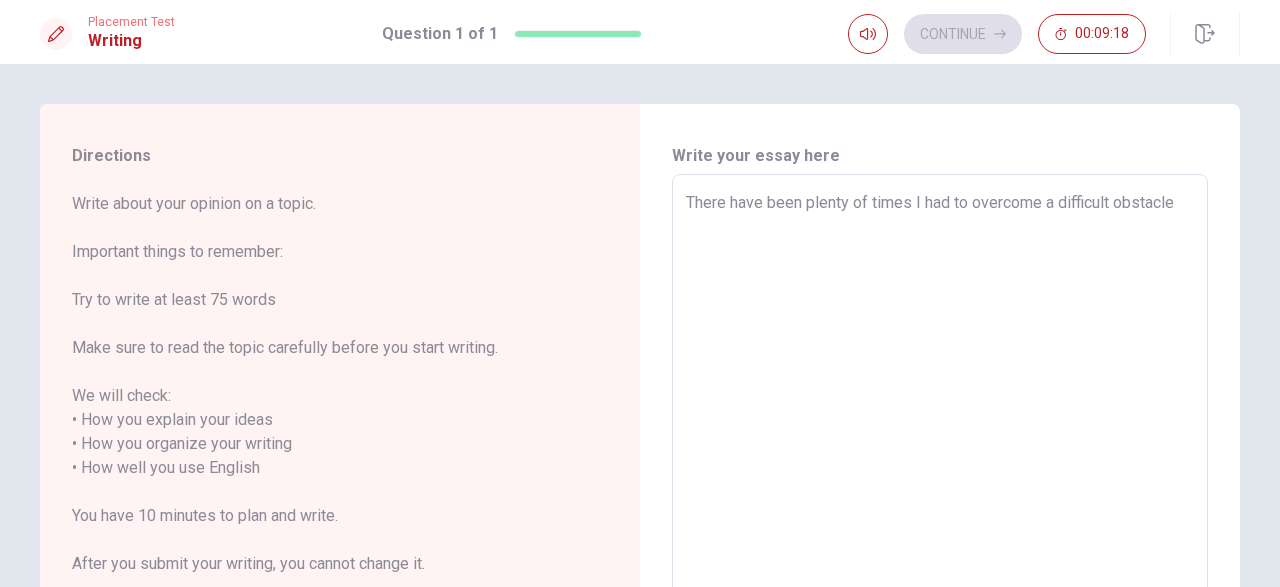 type on "There have been plenty of times I had to overcome a difficult obstacle." 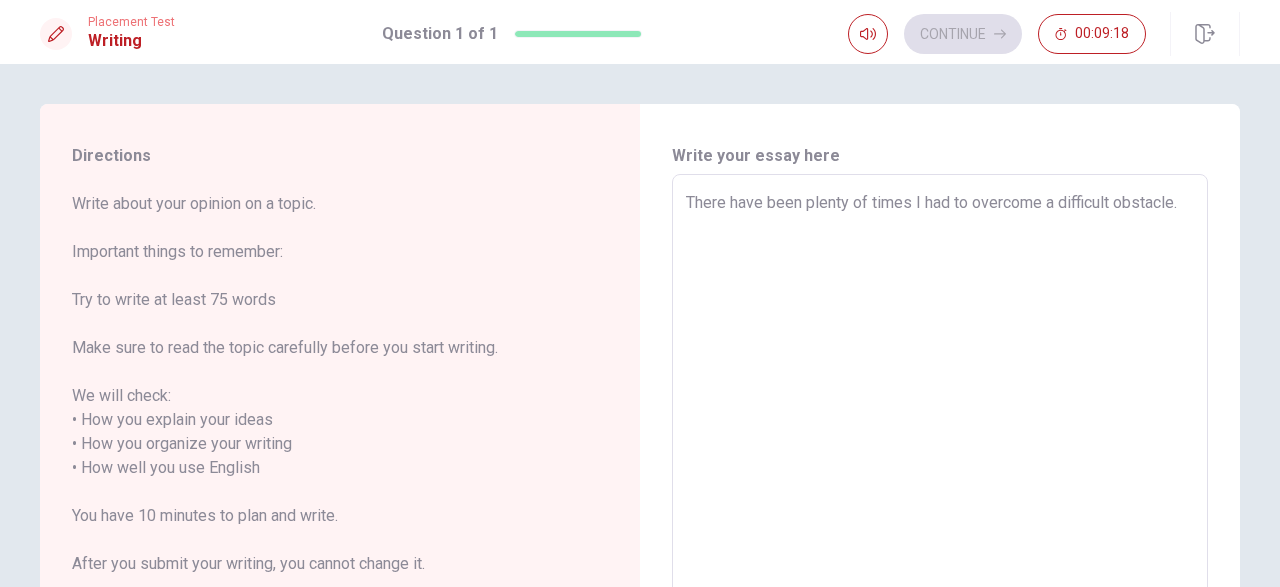 type on "x" 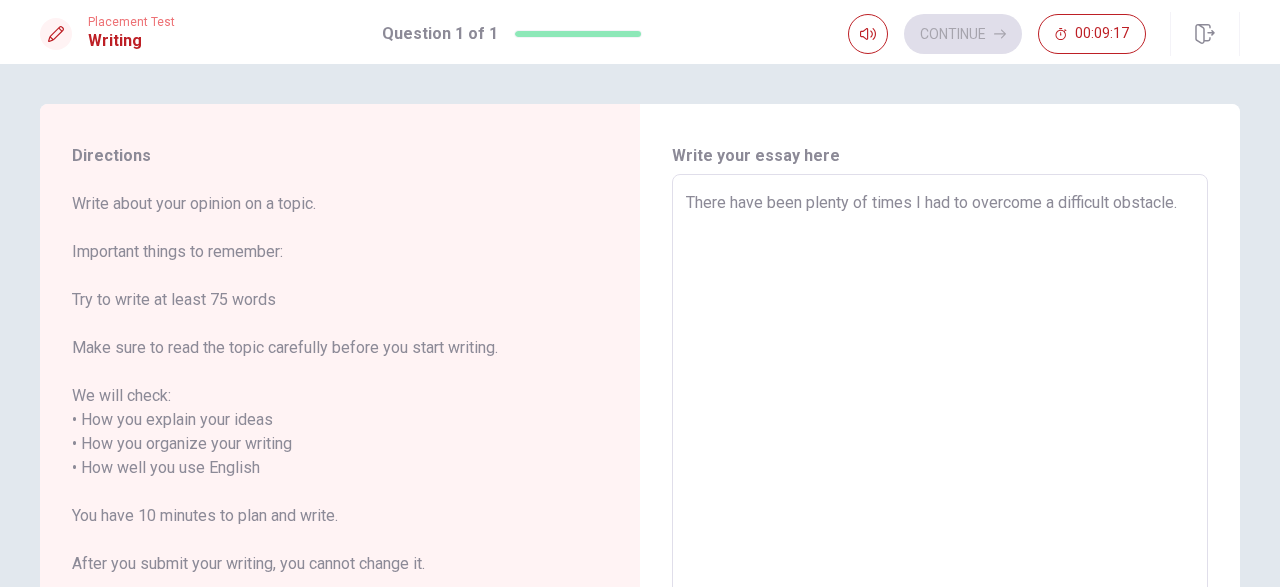 type on "There have been plenty of times I had to overcome a difficult obstacle. T" 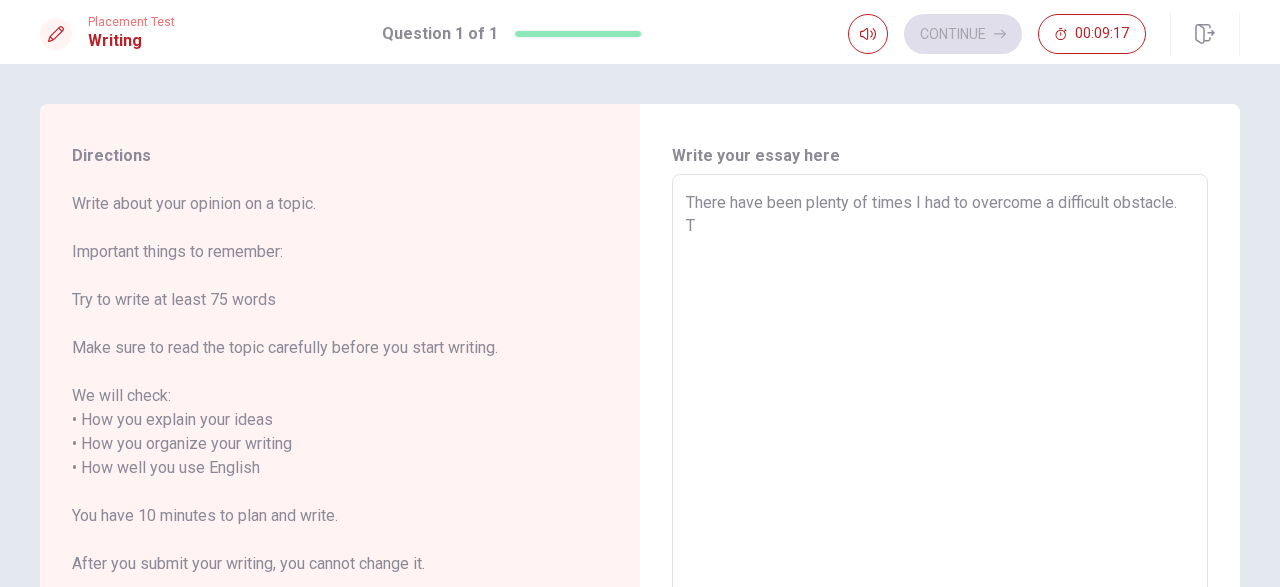type on "x" 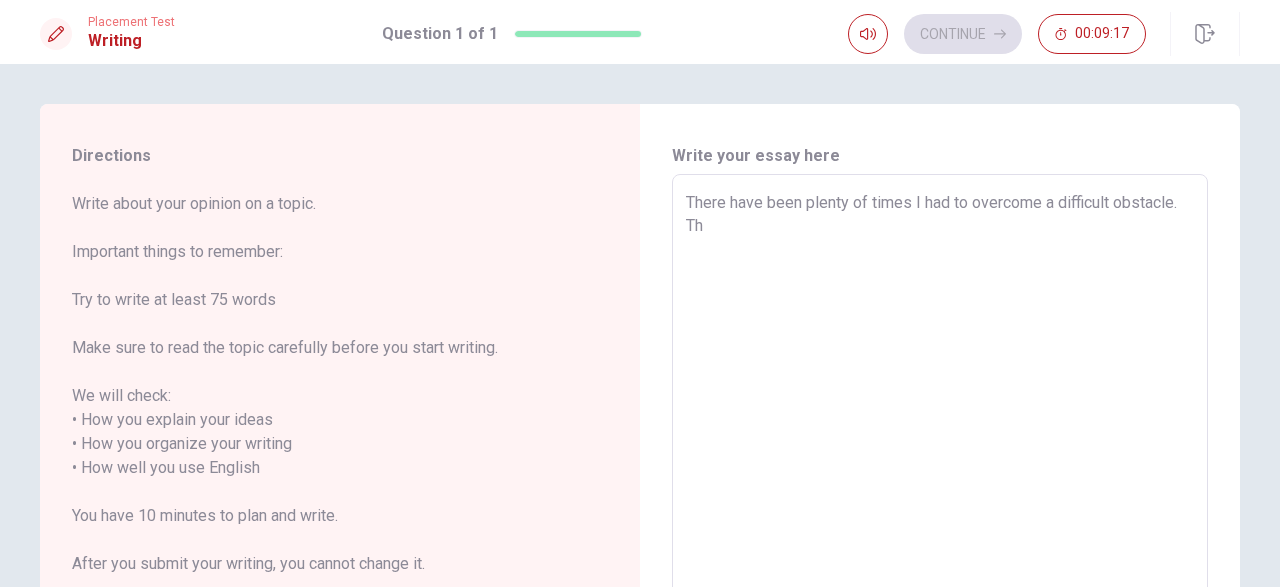 type on "x" 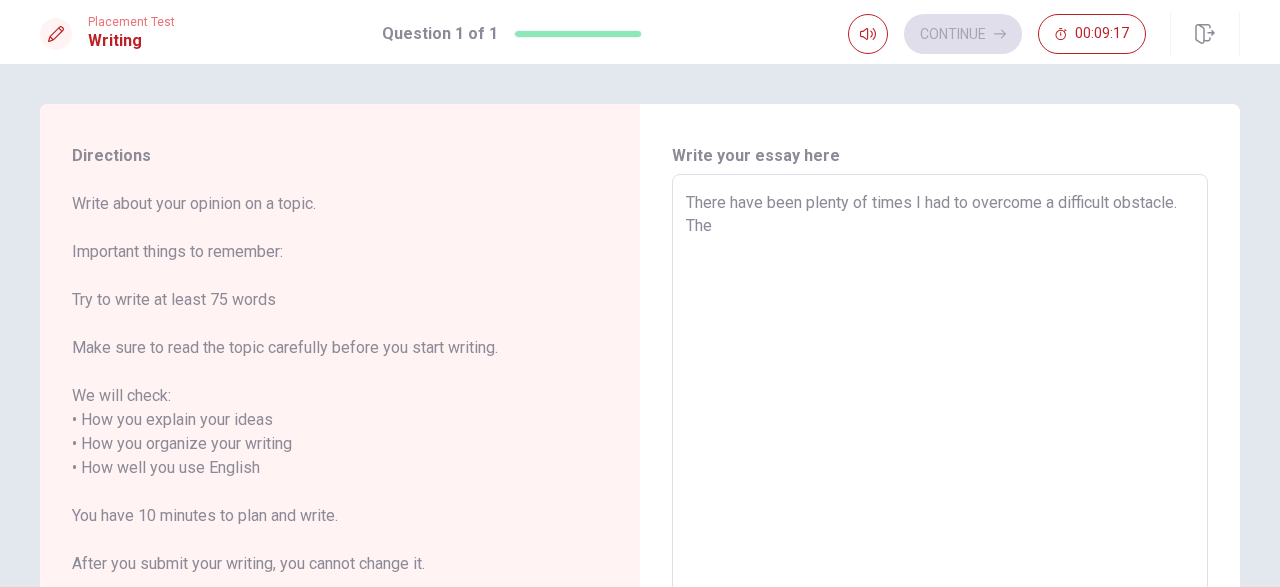 type on "x" 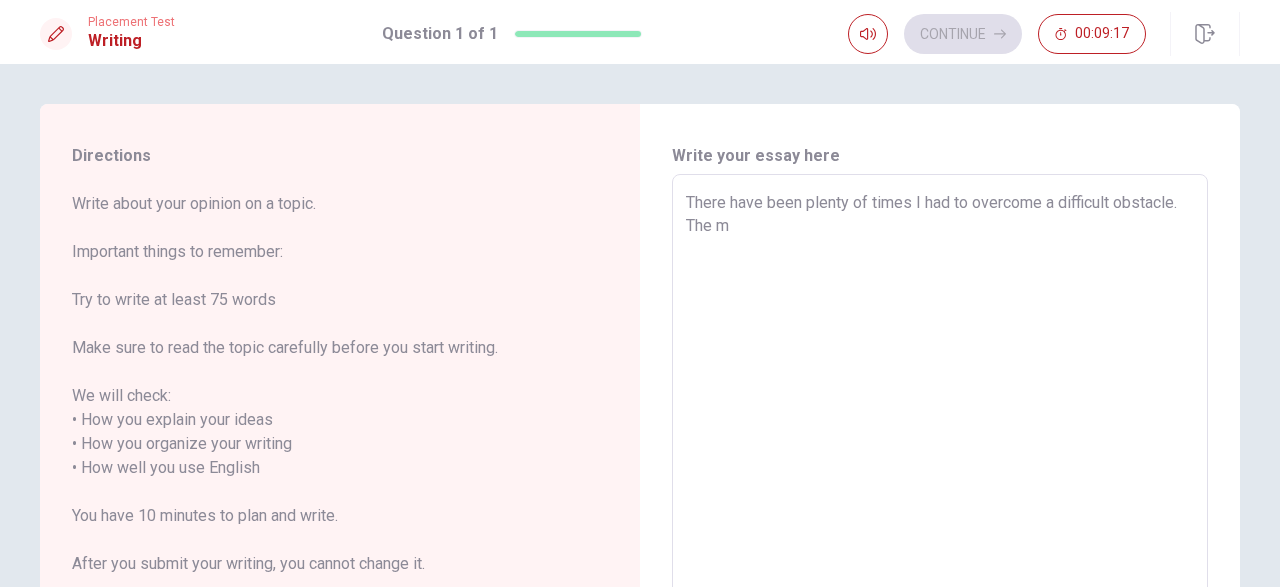 type on "x" 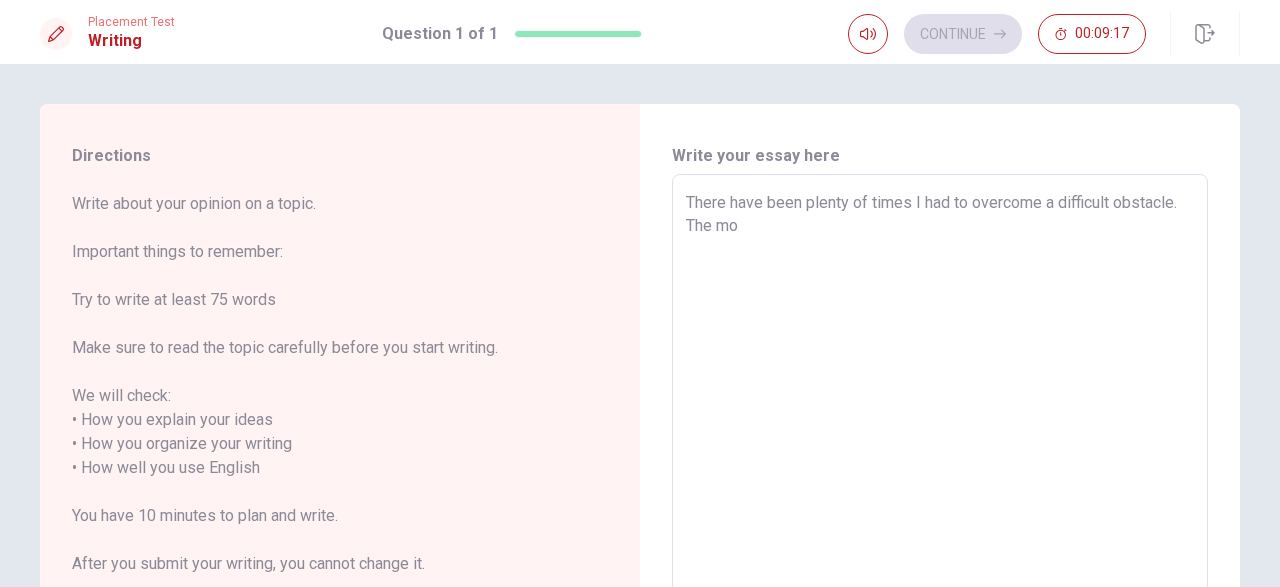 type on "x" 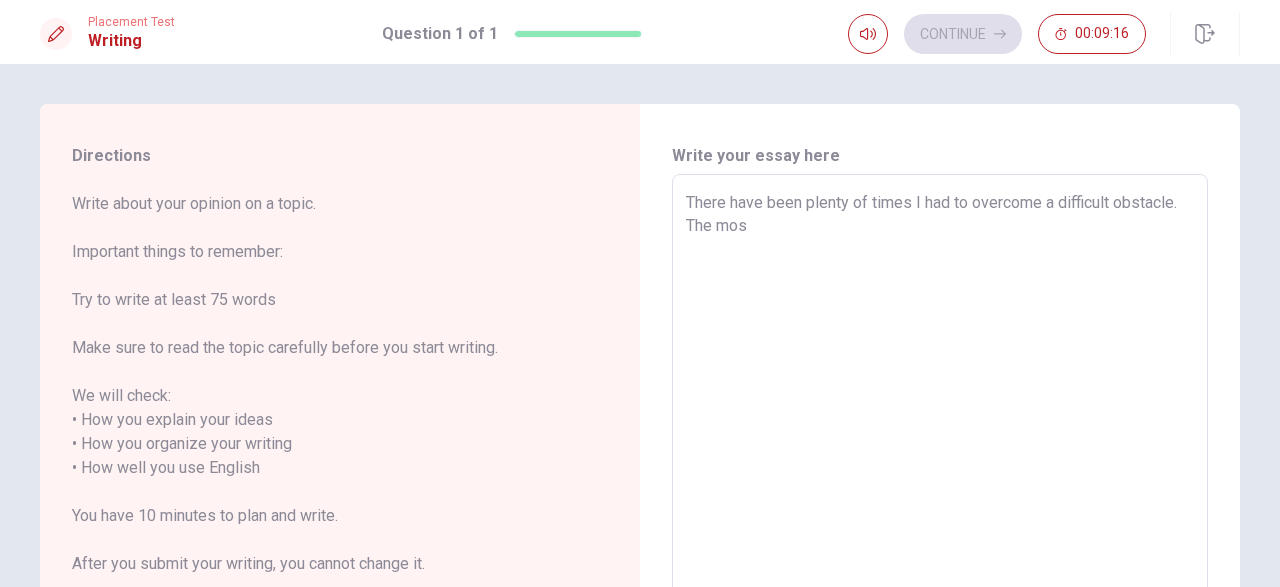 type on "x" 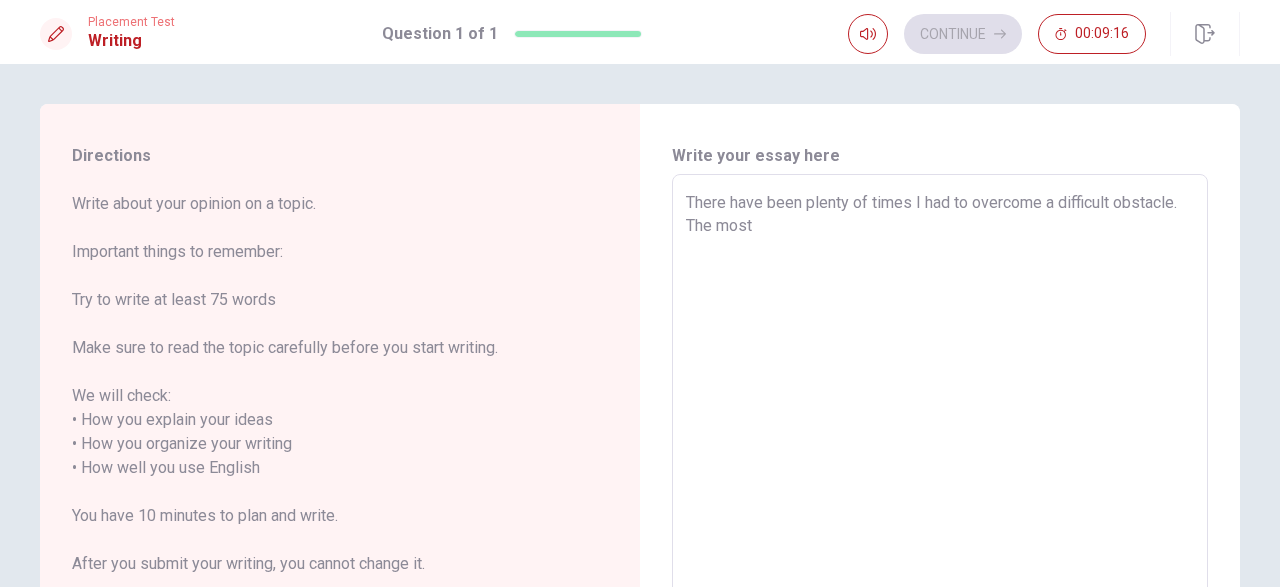type on "x" 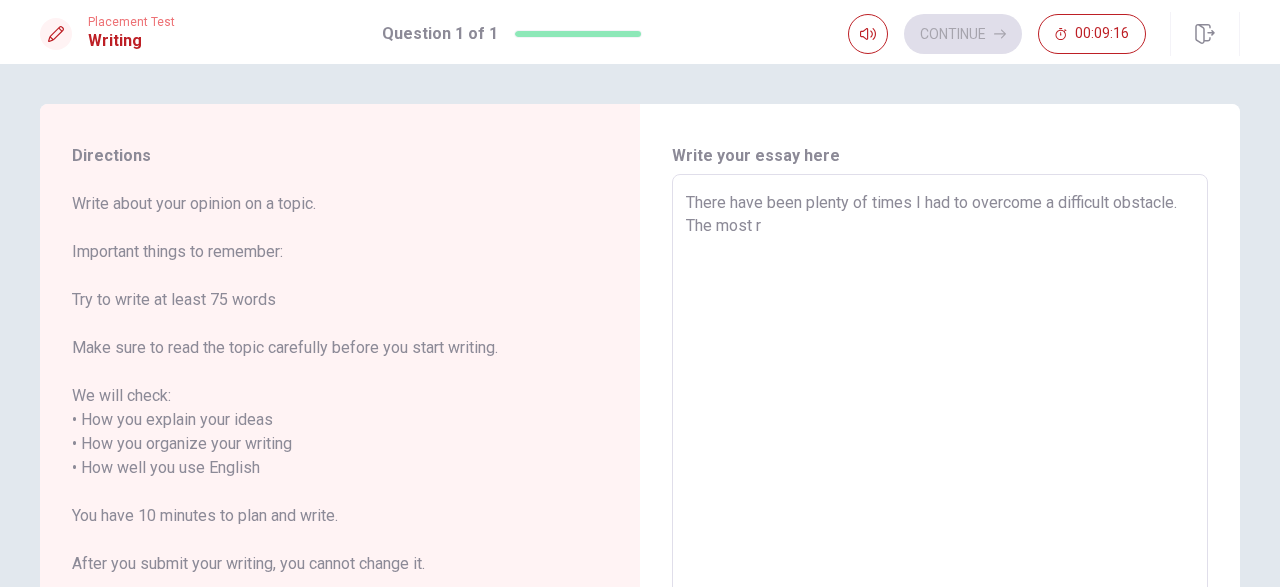 type on "x" 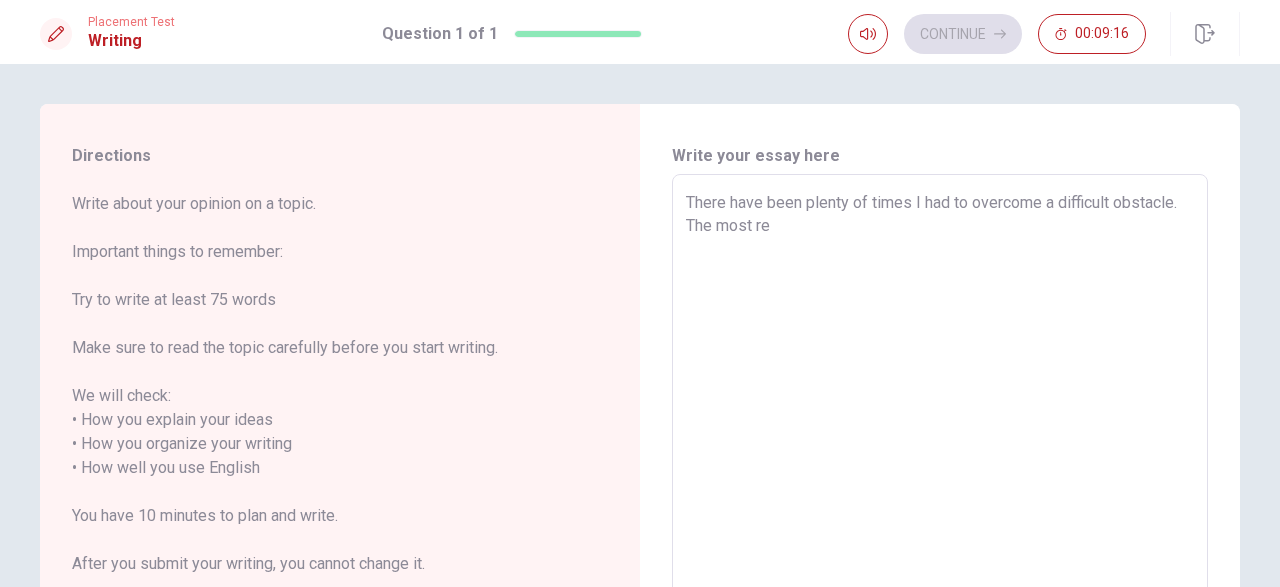 type on "x" 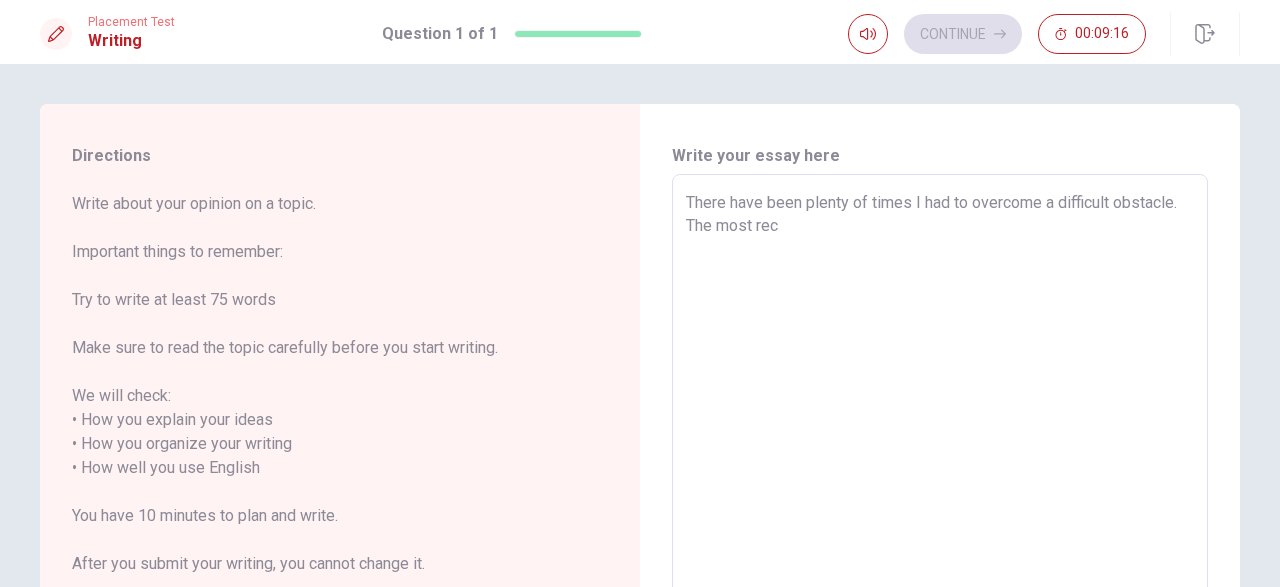 type on "x" 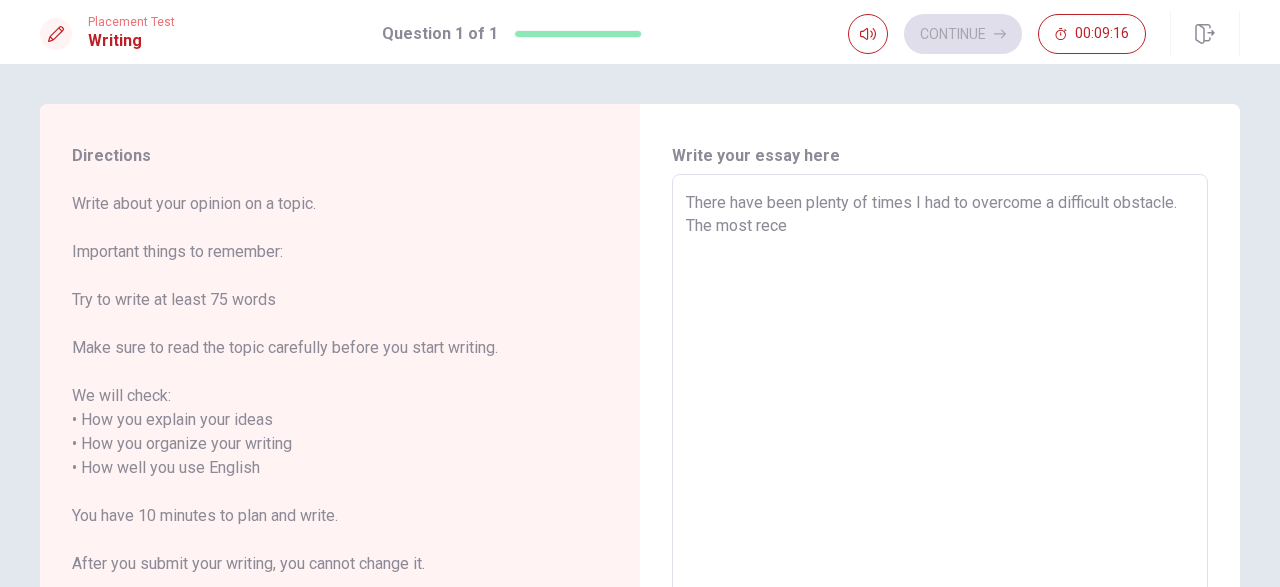 type on "x" 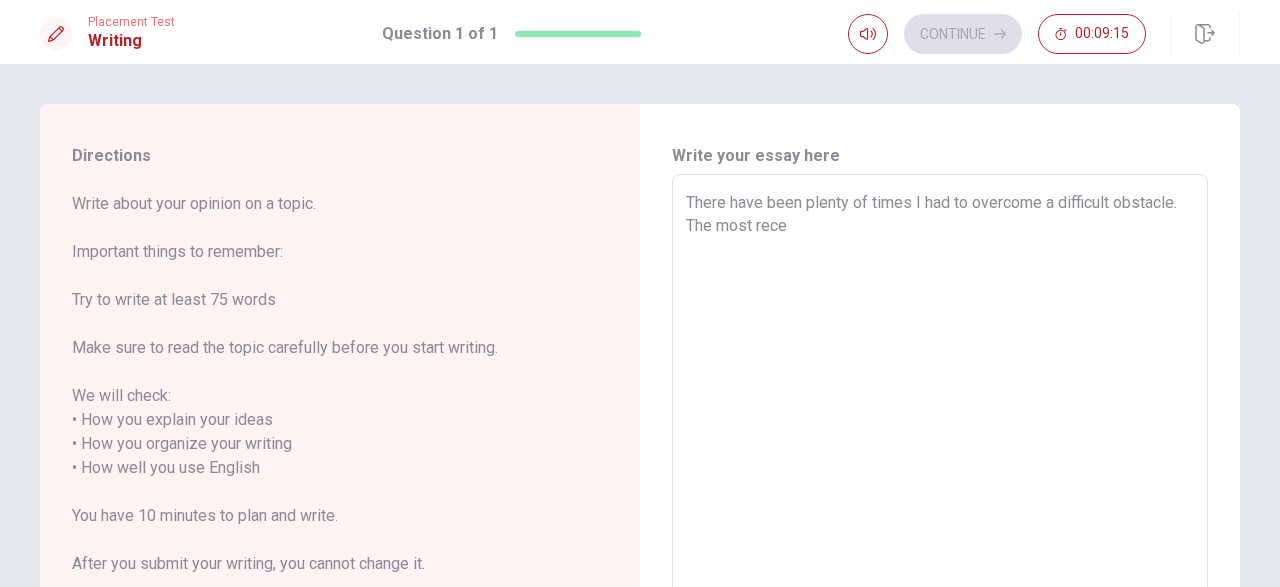 type on "There have been plenty of times I had to overcome a difficult obstacle. The most recev" 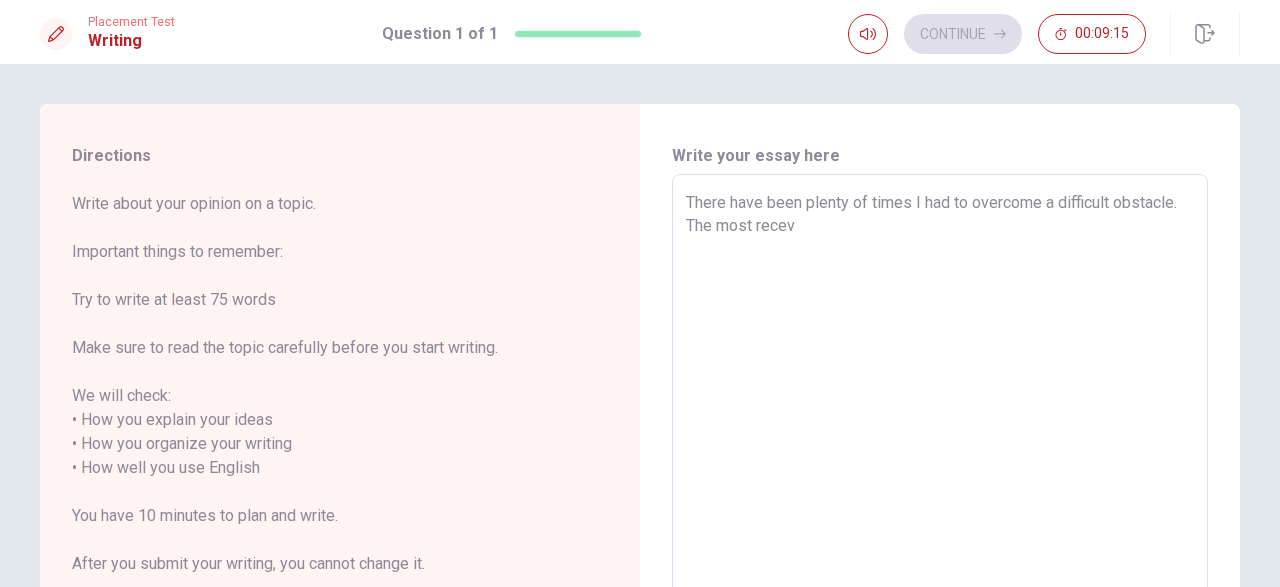 type on "x" 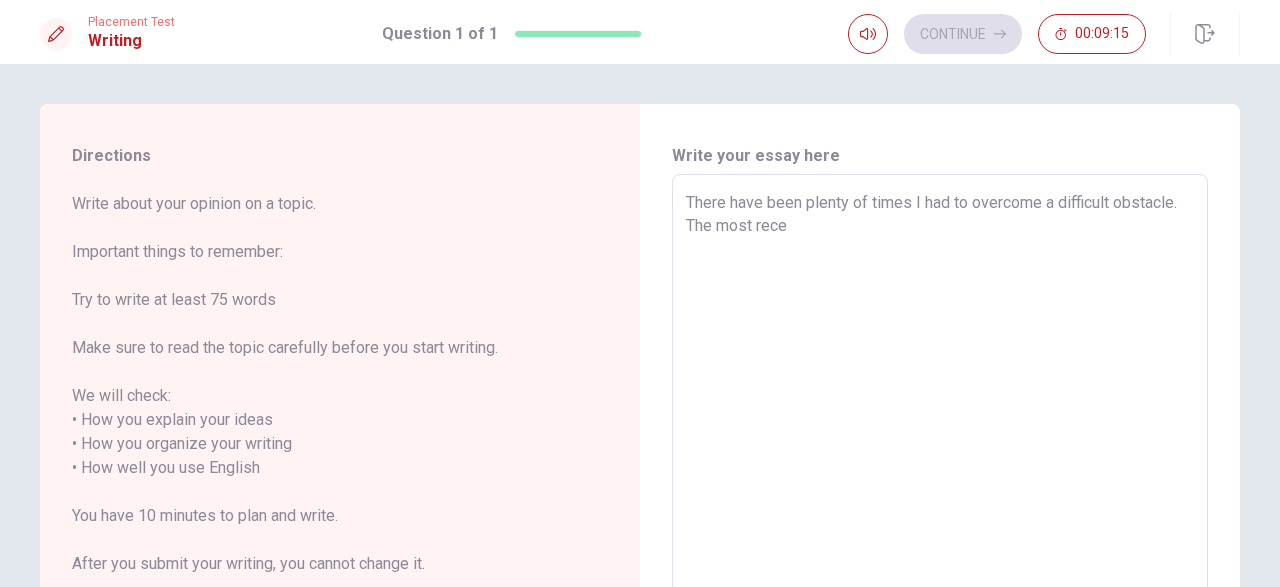 type on "x" 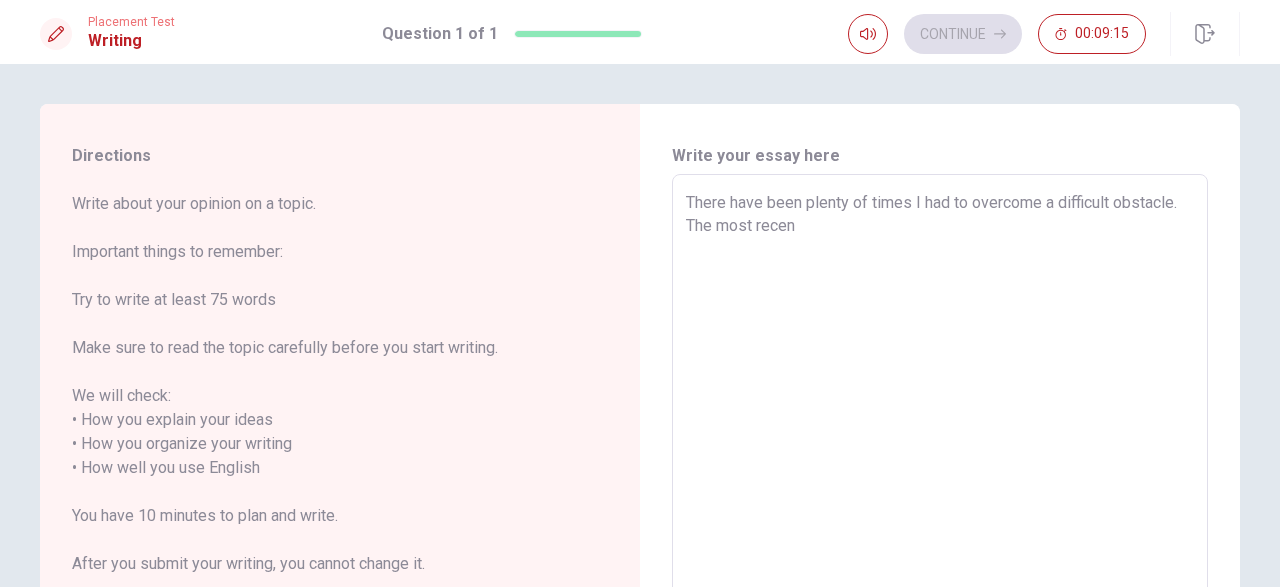 type on "x" 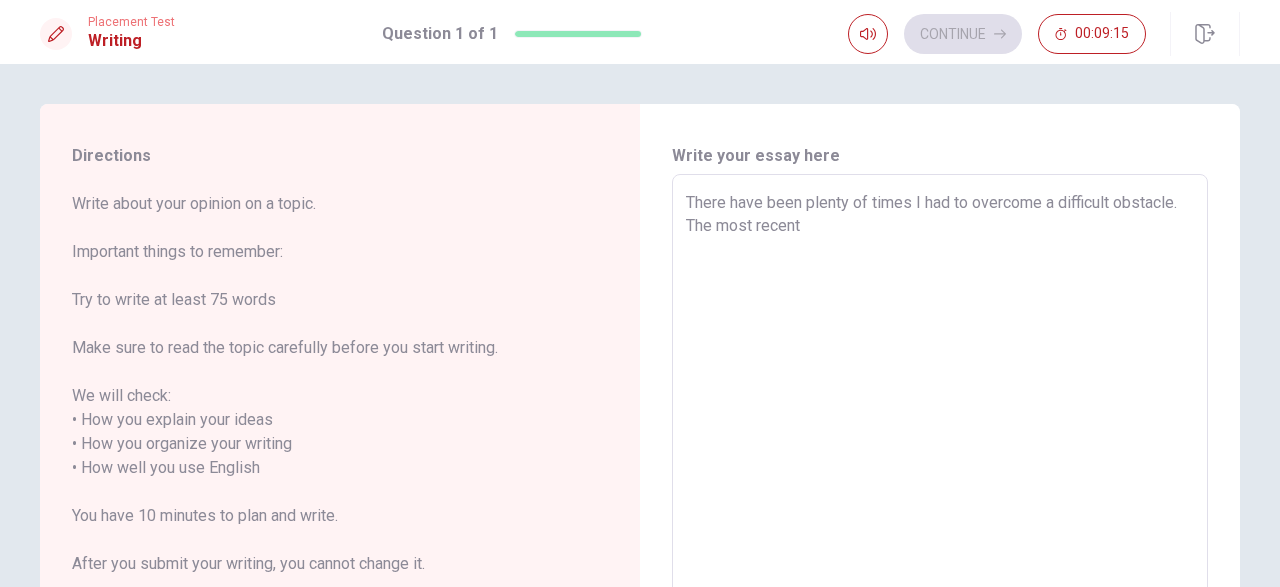 type on "x" 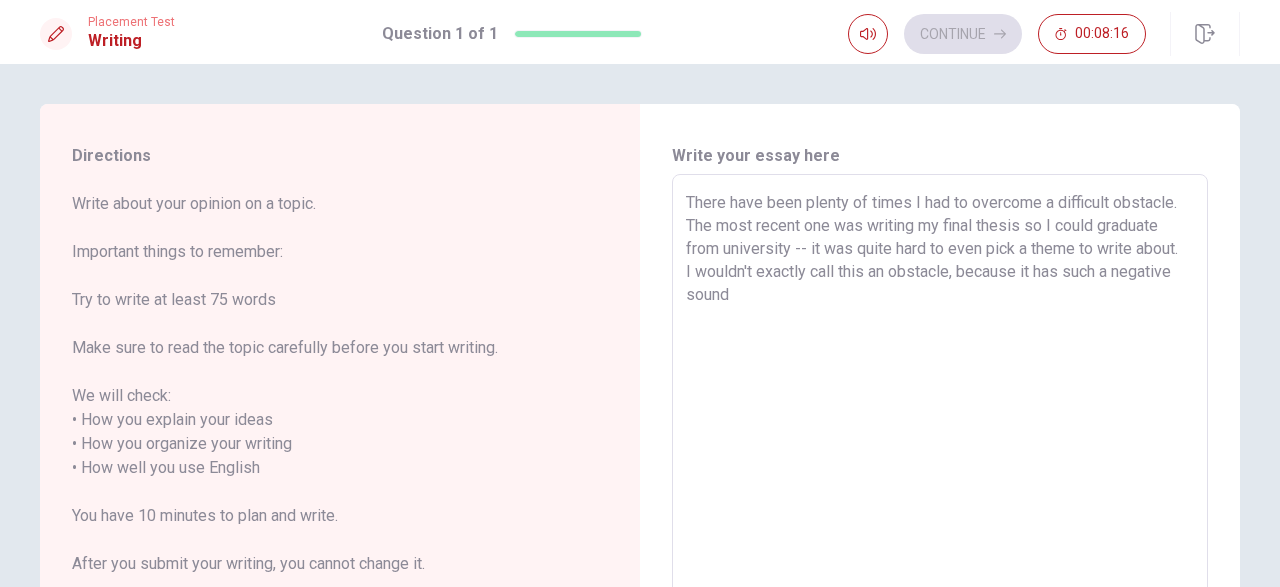 click on "There have been plenty of times I had to overcome a difficult obstacle. The most recent one was writing my final thesis so I could graduate from university -- it was quite hard to even pick a theme to write about. I wouldn't exactly call this an obstacle, because it has such a negative sound" at bounding box center (940, 468) 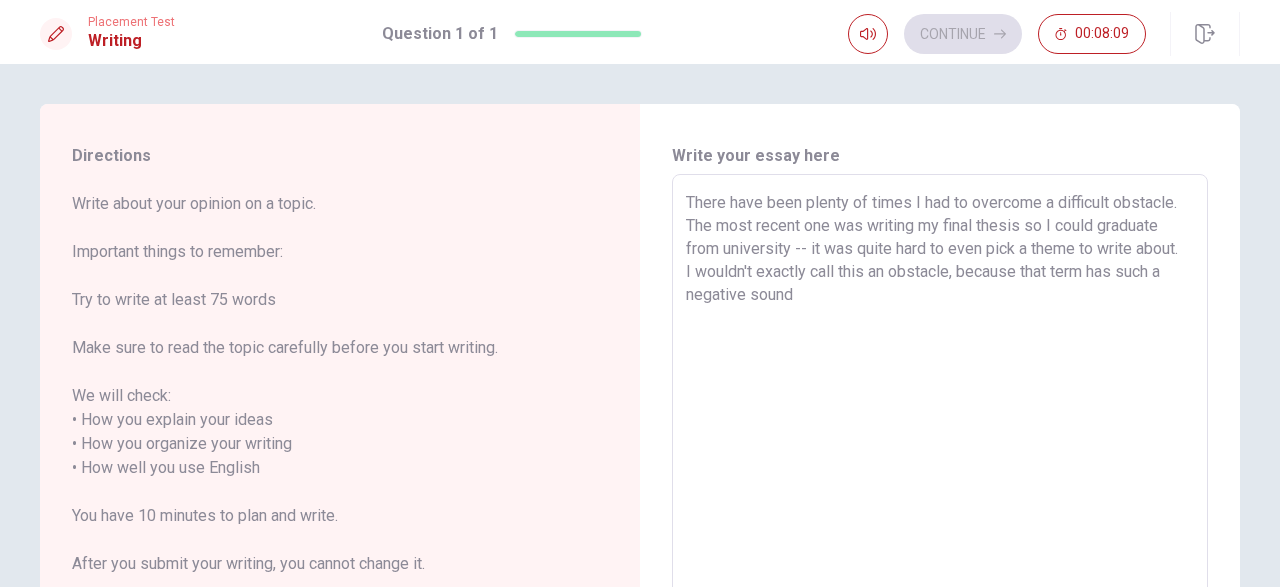 click on "There have been plenty of times I had to overcome a difficult obstacle. The most recent one was writing my final thesis so I could graduate from university -- it was quite hard to even pick a theme to write about. I wouldn't exactly call this an obstacle, because that term has such a negative sound" at bounding box center [940, 468] 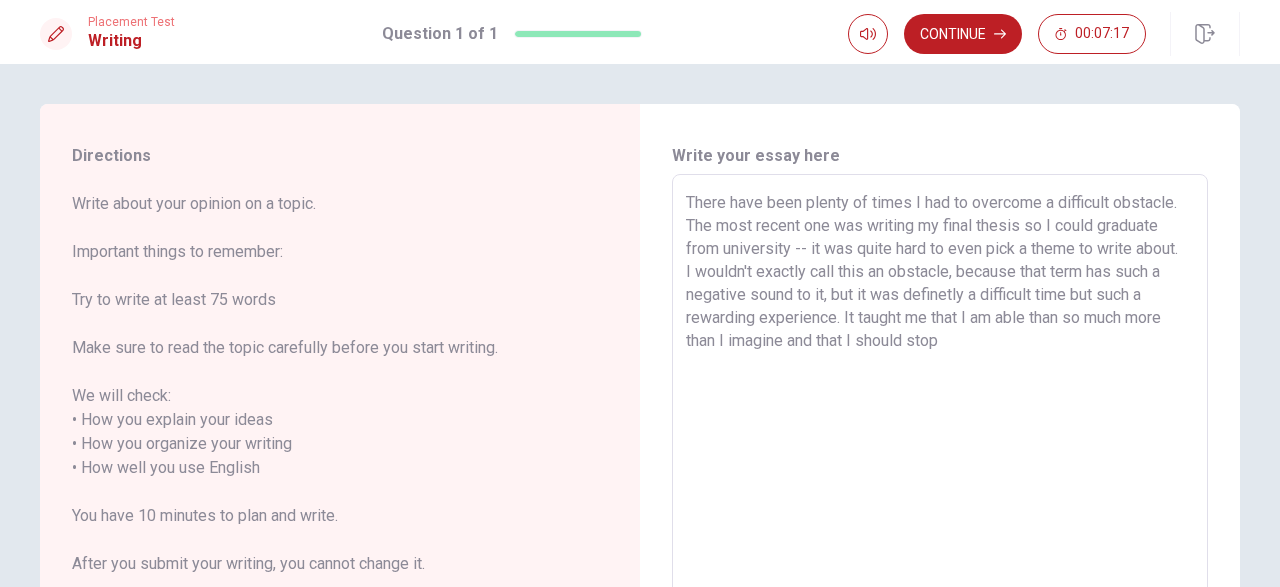 click on "There have been plenty of times I had to overcome a difficult obstacle. The most recent one was writing my final thesis so I could graduate from university -- it was quite hard to even pick a theme to write about. I wouldn't exactly call this an obstacle, because that term has such a negative sound to it, but it was definetly a difficult time but such a rewarding experience. It taught me that I am able than so much more than I imagine and that I should stop" at bounding box center [940, 468] 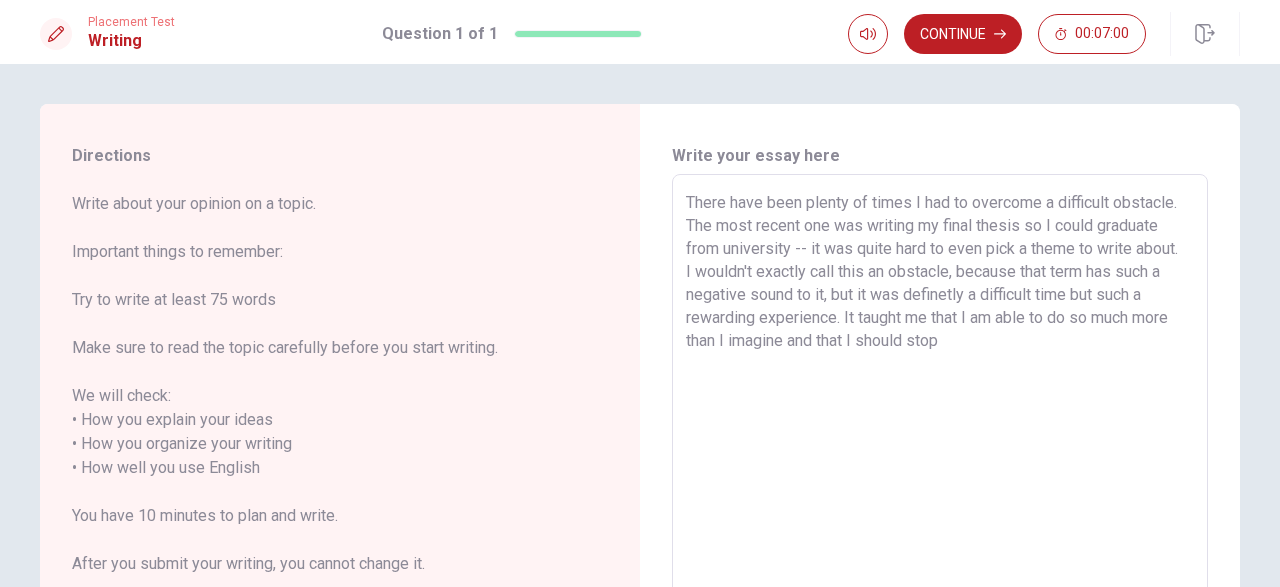 click on "There have been plenty of times I had to overcome a difficult obstacle. The most recent one was writing my final thesis so I could graduate from university -- it was quite hard to even pick a theme to write about. I wouldn't exactly call this an obstacle, because that term has such a negative sound to it, but it was definetly a difficult time but such a rewarding experience. It taught me that I am able to do so much more than I imagine and that I should stop" at bounding box center [940, 468] 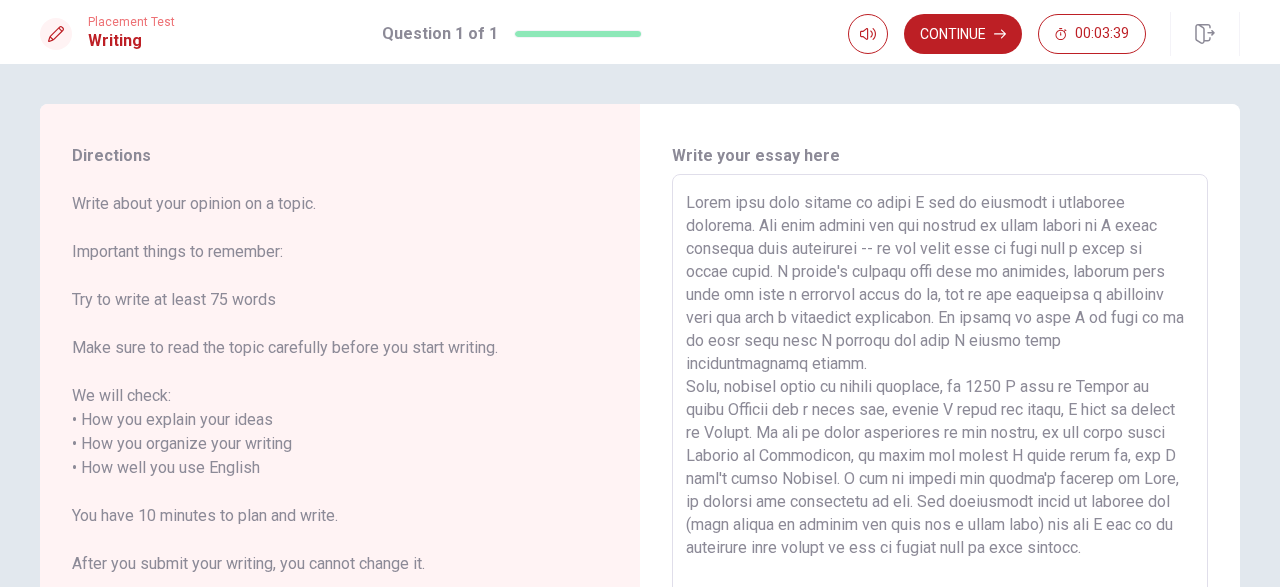 click at bounding box center [940, 468] 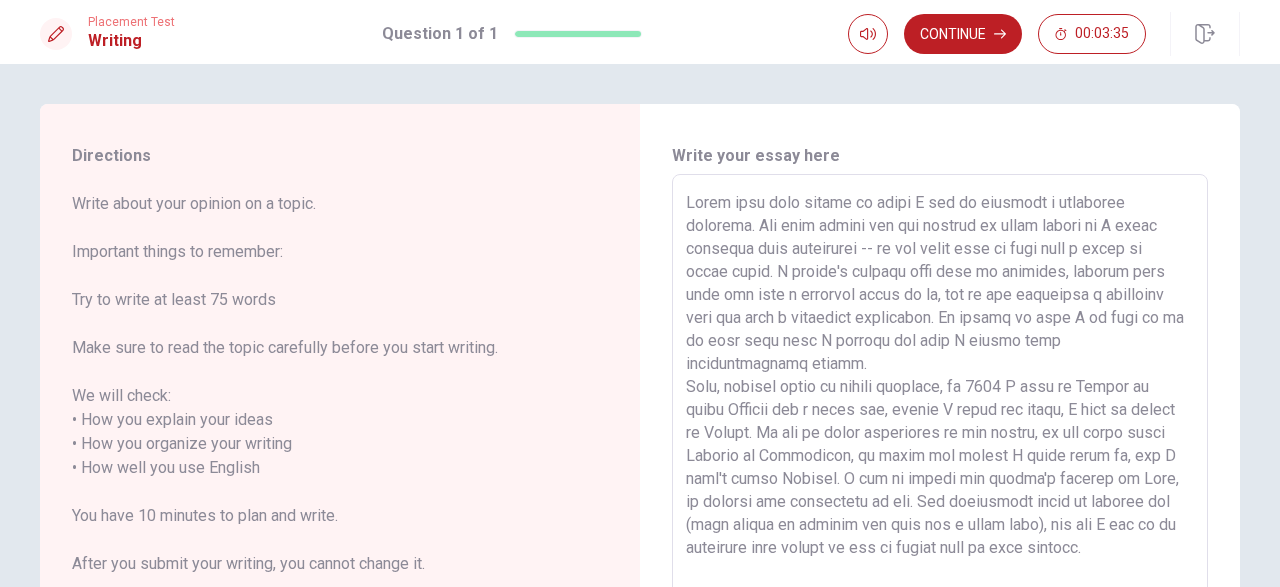 click at bounding box center [940, 468] 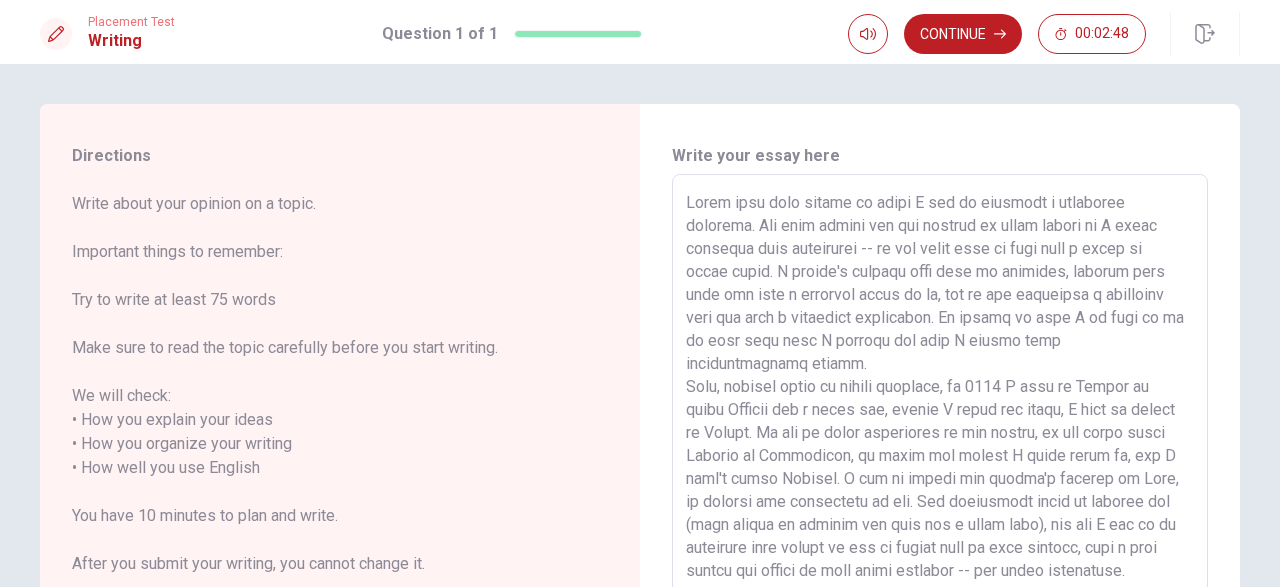 click at bounding box center (940, 468) 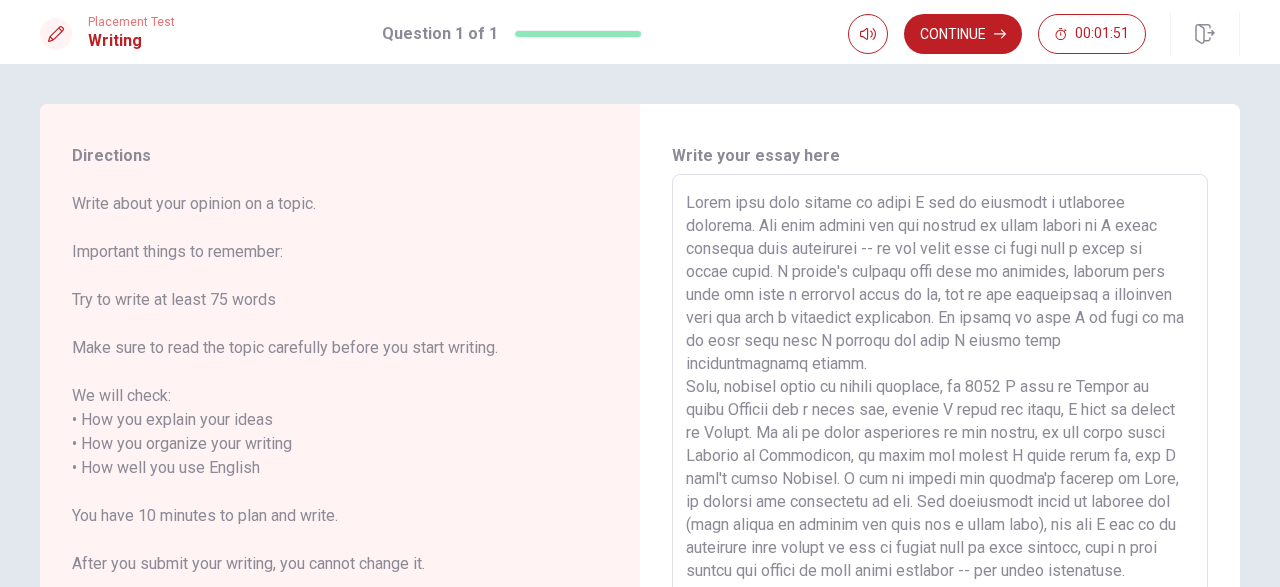 click at bounding box center (940, 468) 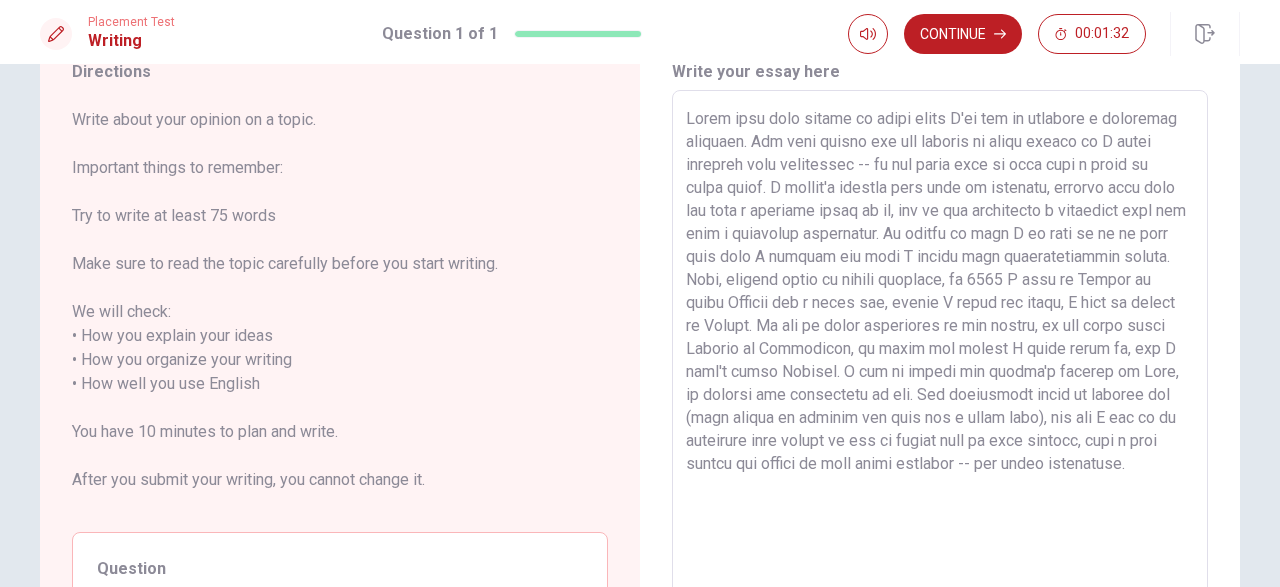 scroll, scrollTop: 85, scrollLeft: 0, axis: vertical 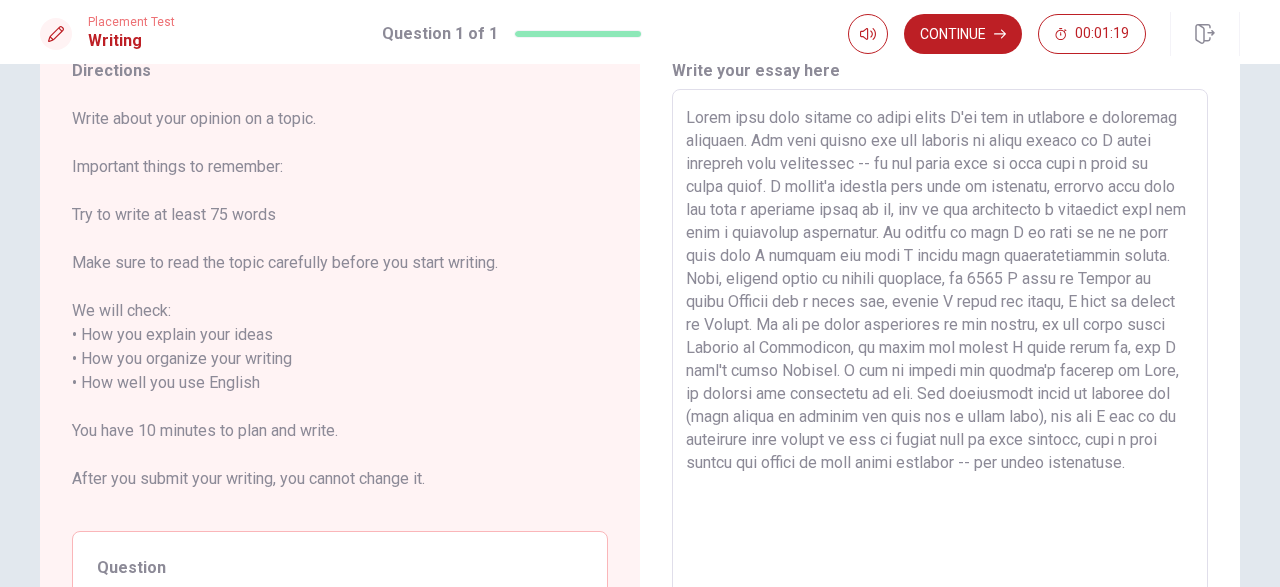 click at bounding box center [940, 383] 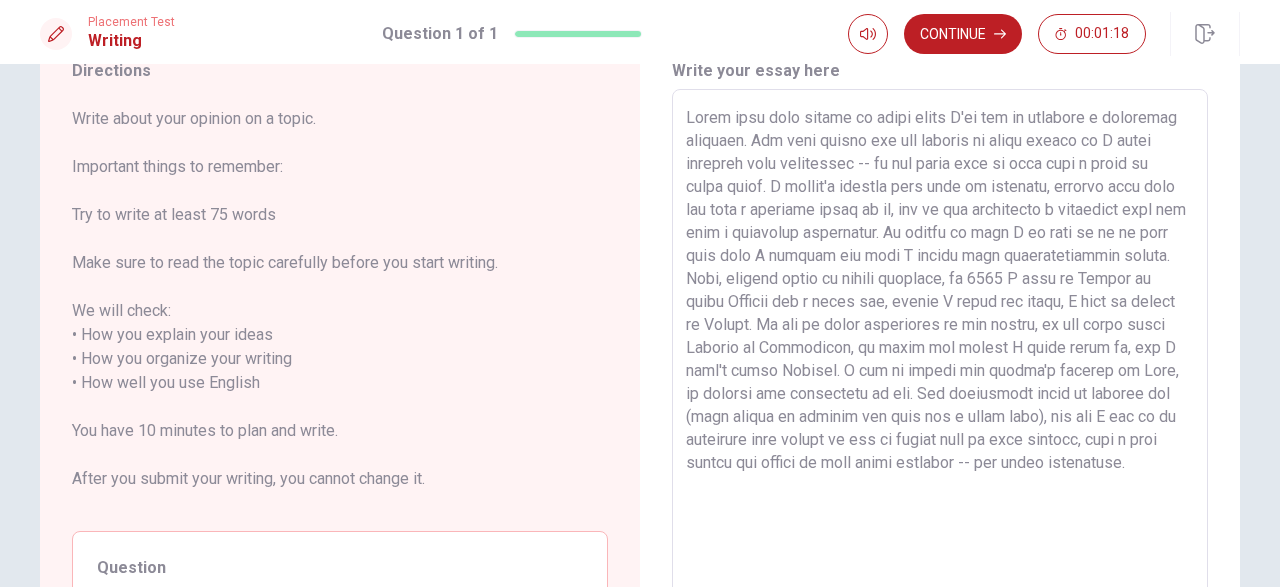 click at bounding box center [940, 383] 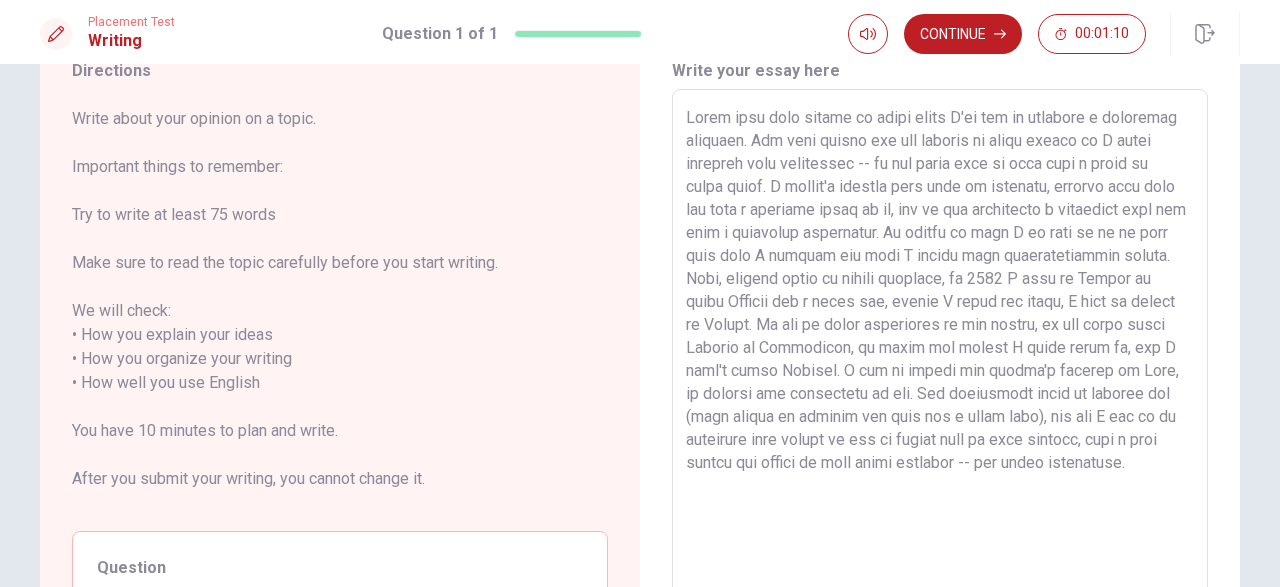 click at bounding box center (940, 383) 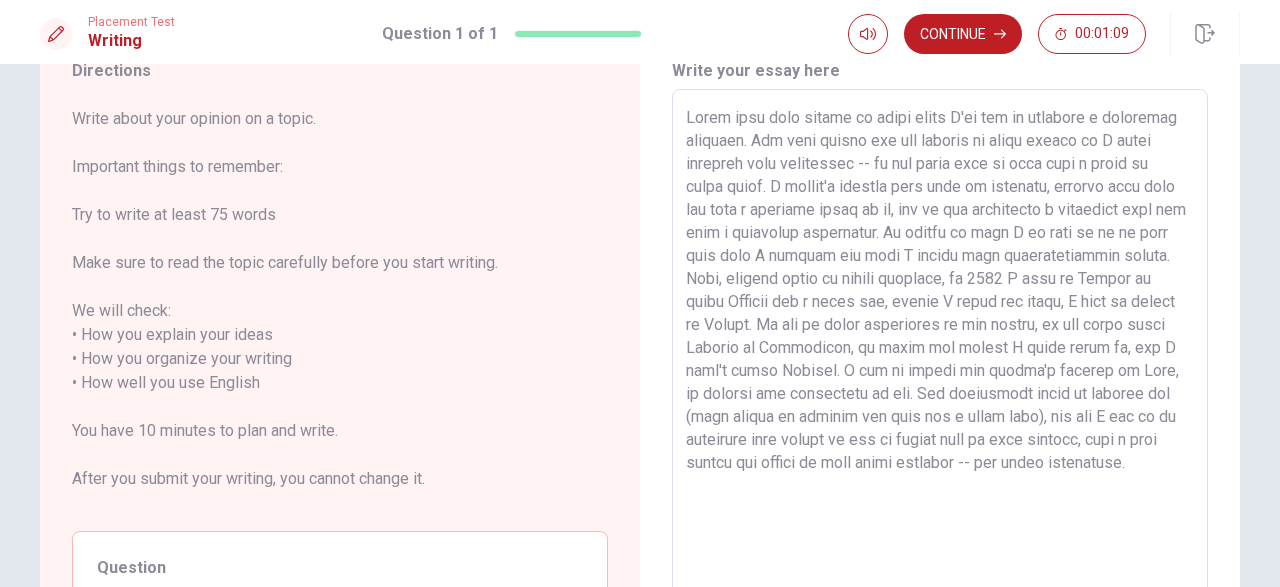click at bounding box center [940, 383] 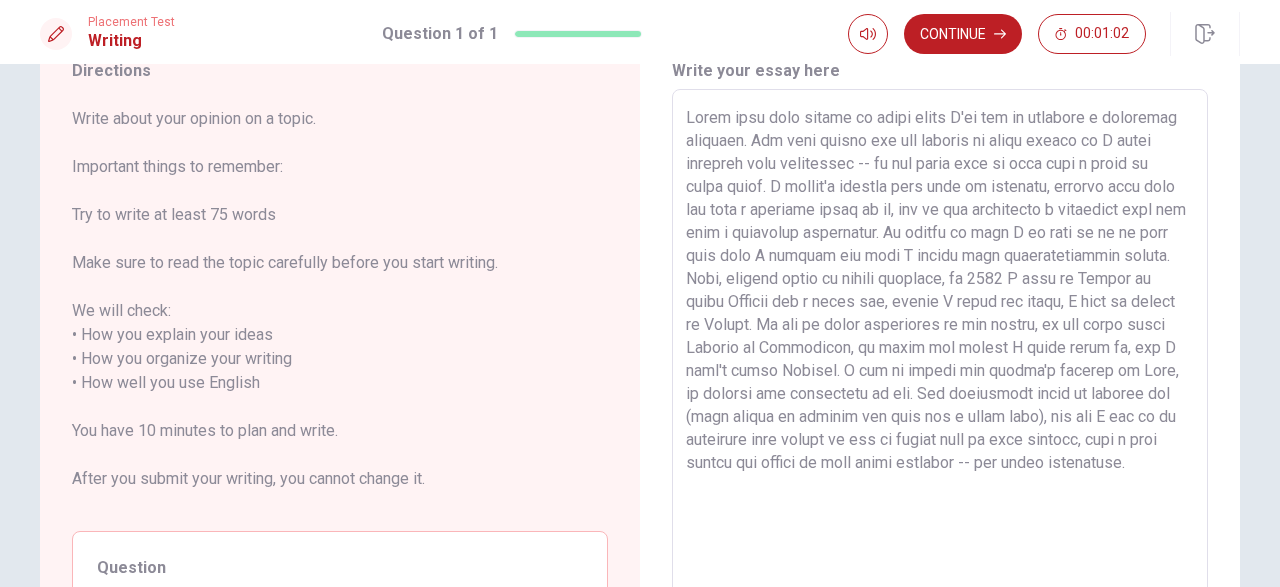 click at bounding box center [940, 383] 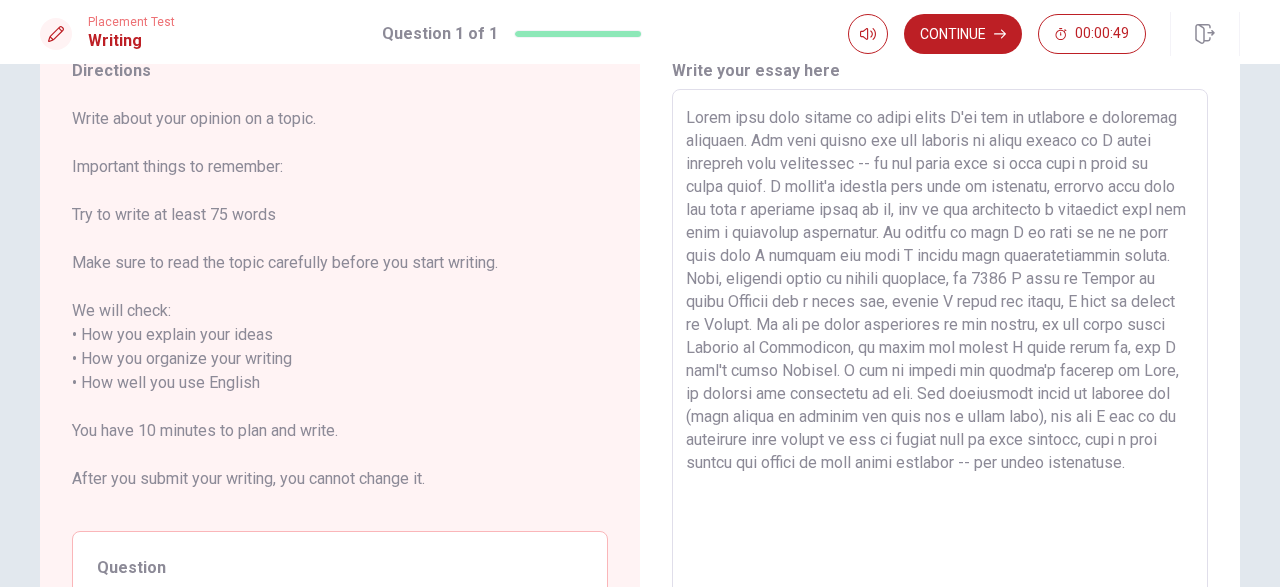 click at bounding box center [940, 383] 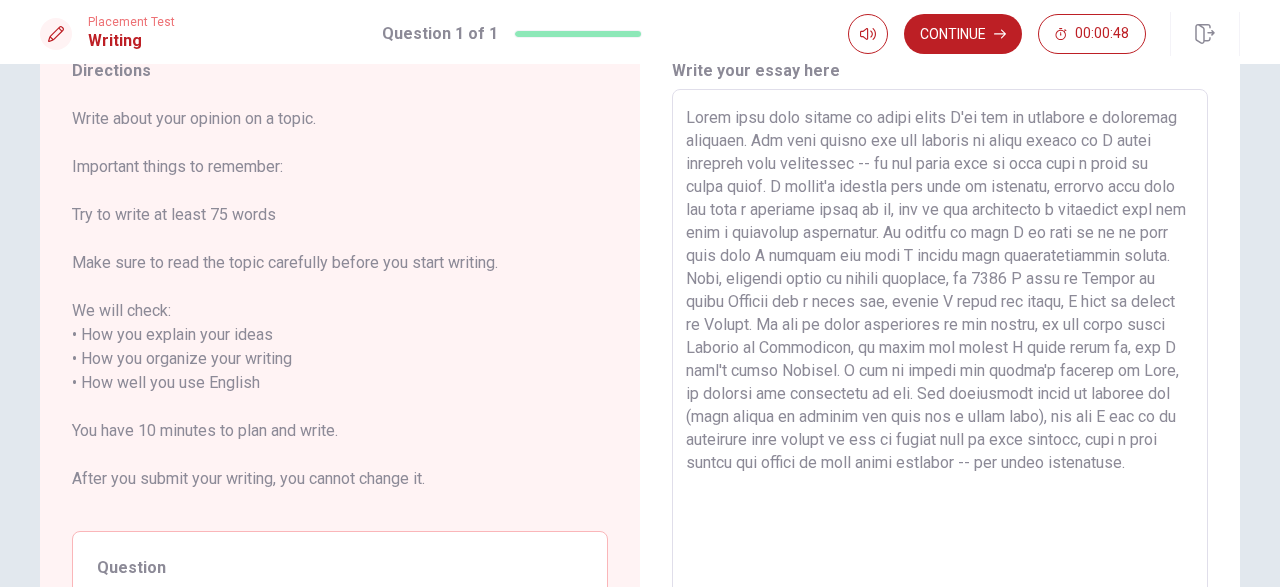 click at bounding box center [940, 383] 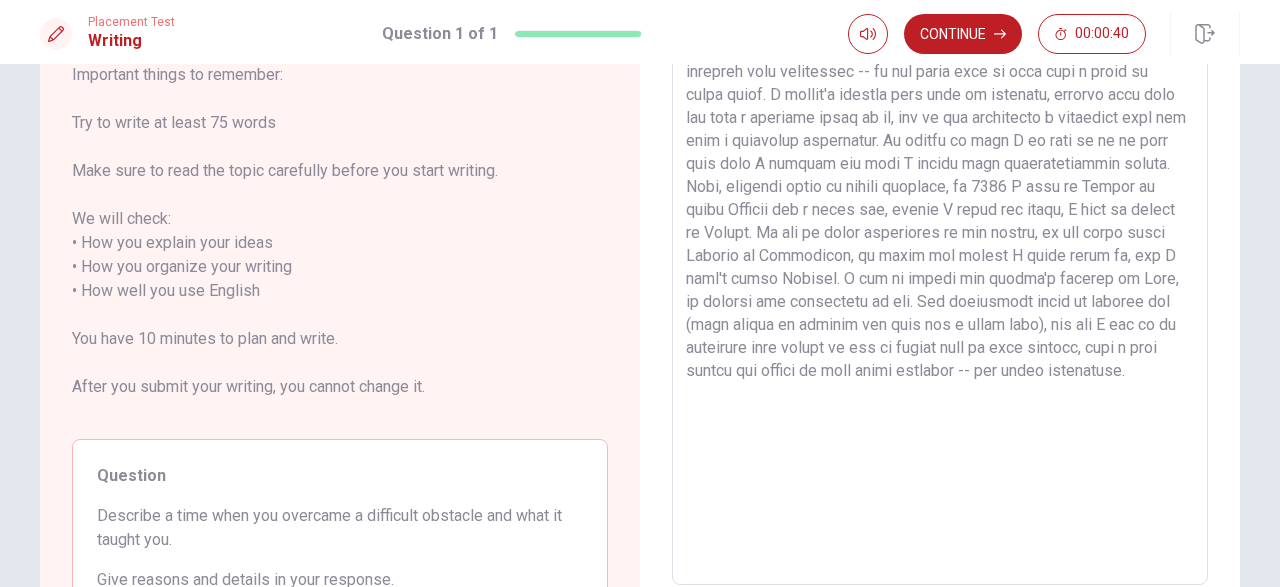scroll, scrollTop: 171, scrollLeft: 0, axis: vertical 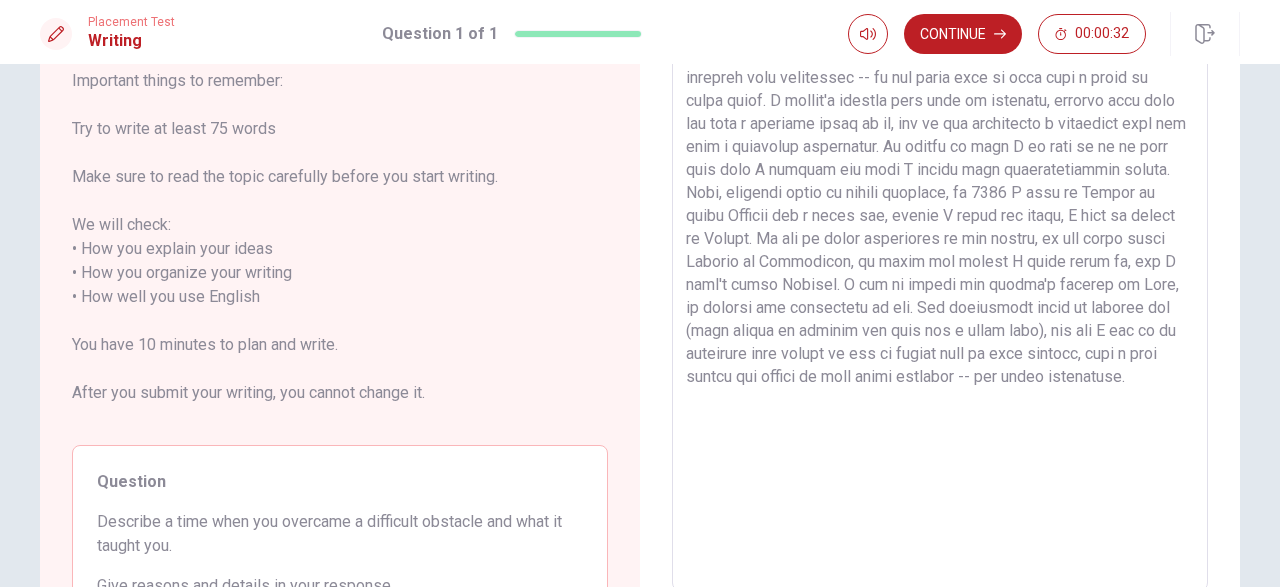 click at bounding box center (940, 297) 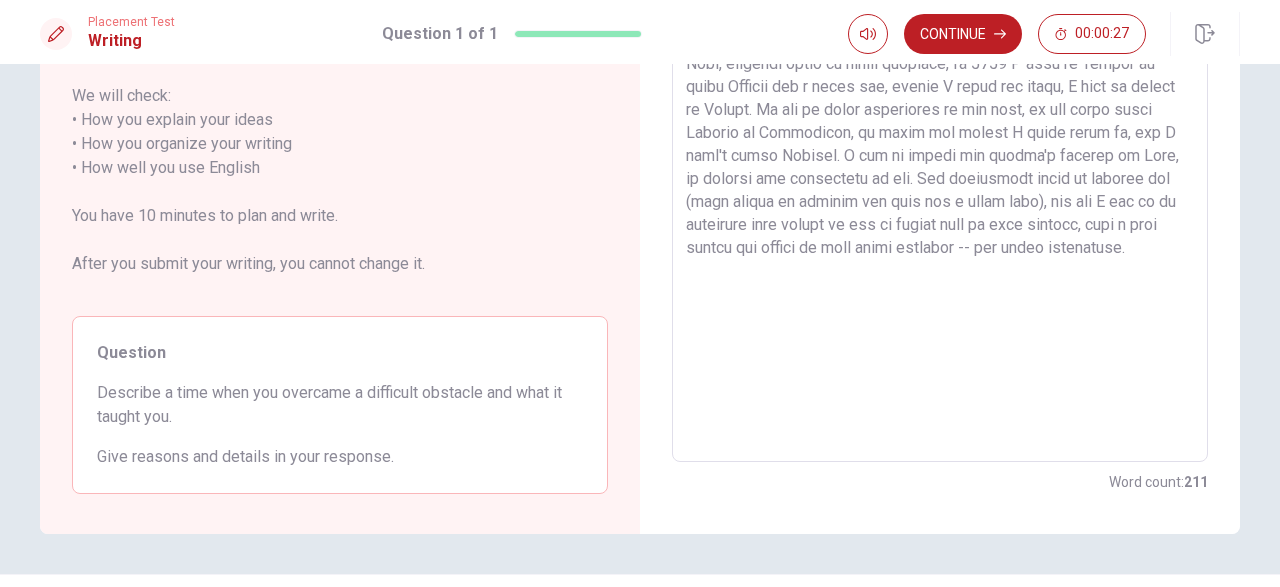 scroll, scrollTop: 350, scrollLeft: 0, axis: vertical 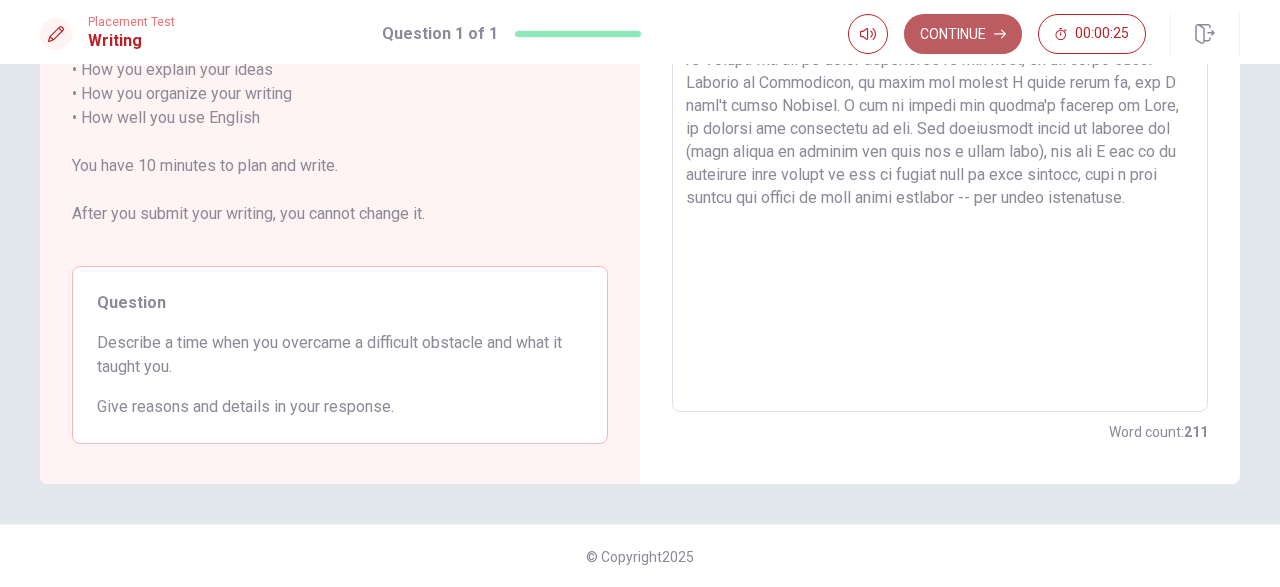 click on "Continue" at bounding box center (963, 34) 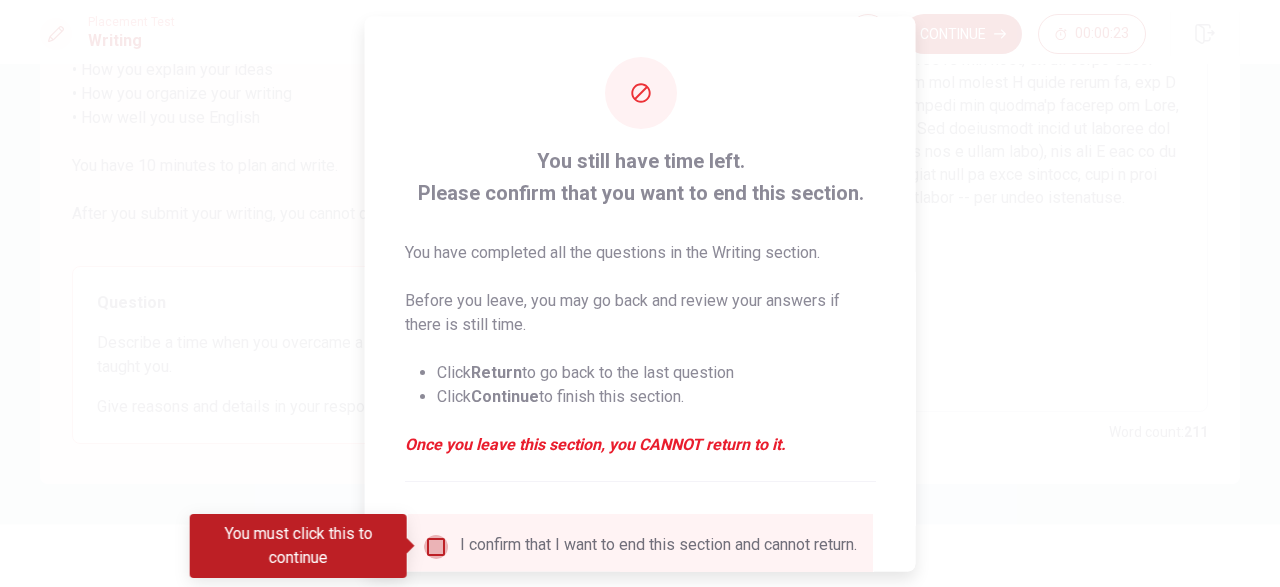click at bounding box center (436, 546) 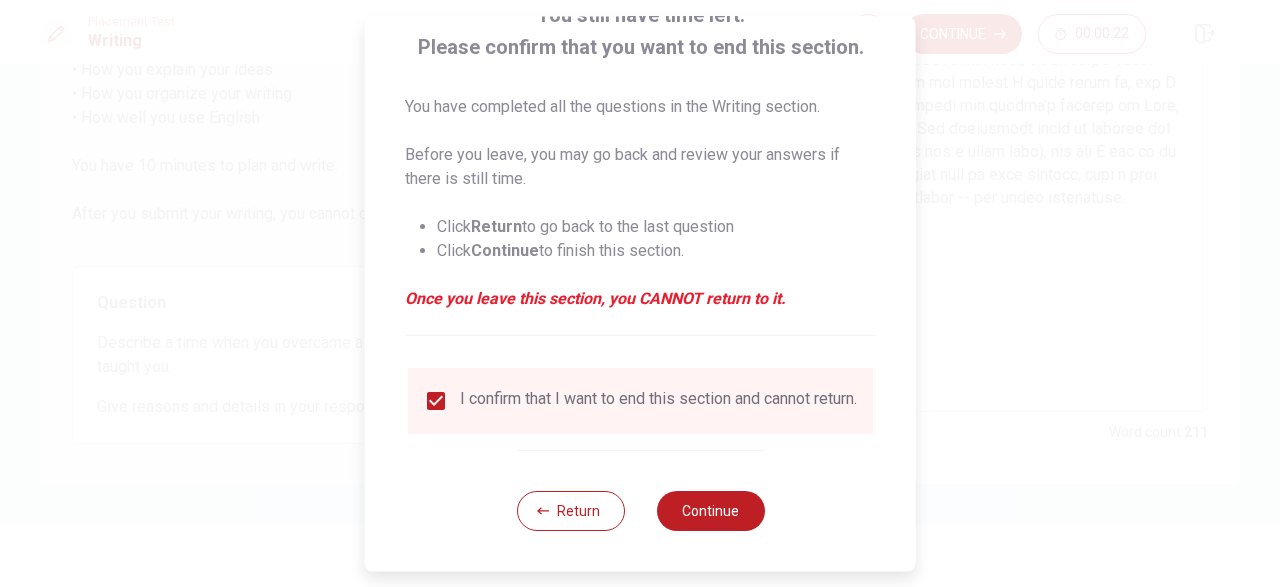 scroll, scrollTop: 156, scrollLeft: 0, axis: vertical 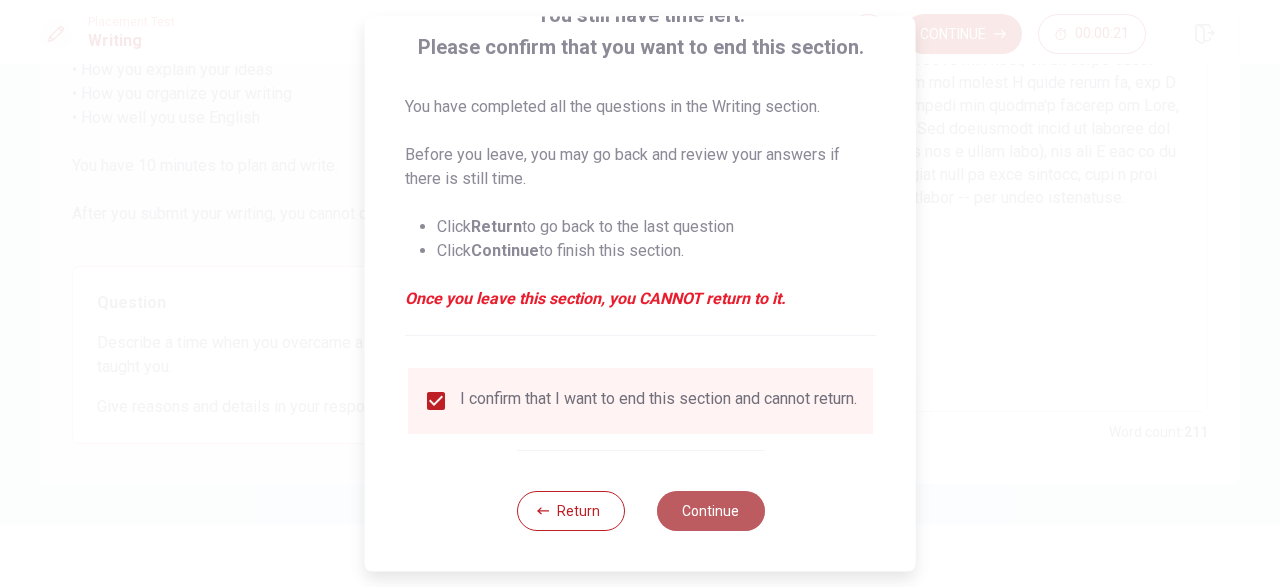 click on "Continue" at bounding box center (710, 511) 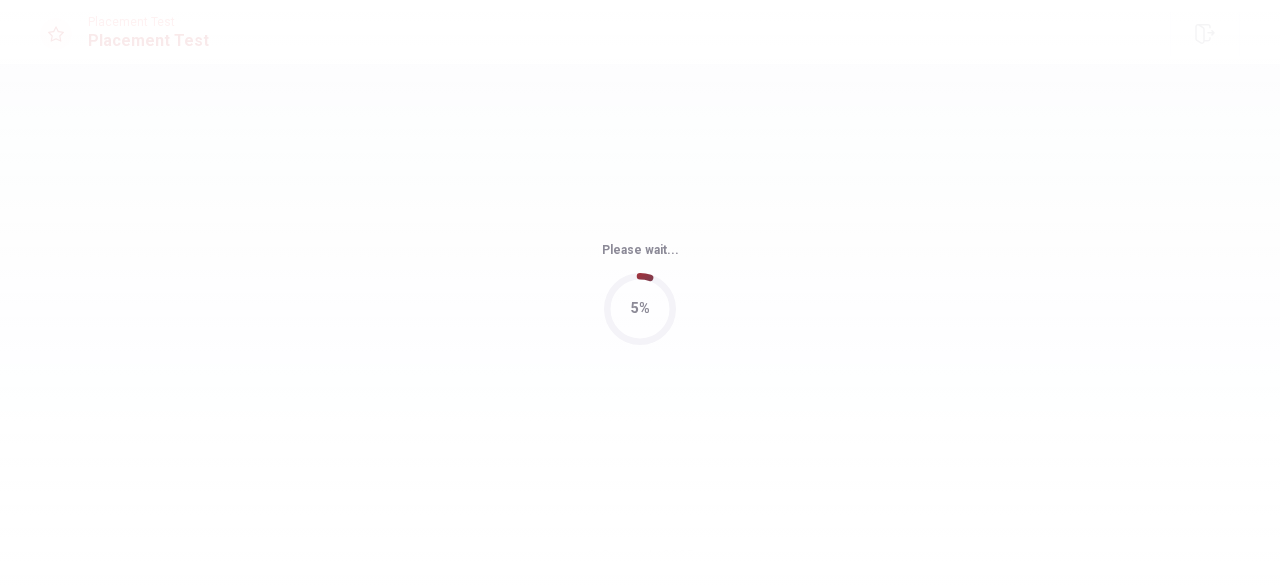 scroll, scrollTop: 0, scrollLeft: 0, axis: both 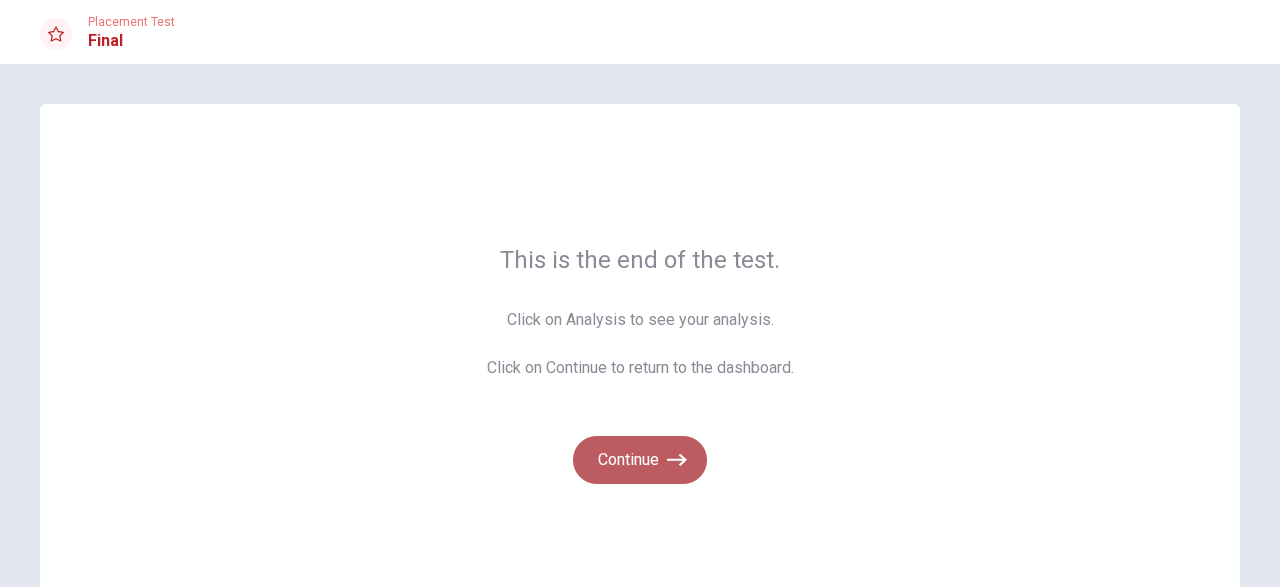 click 